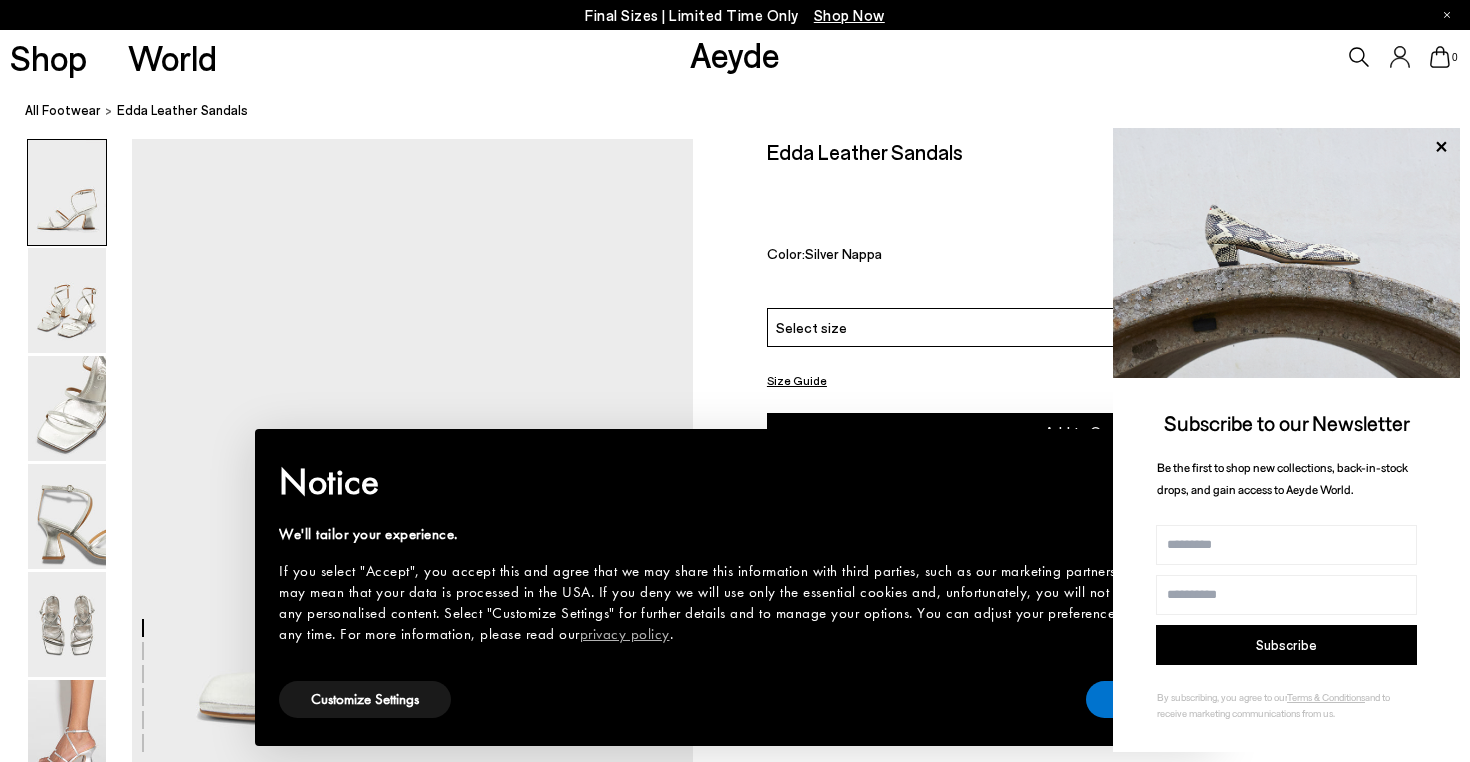 scroll, scrollTop: 0, scrollLeft: 0, axis: both 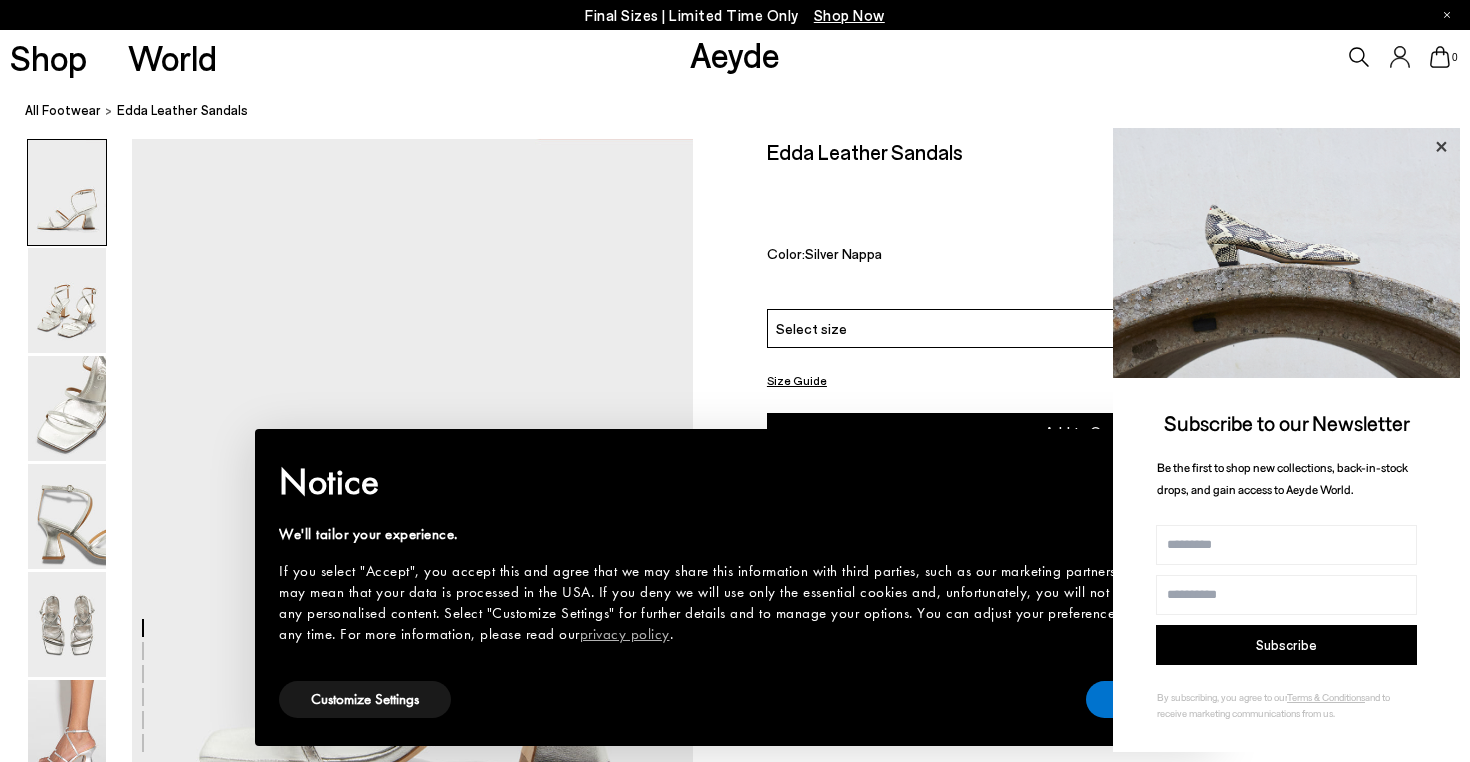 click 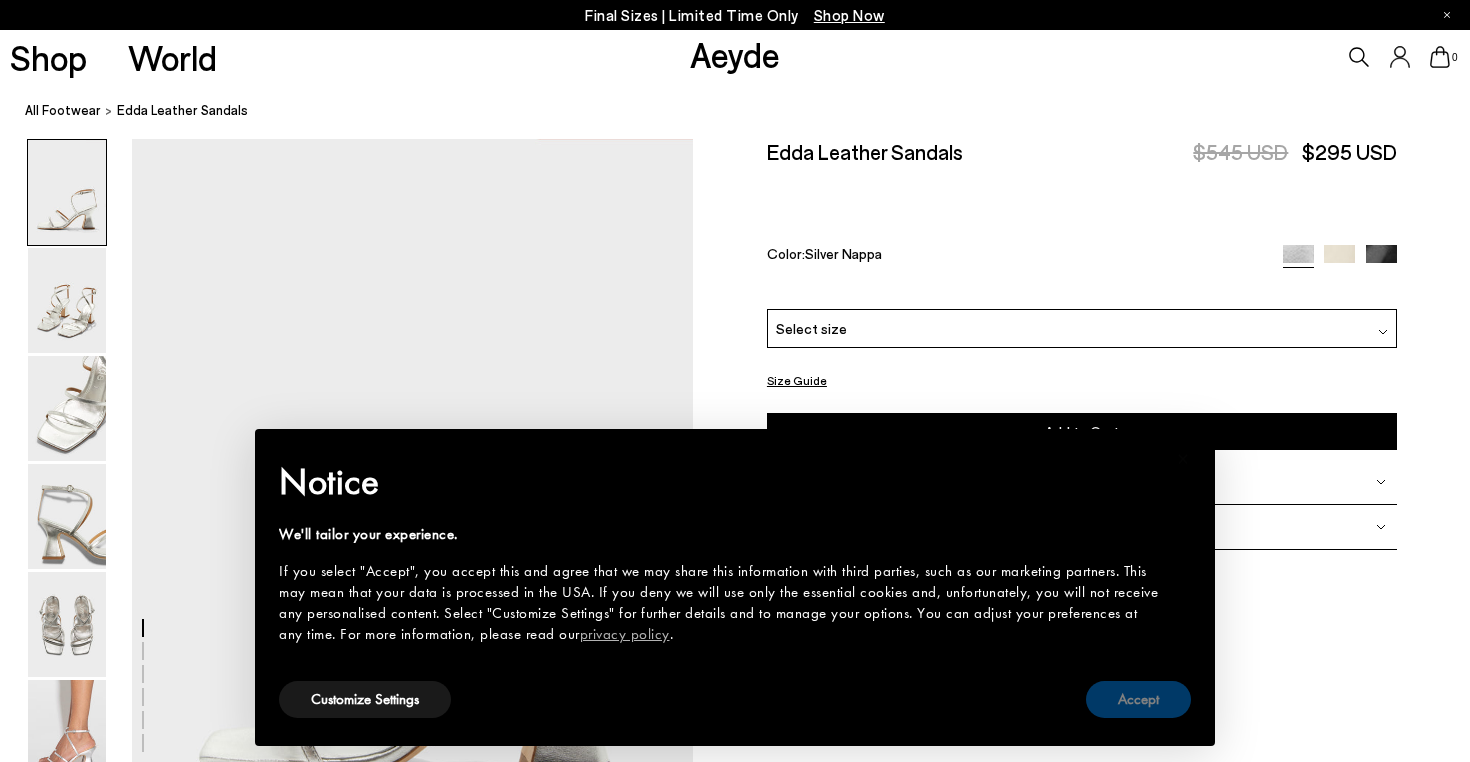 click on "Accept" at bounding box center [1138, 699] 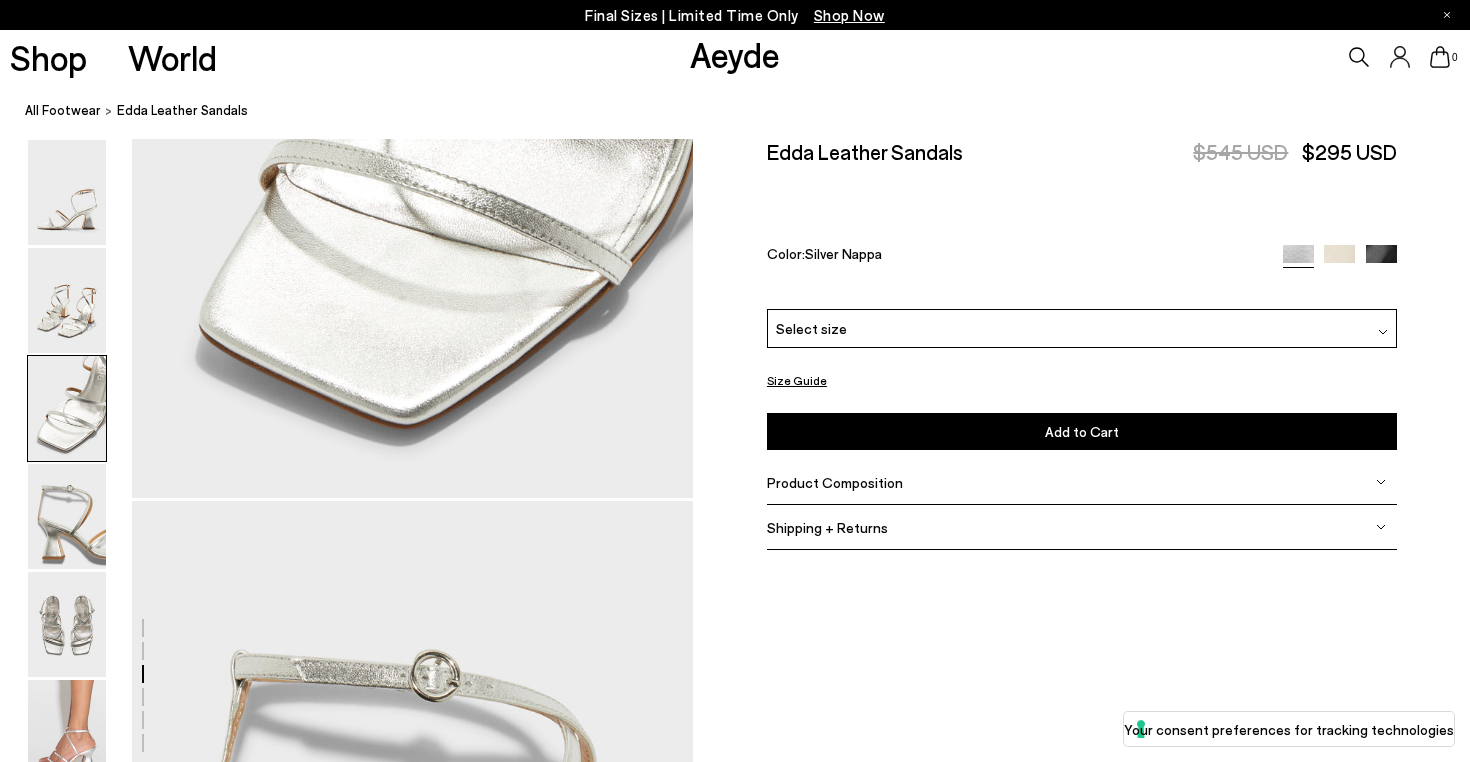 scroll, scrollTop: 0, scrollLeft: 0, axis: both 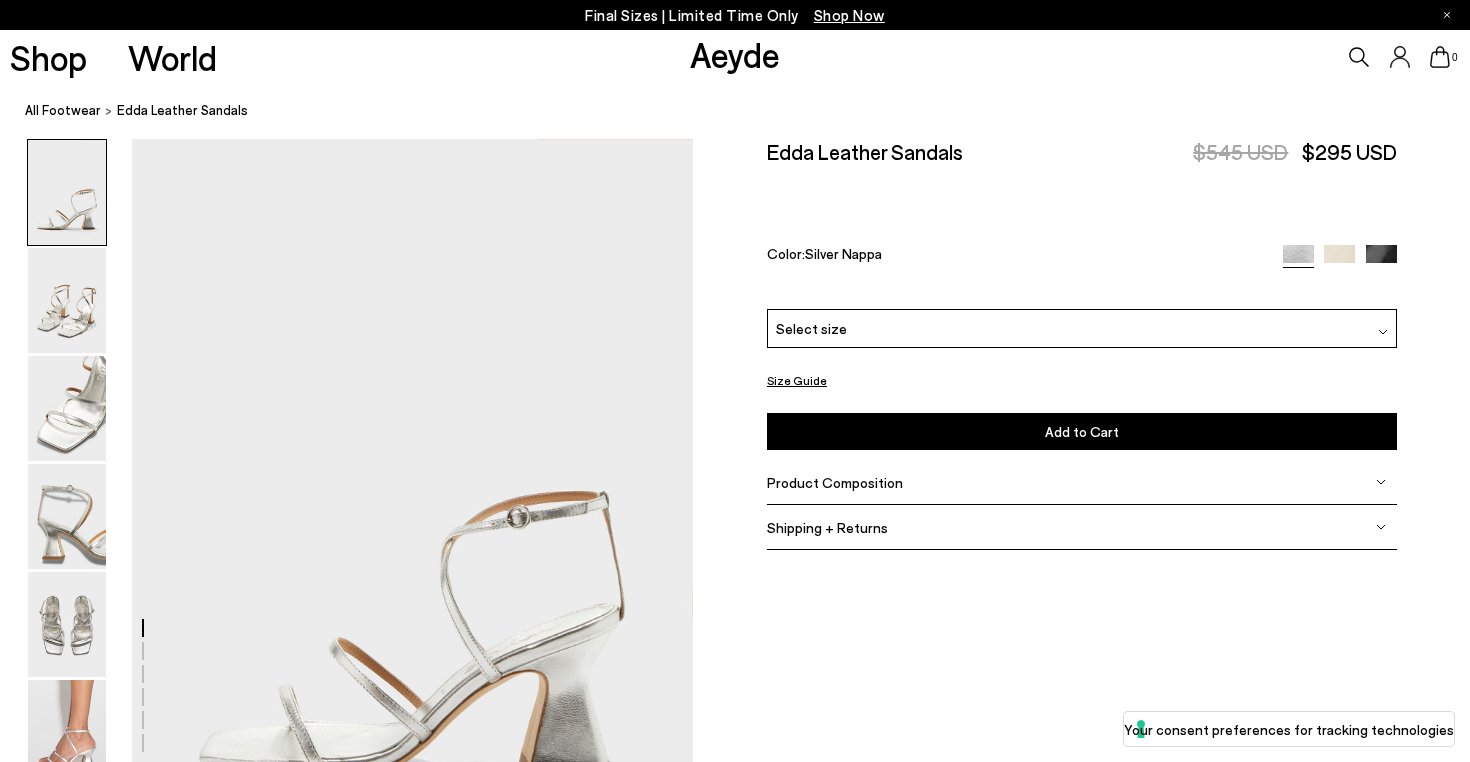 click on "Select size" at bounding box center [1082, 328] 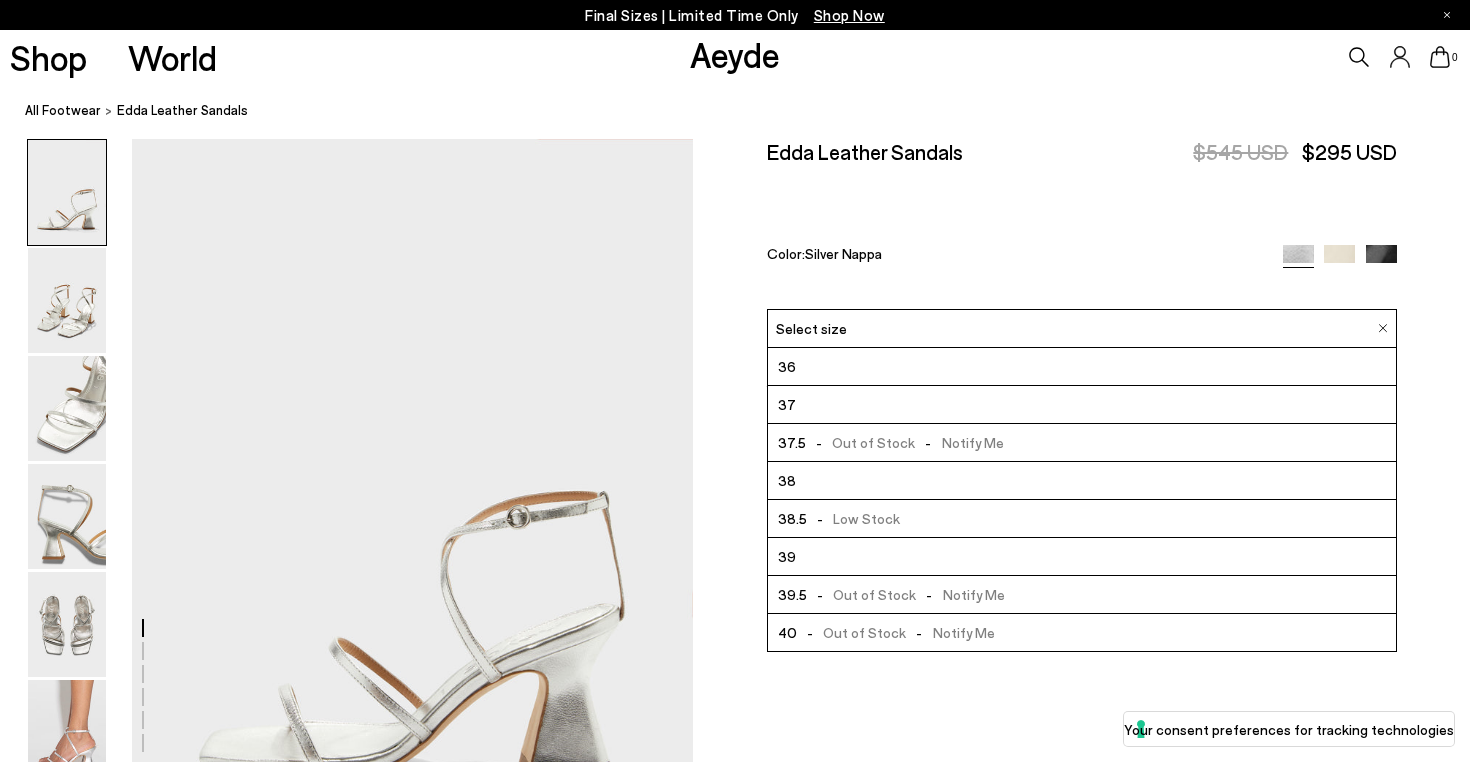 click on "- Out of Stock - Notify Me" at bounding box center (896, 632) 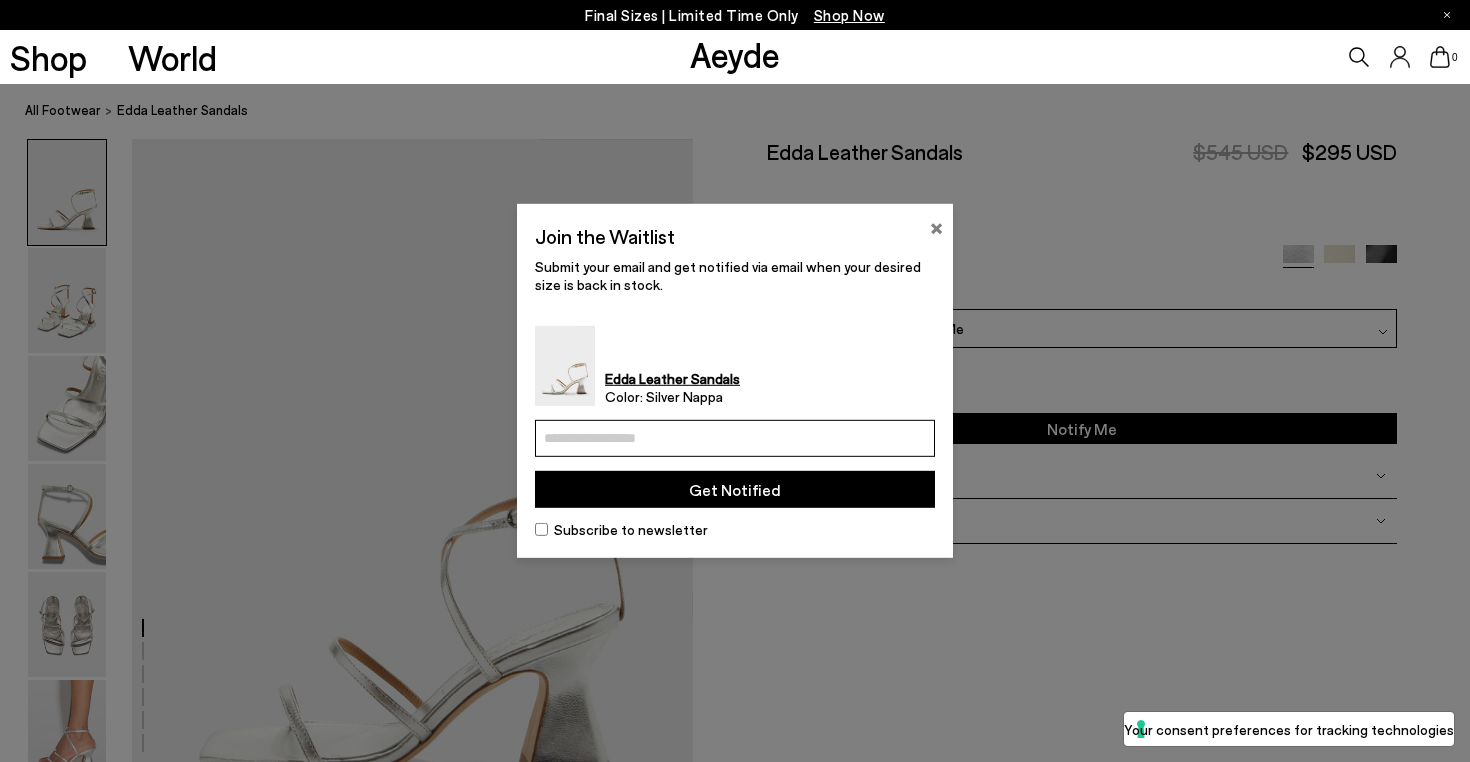 click on "×" at bounding box center (936, 226) 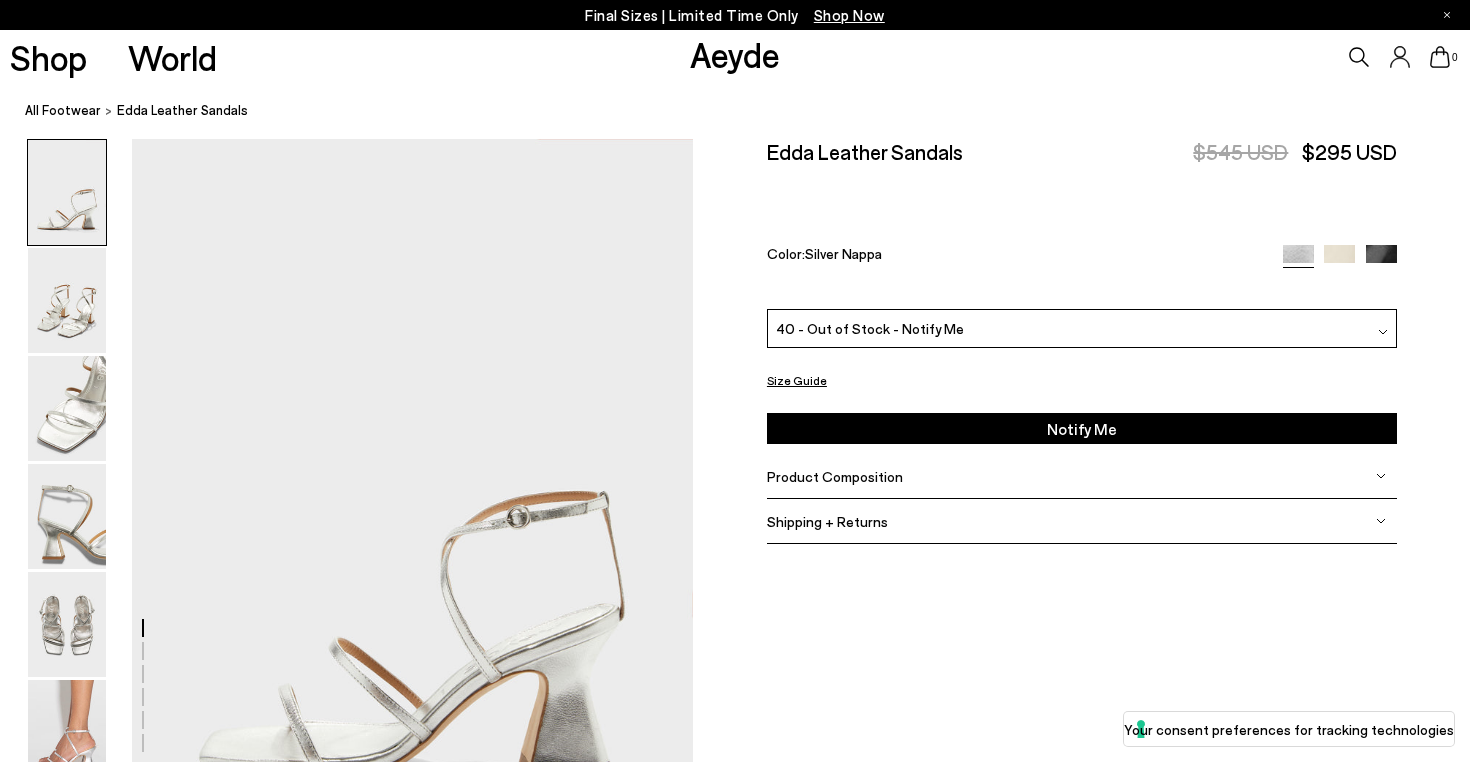click on "Size Guide" at bounding box center [797, 380] 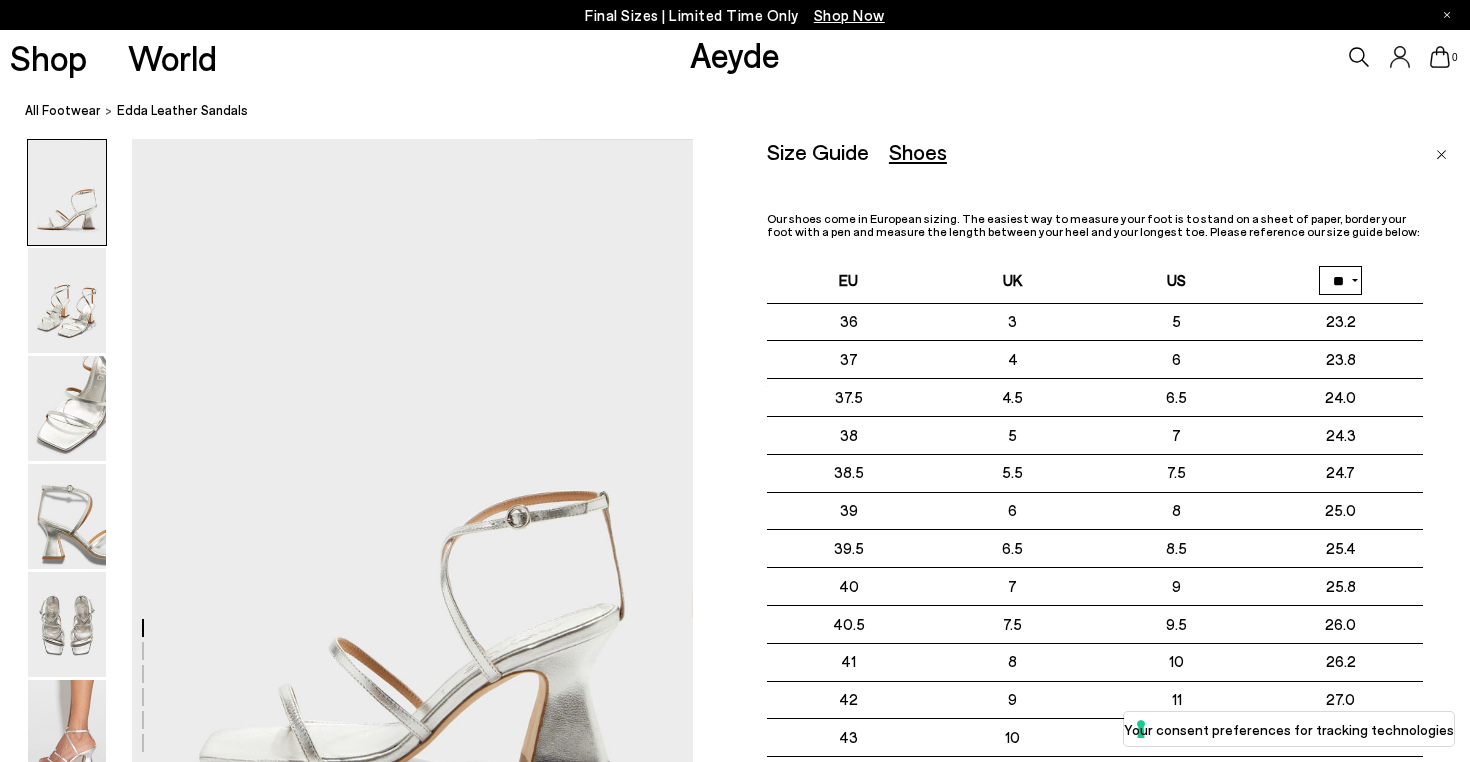 click at bounding box center (1441, 155) 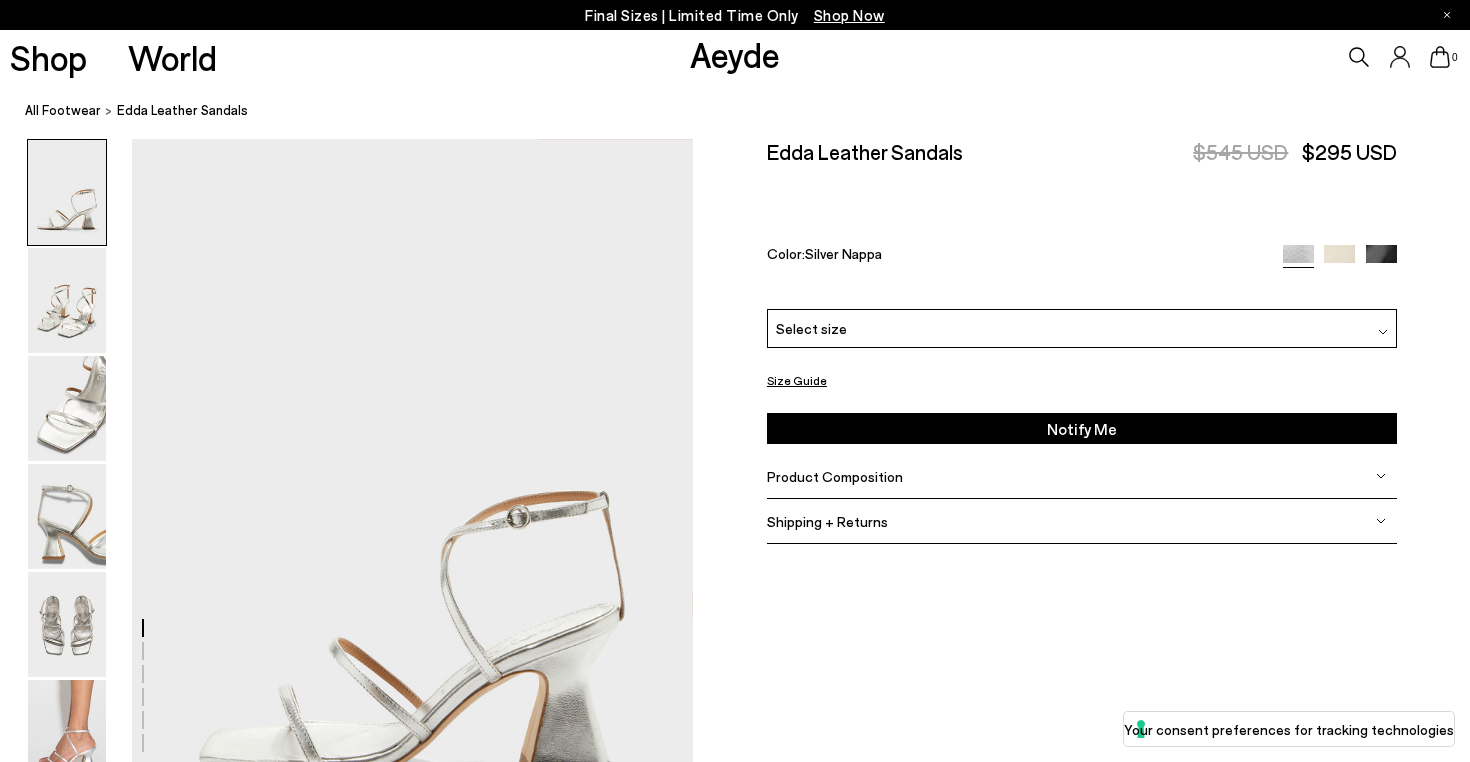 click on "Select size" at bounding box center (1082, 328) 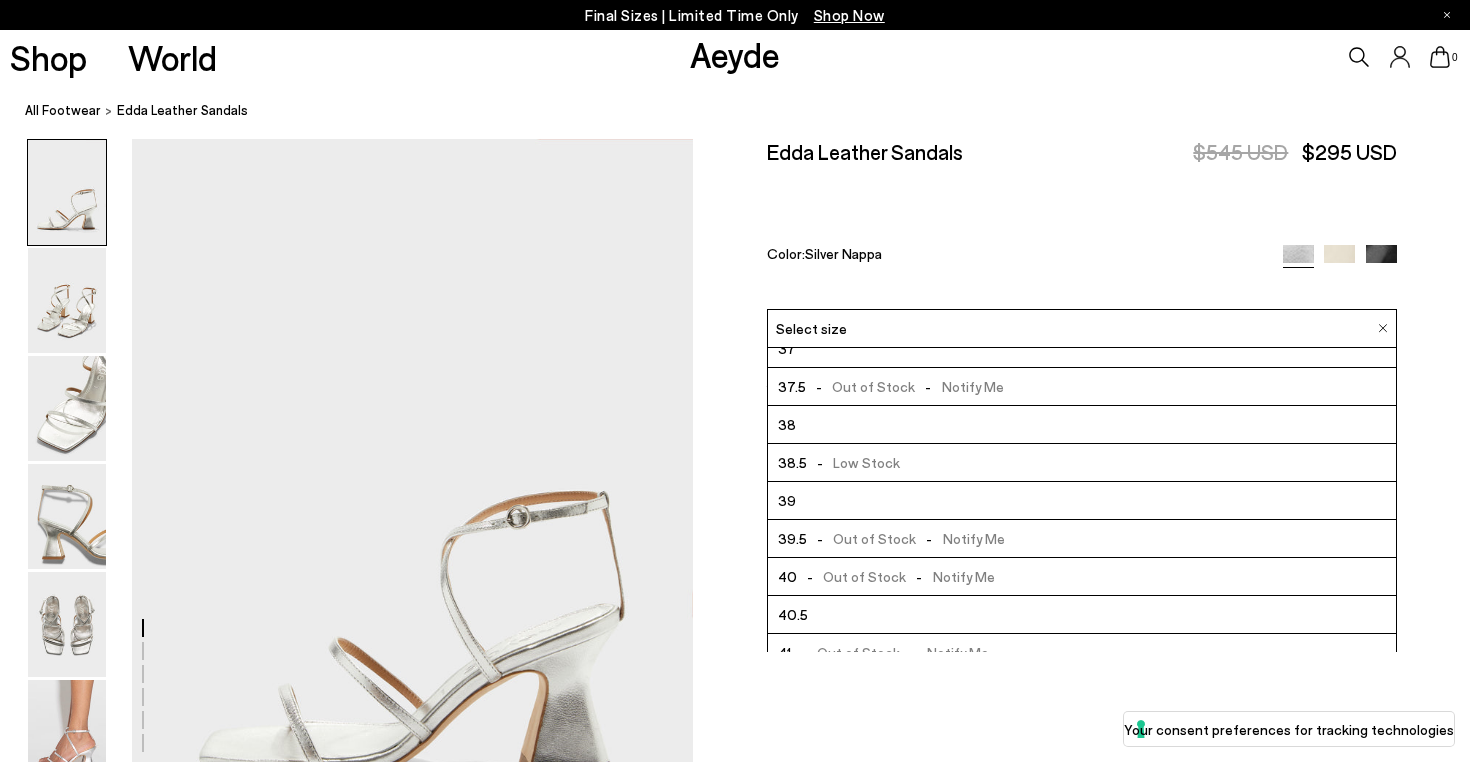 scroll, scrollTop: 63, scrollLeft: 0, axis: vertical 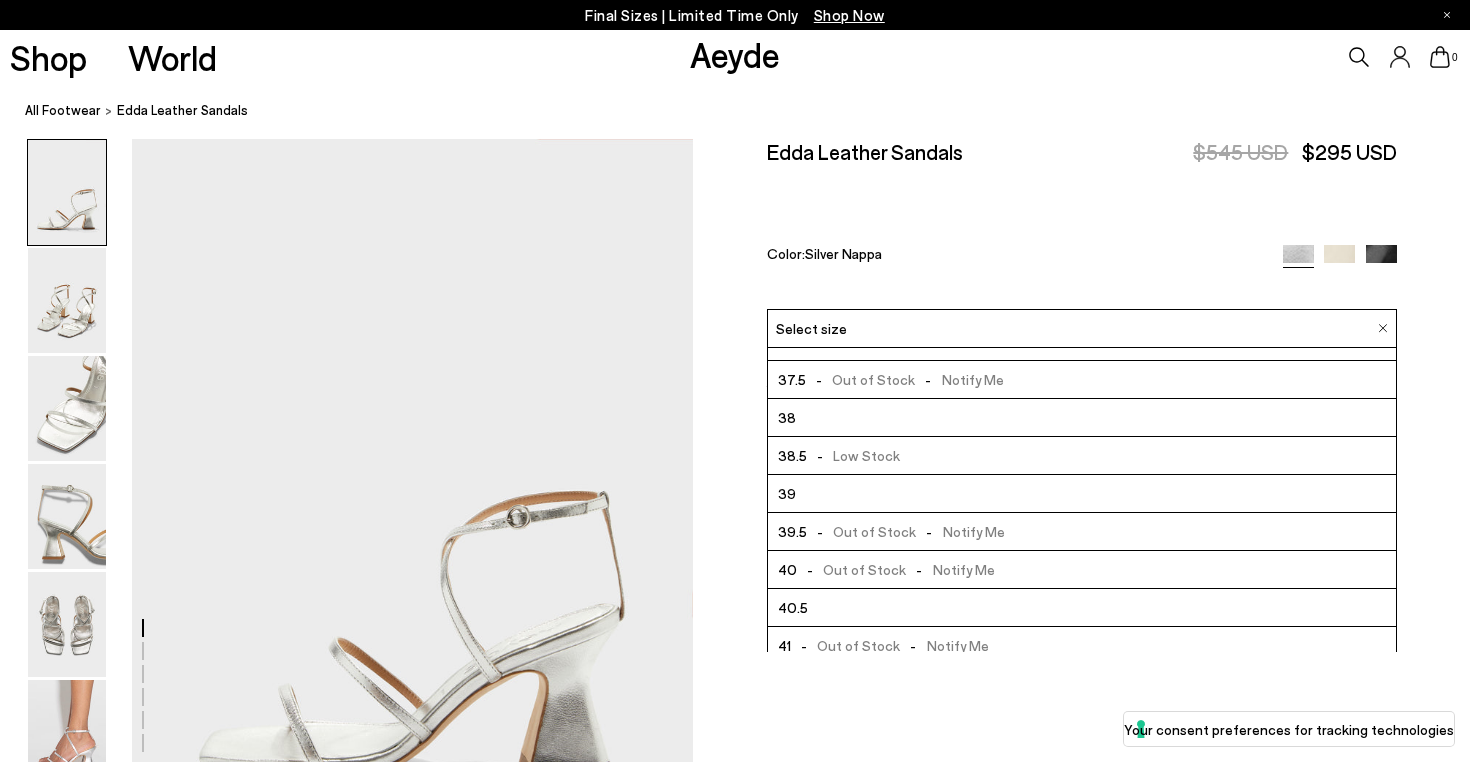 click on "40.5" at bounding box center (1082, 608) 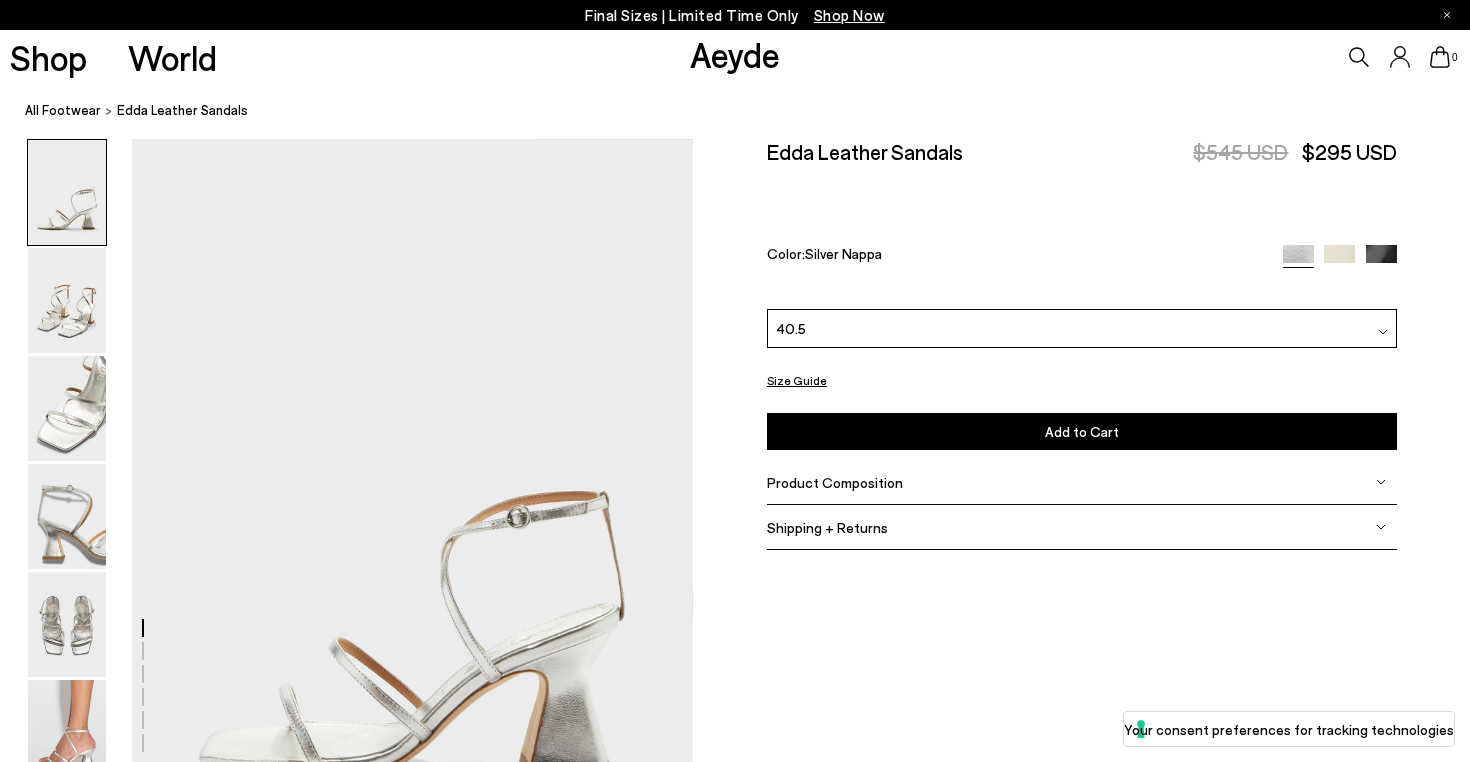 click on "Add to Cart Select a Size First" at bounding box center (1082, 431) 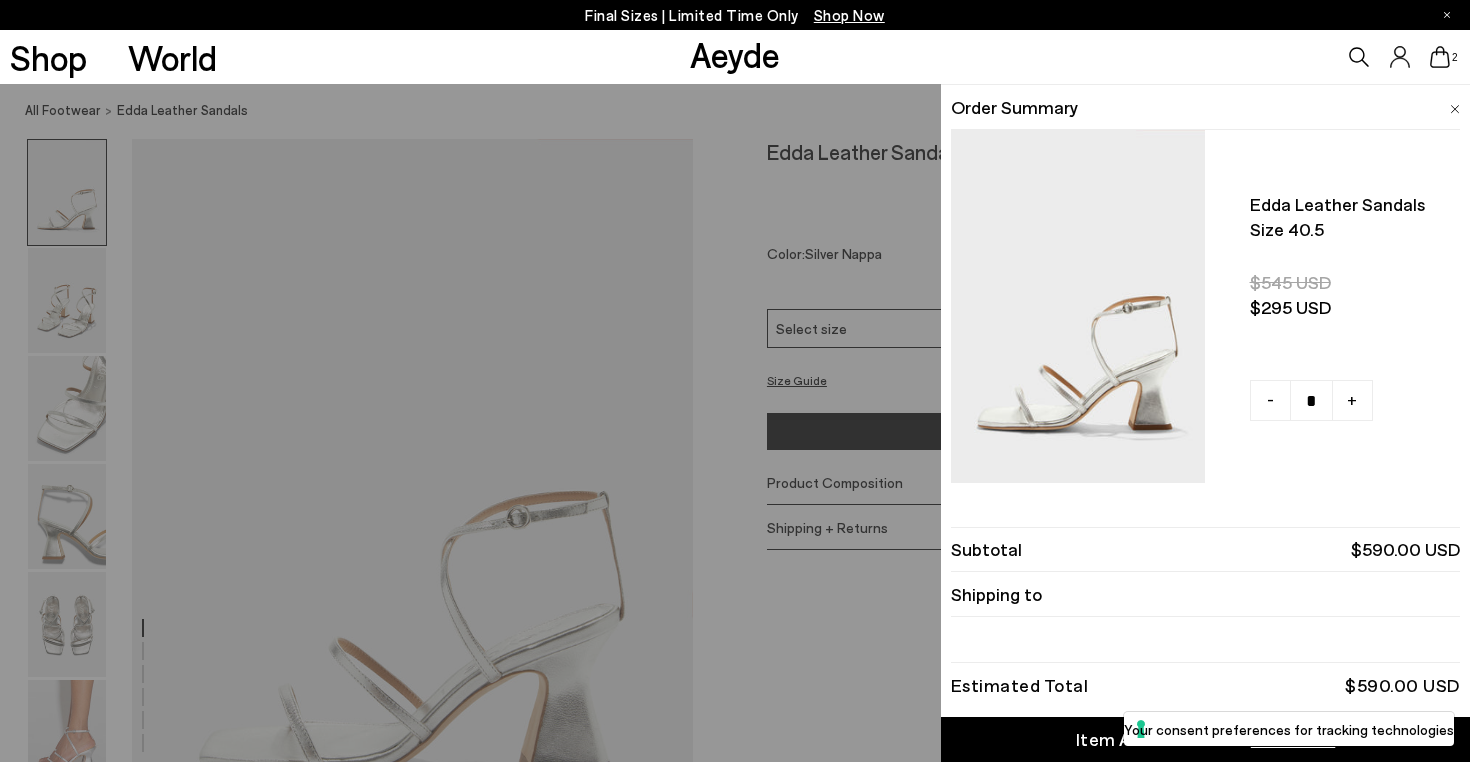 click on "Quick Add
Color
Size
View Details
Order Summary
Edda leather sandals
Size
40.5
-" at bounding box center (735, 423) 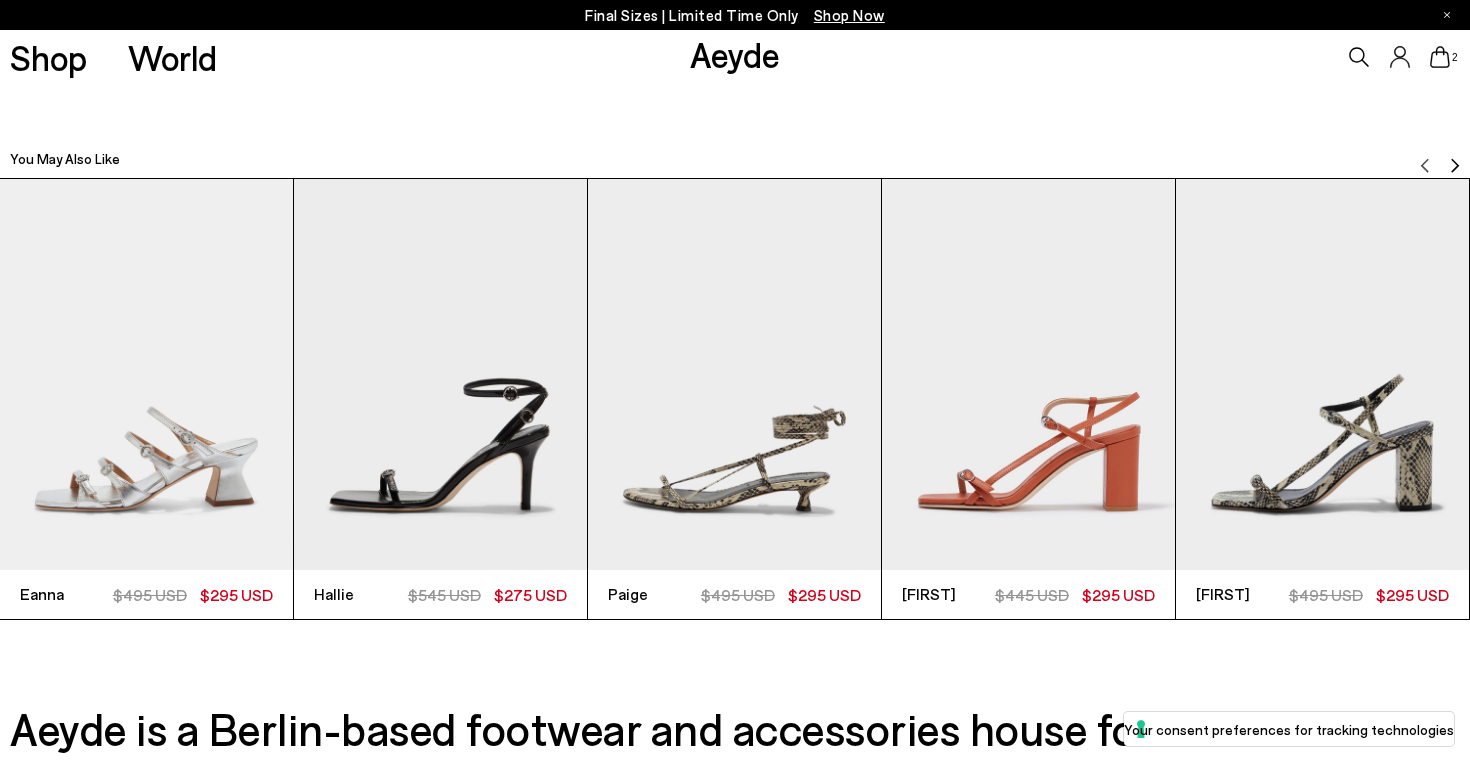 scroll, scrollTop: 4798, scrollLeft: 0, axis: vertical 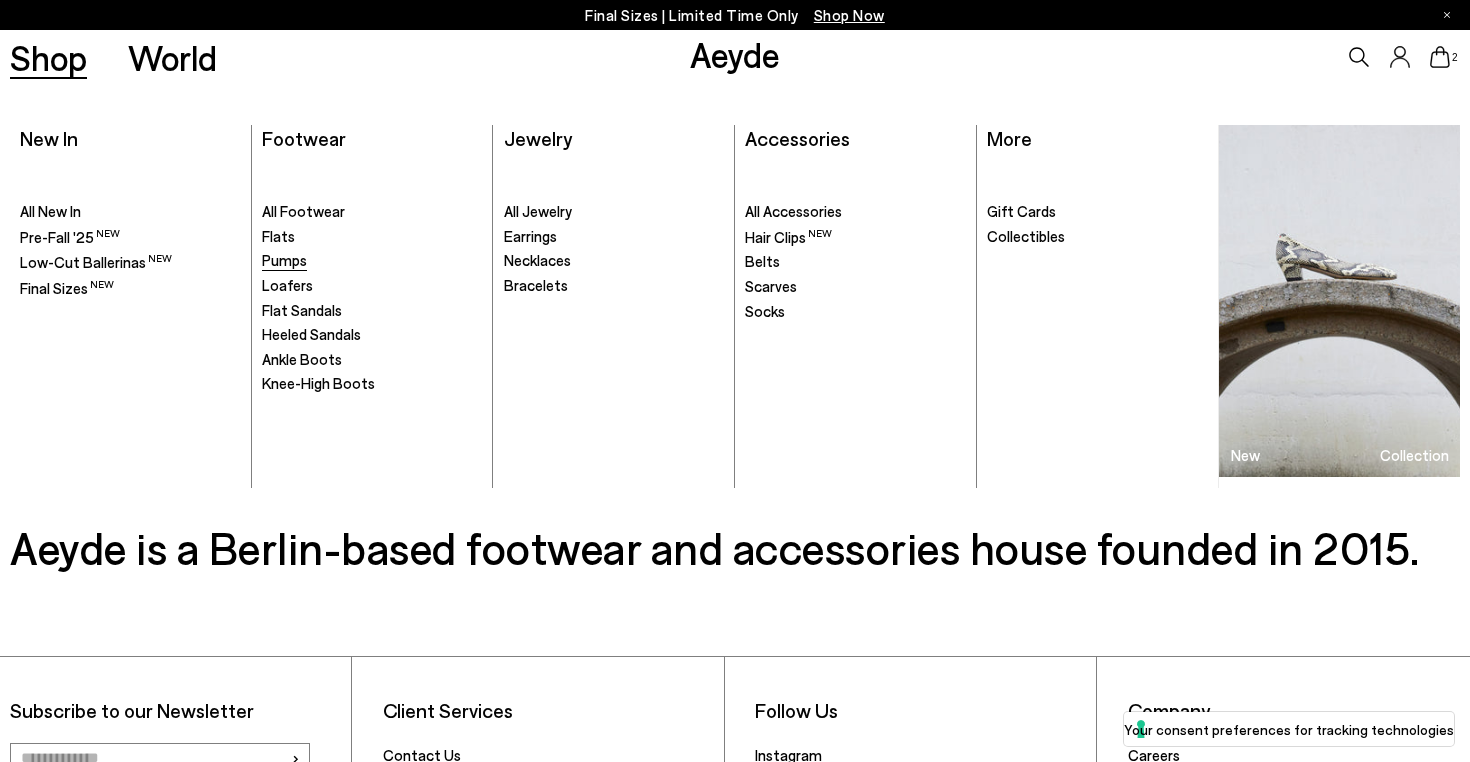 click on "Pumps" at bounding box center (372, 261) 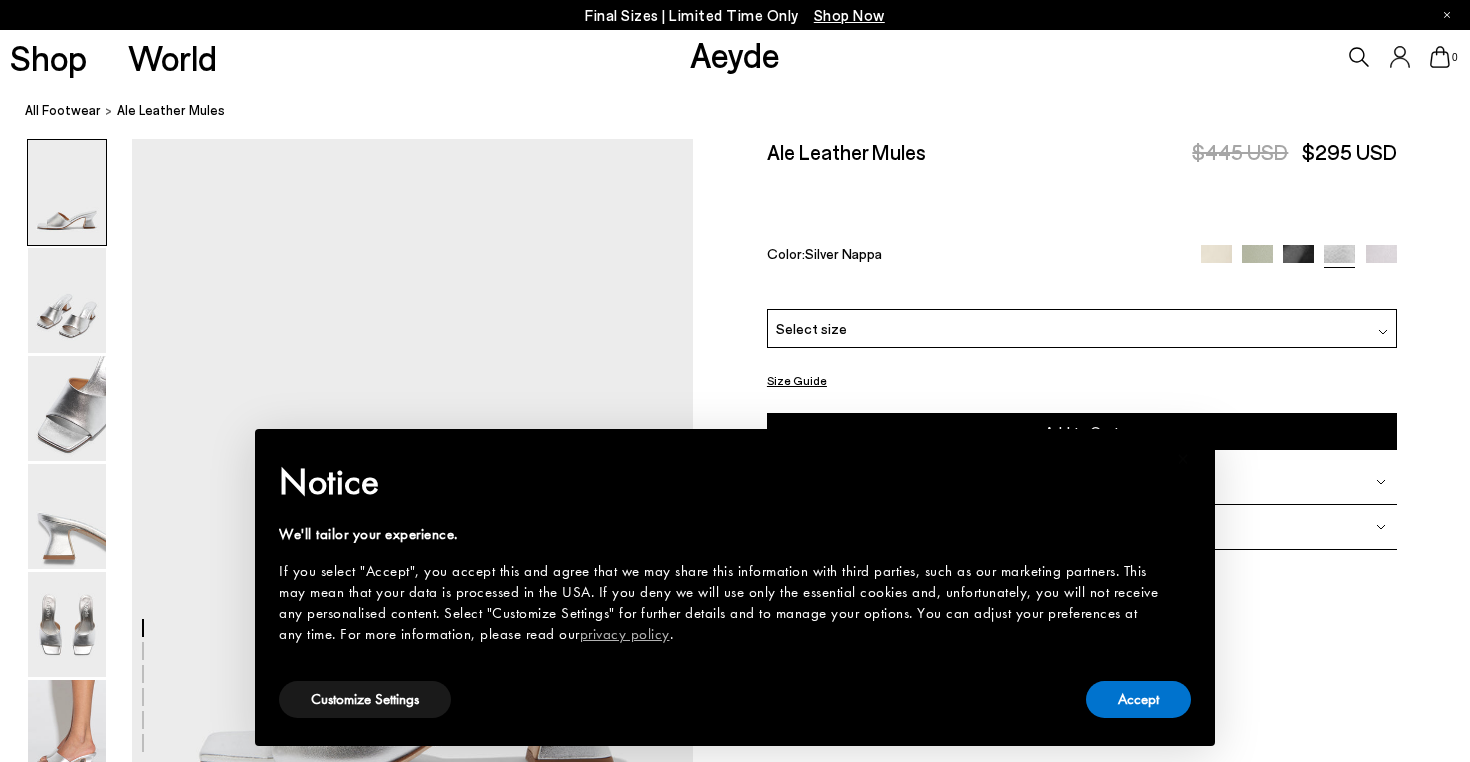 scroll, scrollTop: 0, scrollLeft: 0, axis: both 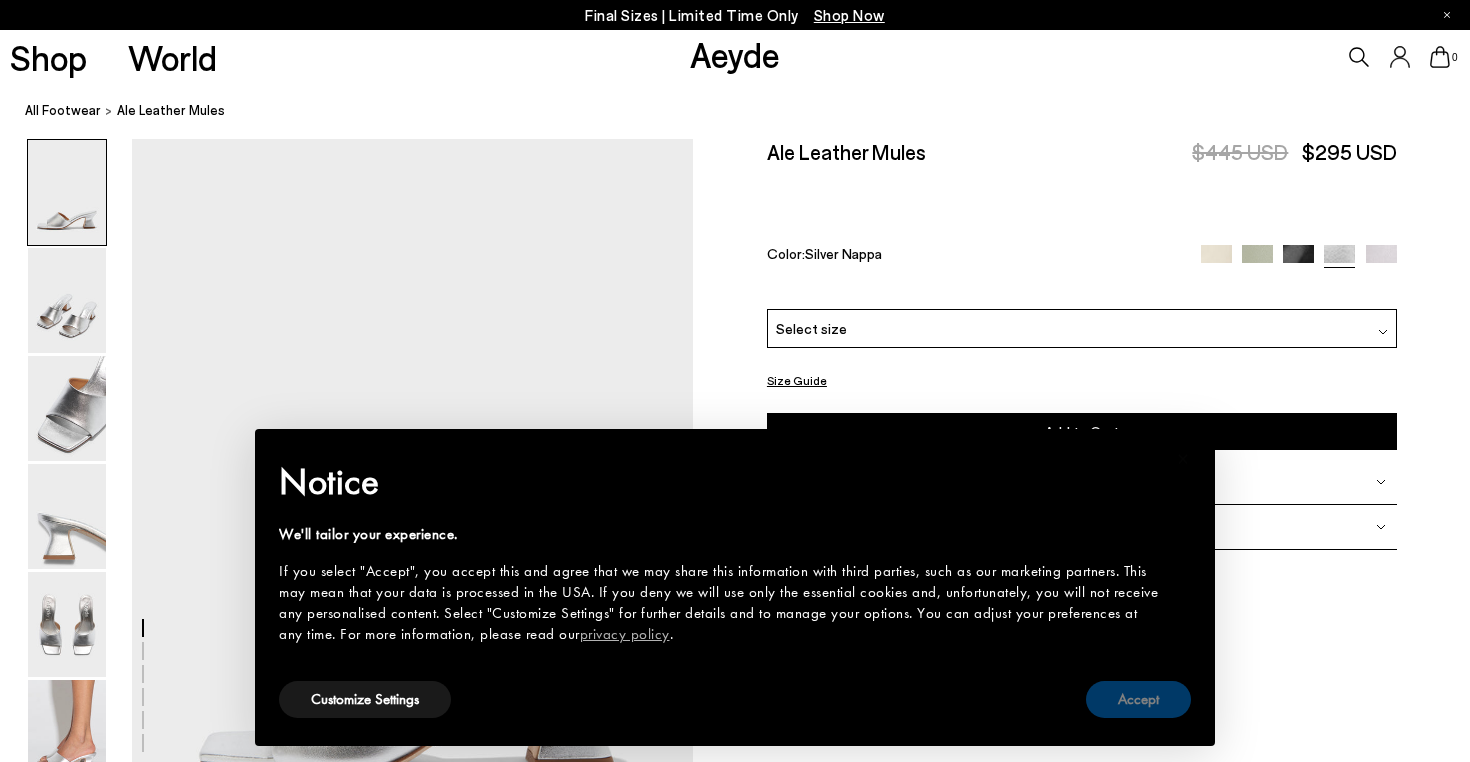 click on "Accept" at bounding box center (1138, 699) 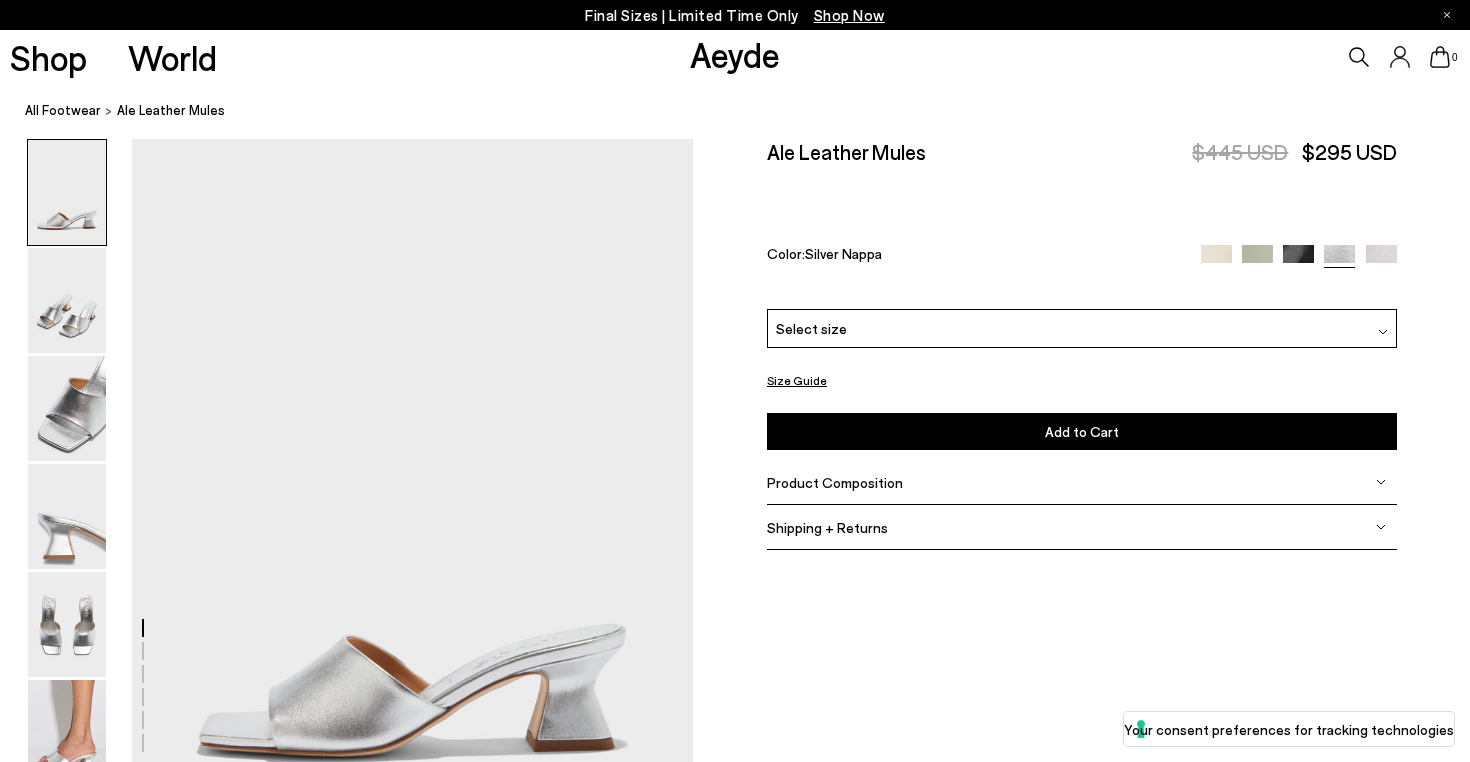 scroll, scrollTop: 0, scrollLeft: 0, axis: both 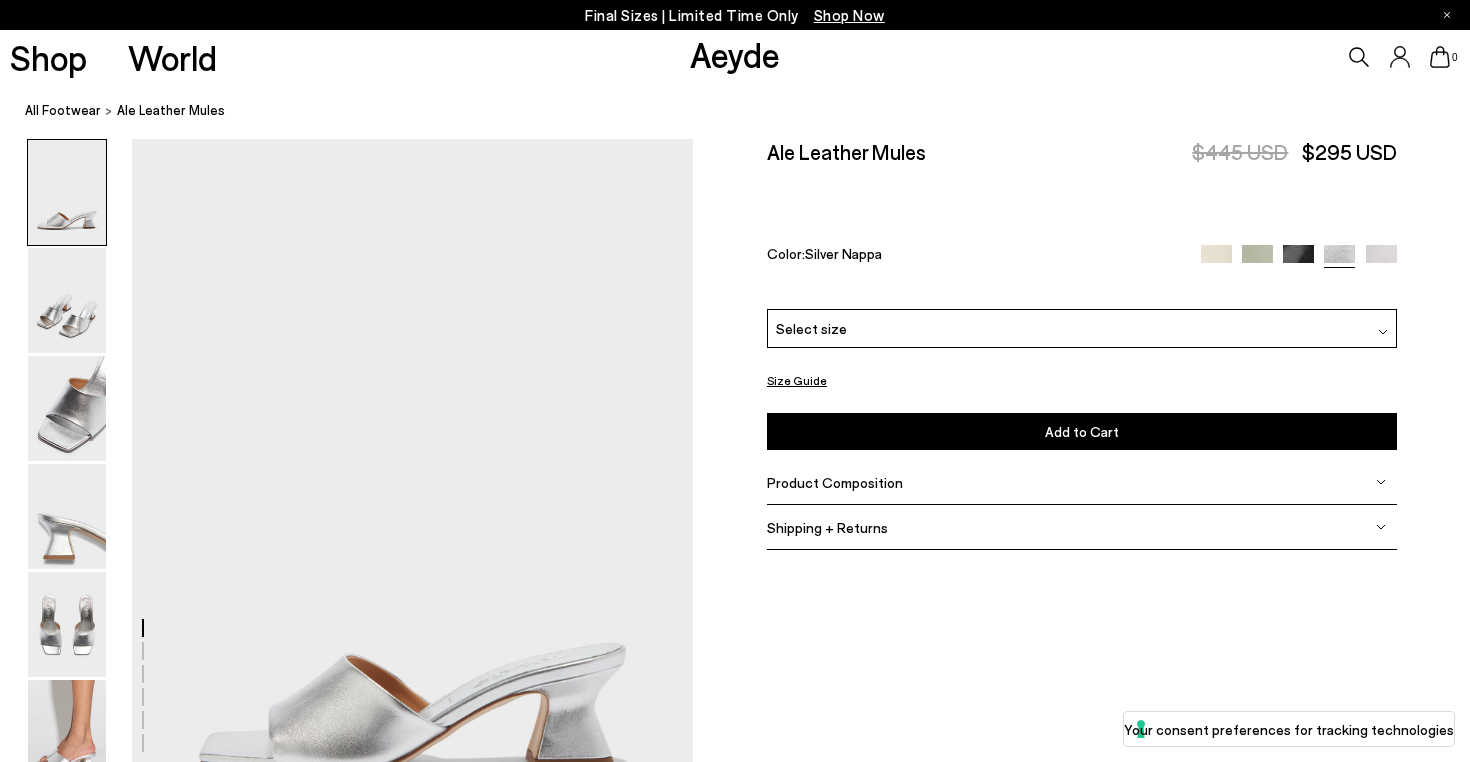 click on "Select size" at bounding box center (1082, 328) 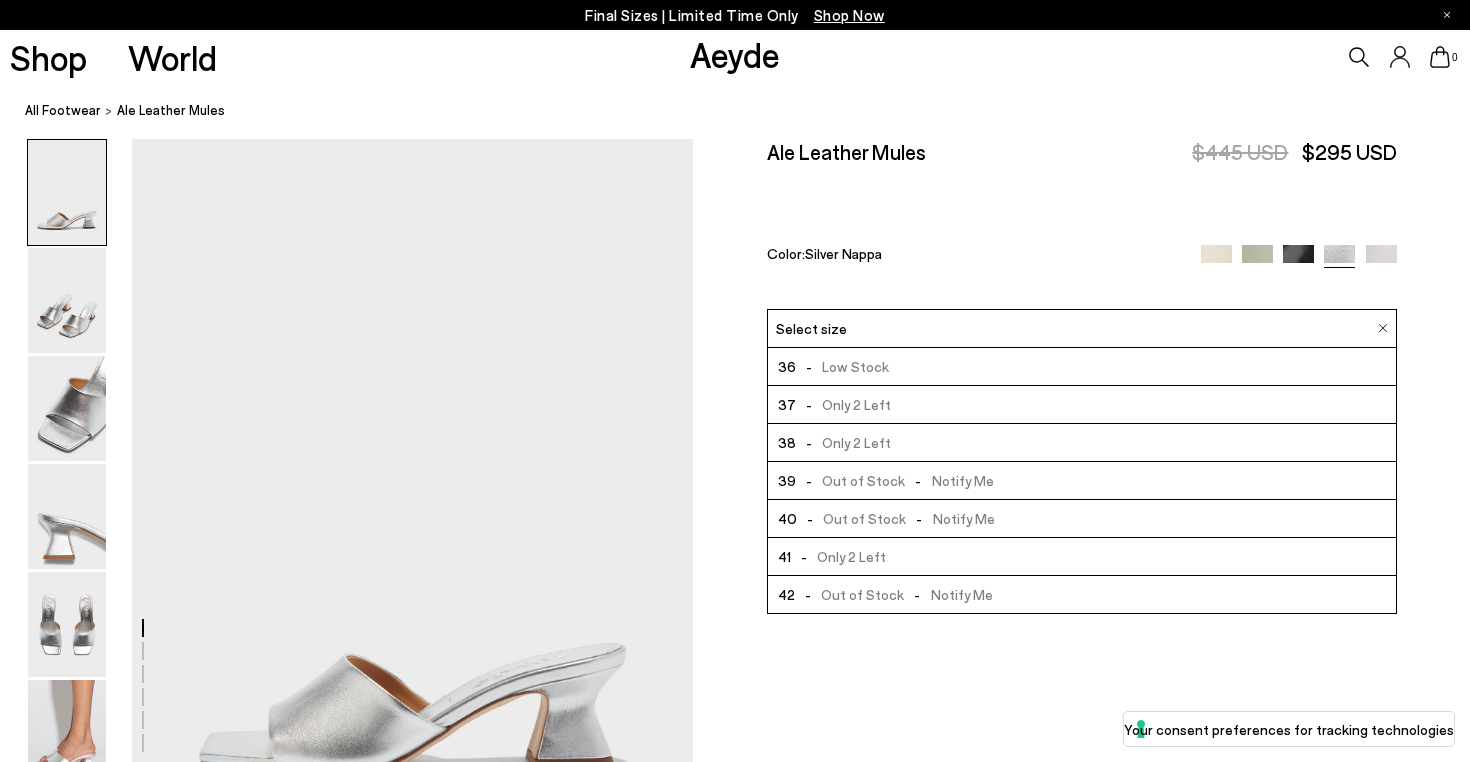 click on "-" at bounding box center (919, 518) 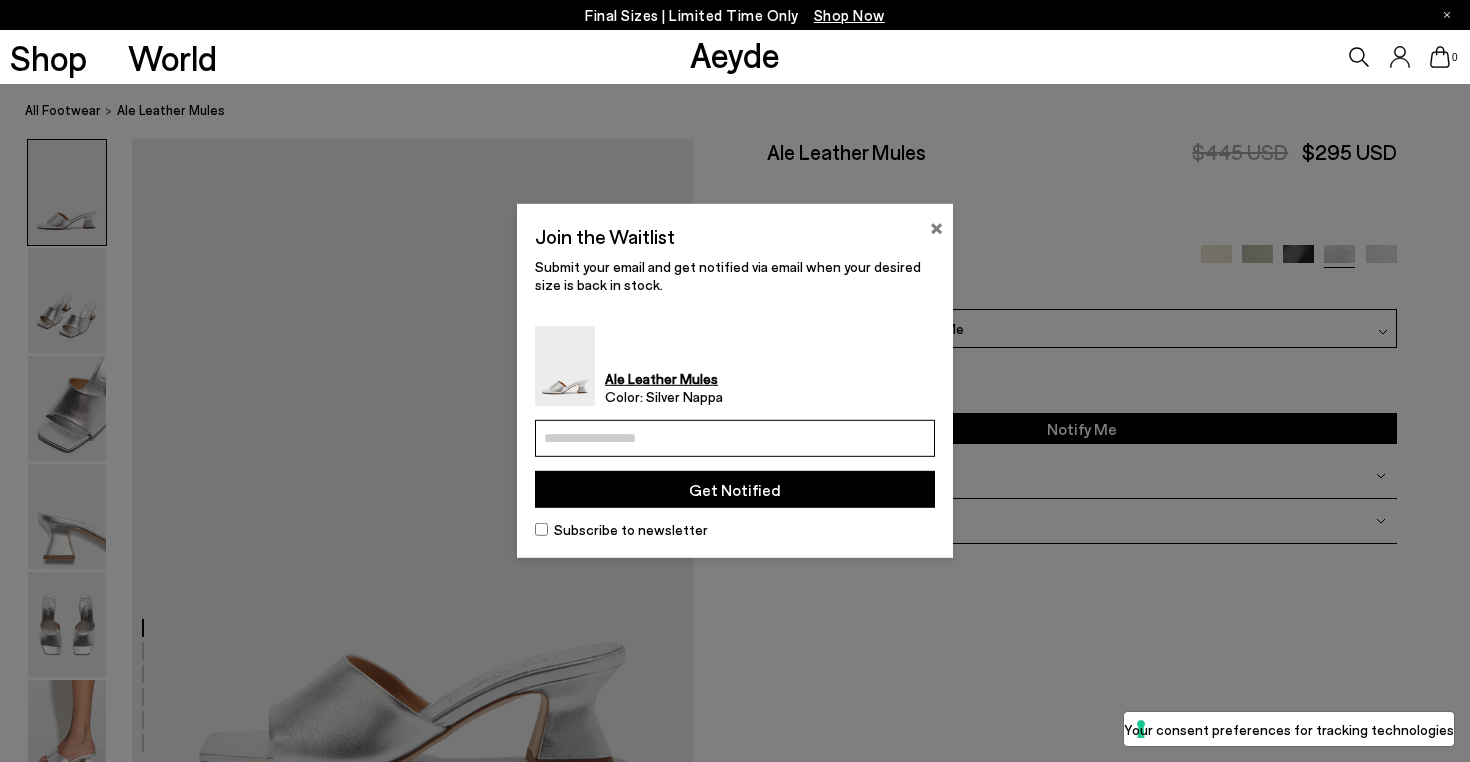 click on "×" at bounding box center [936, 226] 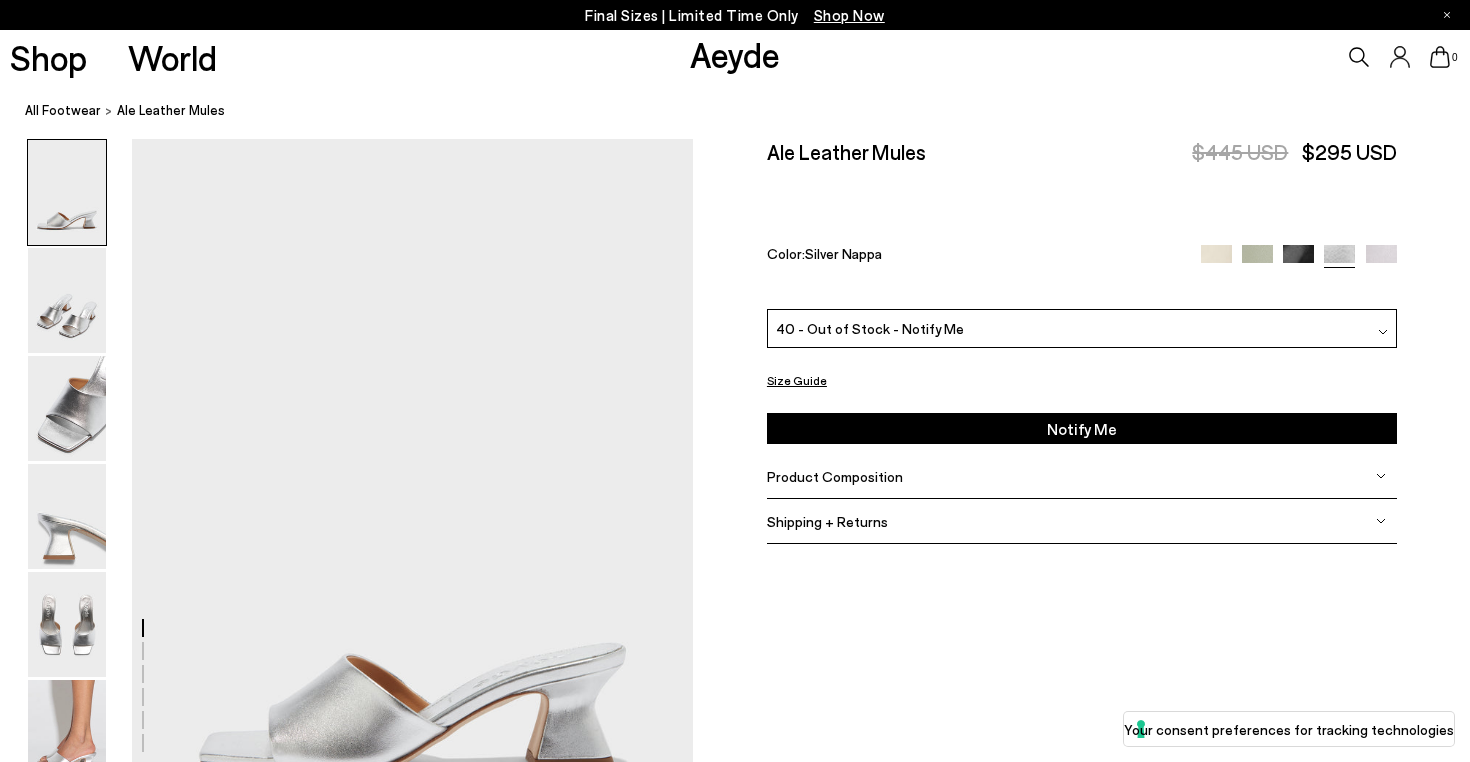 click at bounding box center [1381, 260] 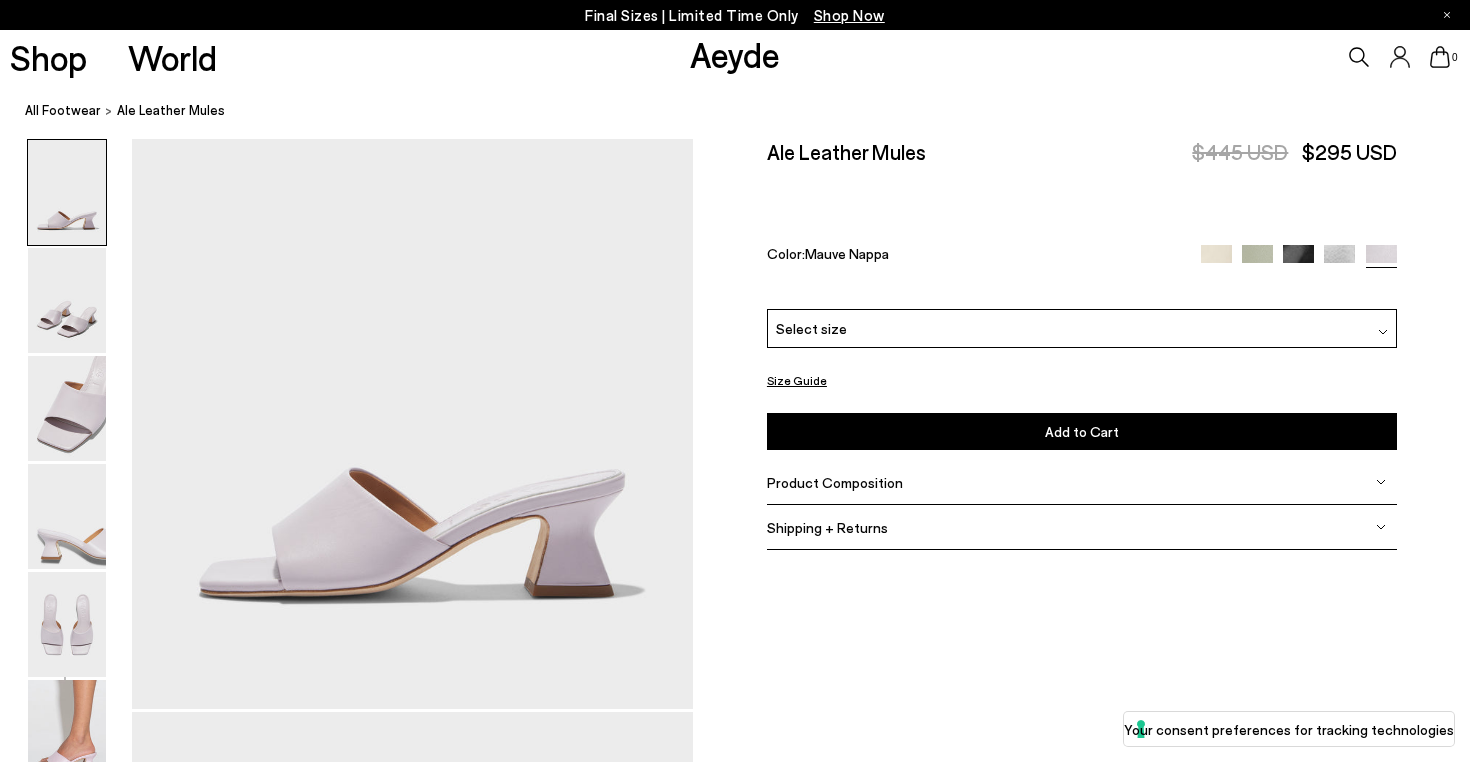 scroll, scrollTop: 0, scrollLeft: 0, axis: both 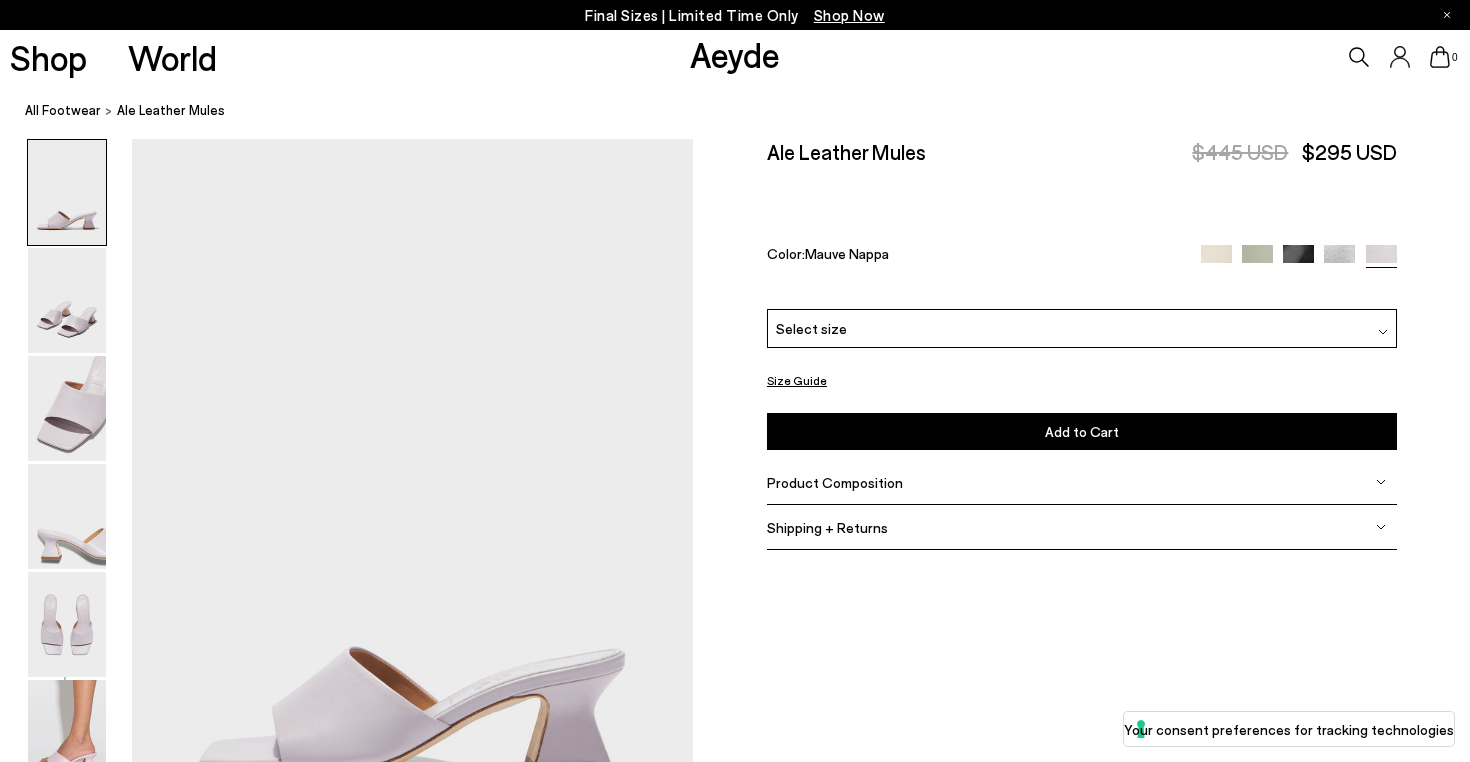 click at bounding box center [1216, 260] 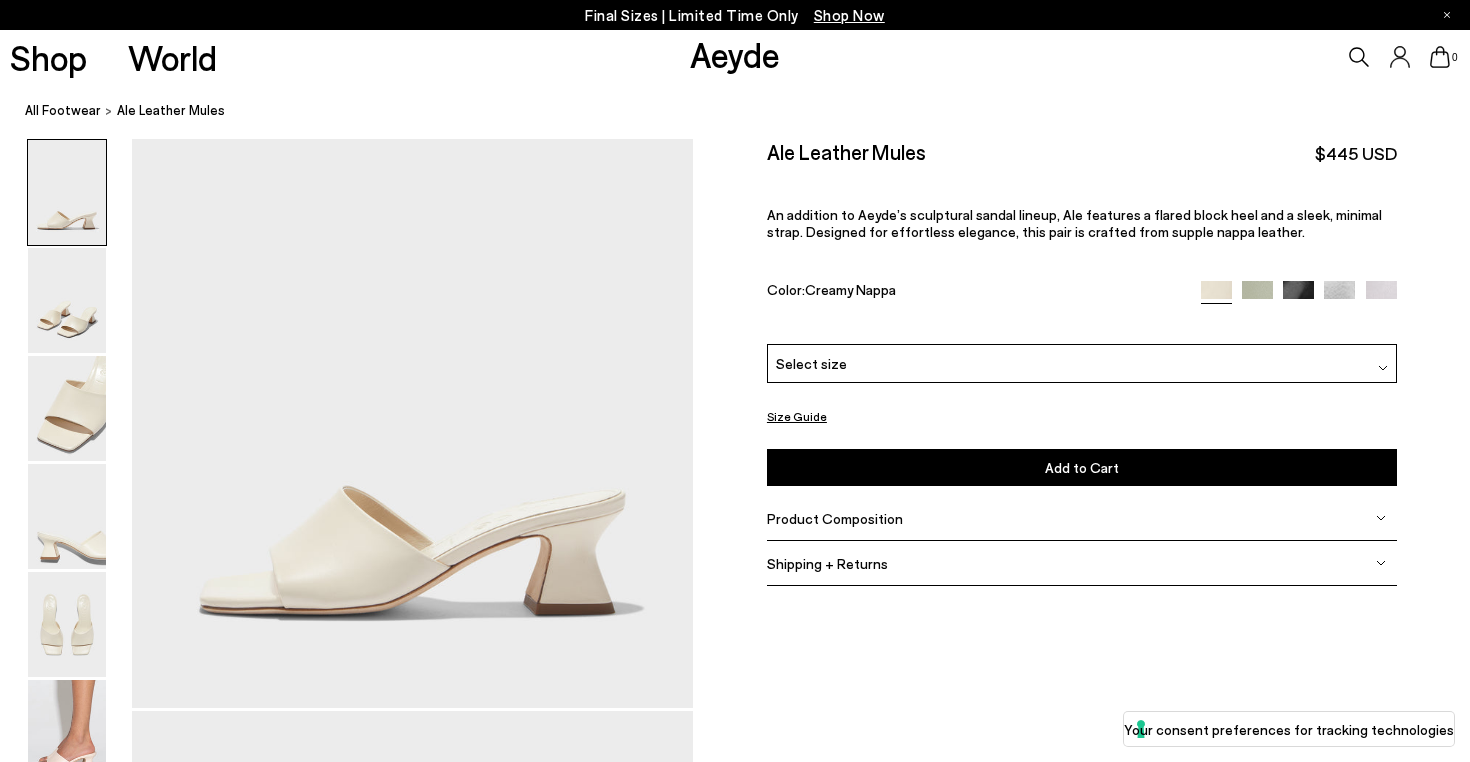 scroll, scrollTop: 0, scrollLeft: 0, axis: both 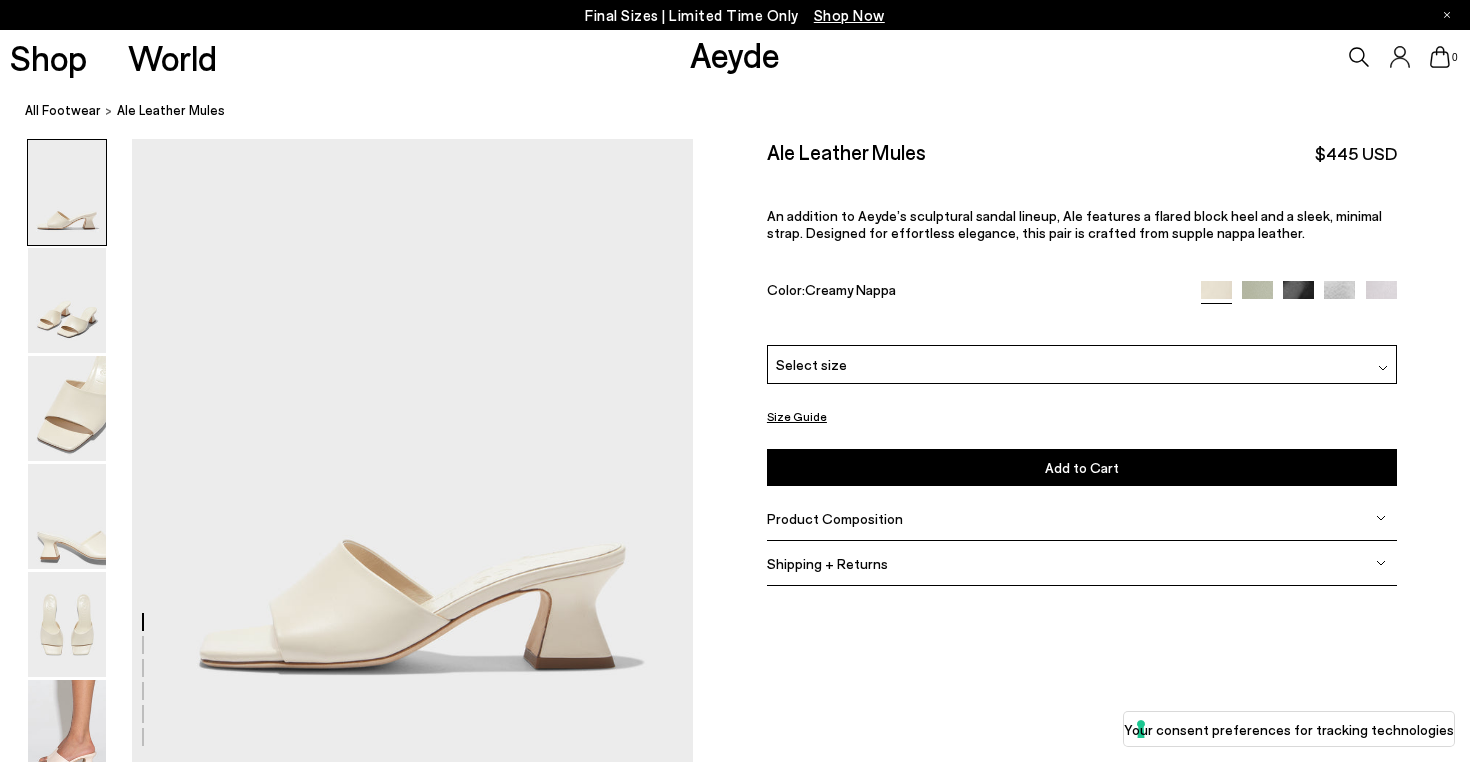 click on "Select size" at bounding box center (1082, 364) 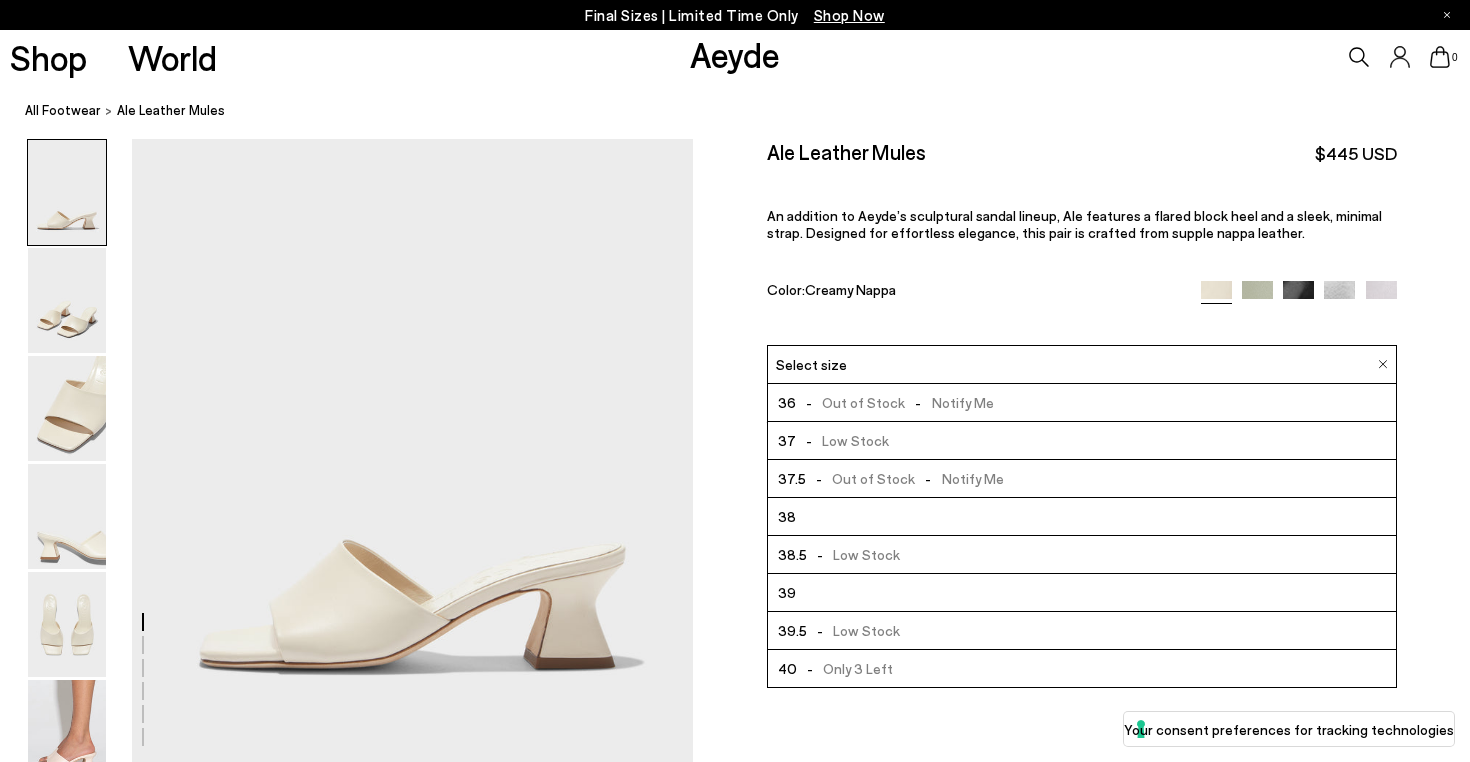 click on "- Only 3 Left" at bounding box center [845, 668] 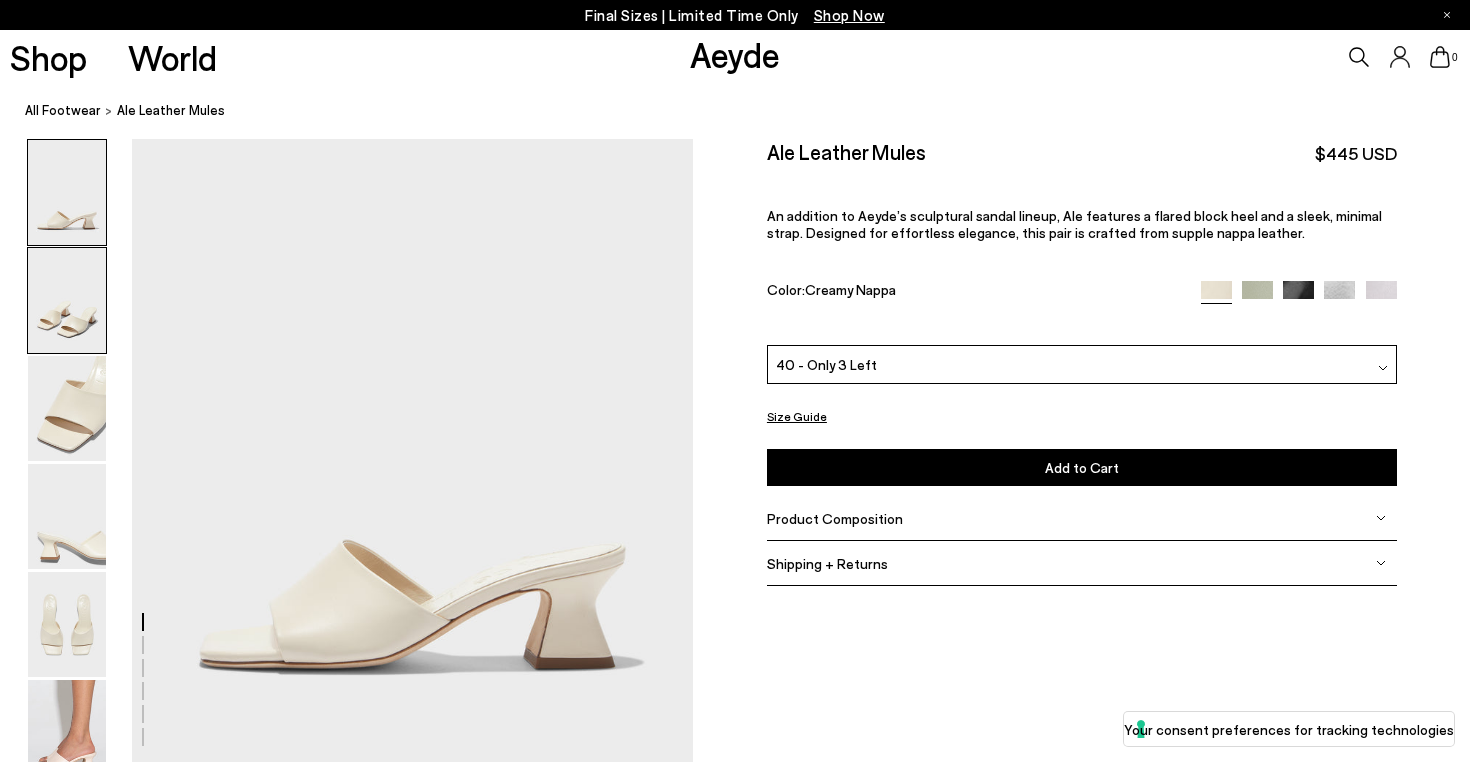 click at bounding box center [67, 300] 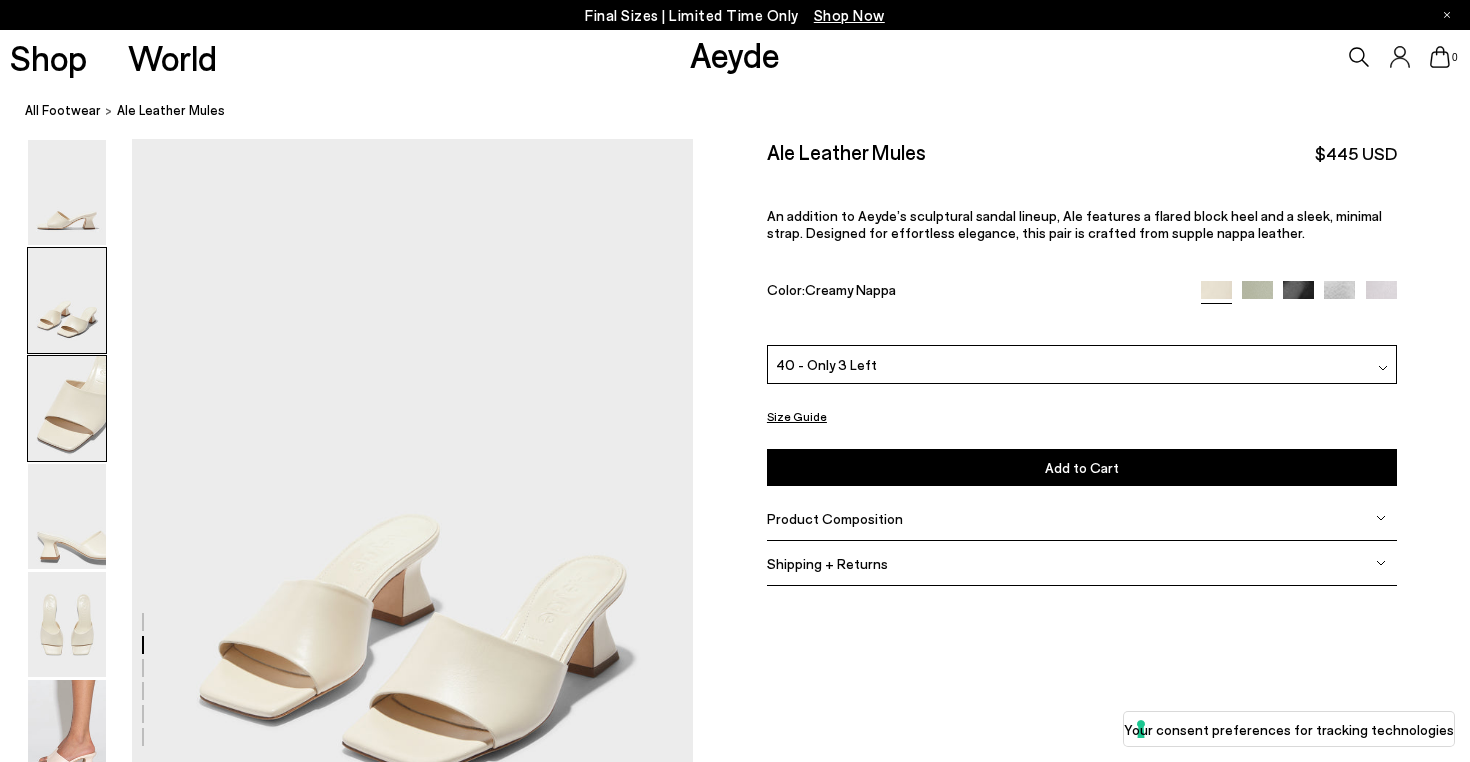 click at bounding box center (67, 408) 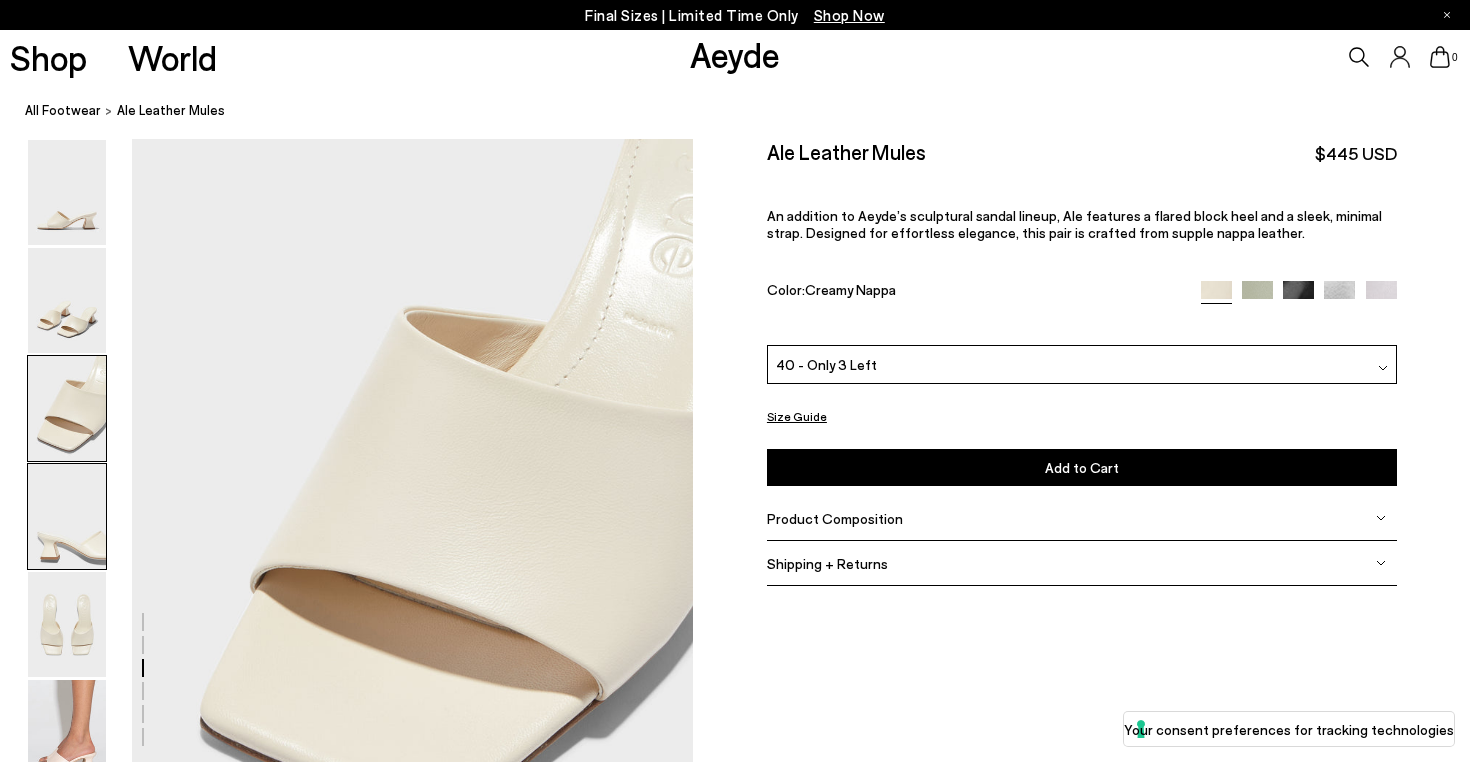 click at bounding box center [67, 516] 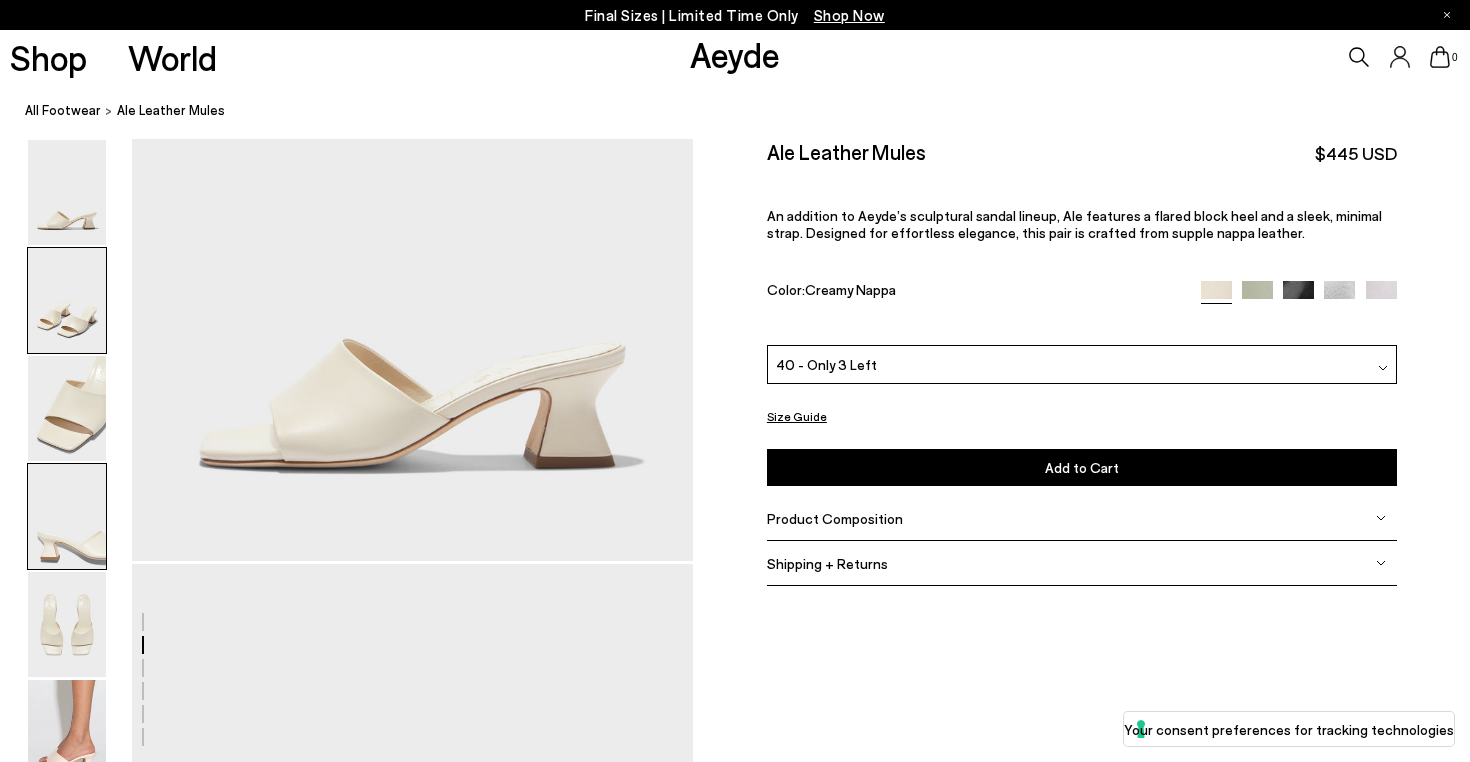 scroll, scrollTop: 0, scrollLeft: 0, axis: both 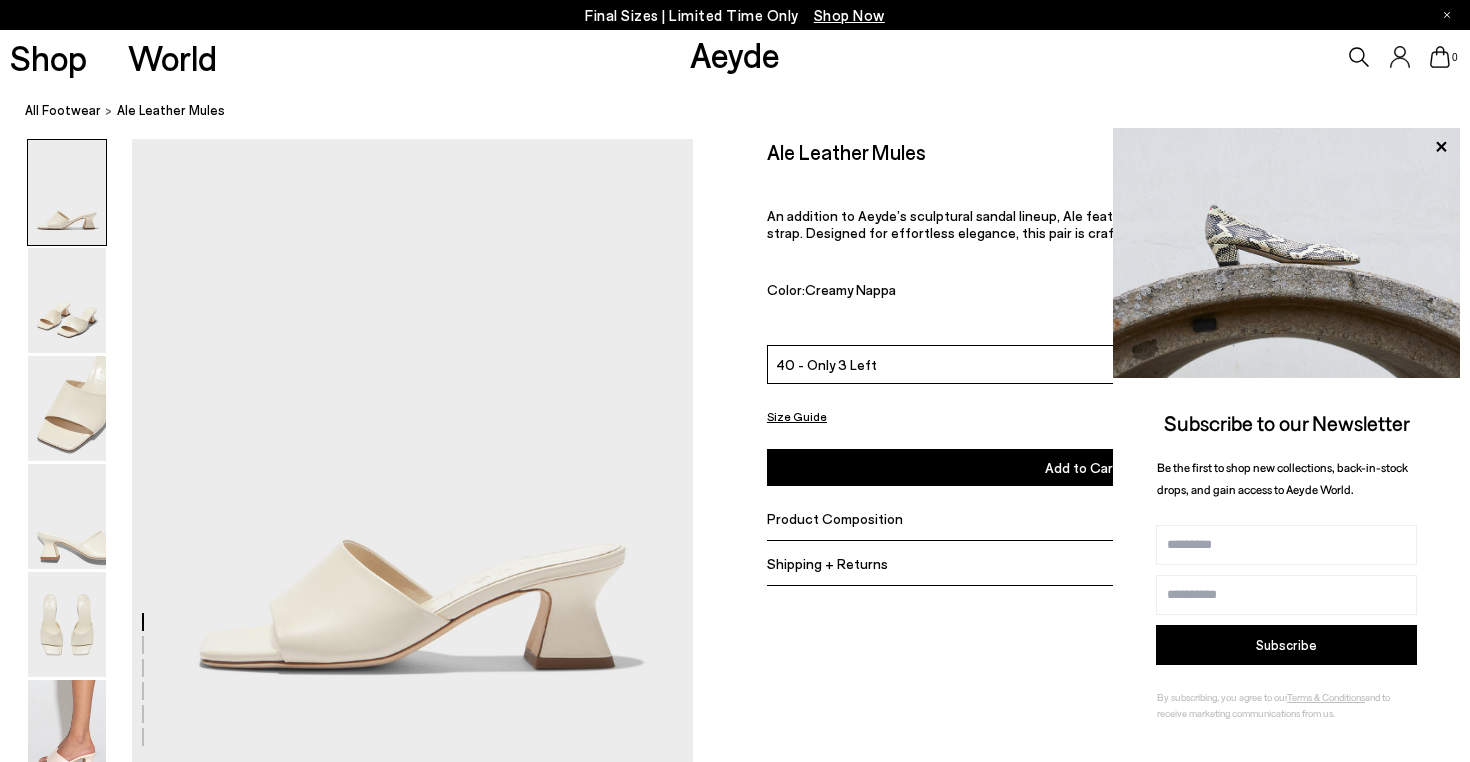 click on "40  -  Only 3 Left" at bounding box center [1082, 364] 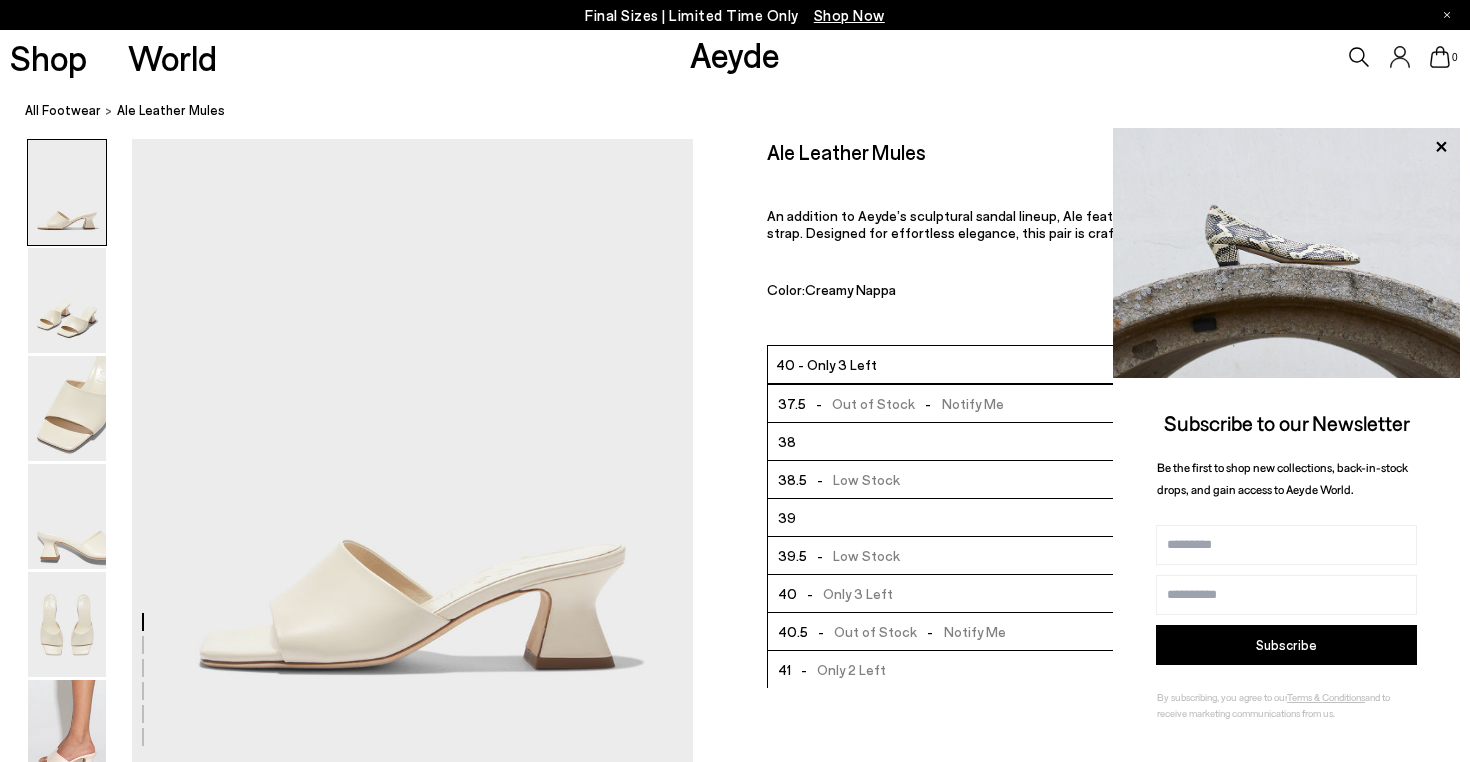 scroll, scrollTop: 82, scrollLeft: 0, axis: vertical 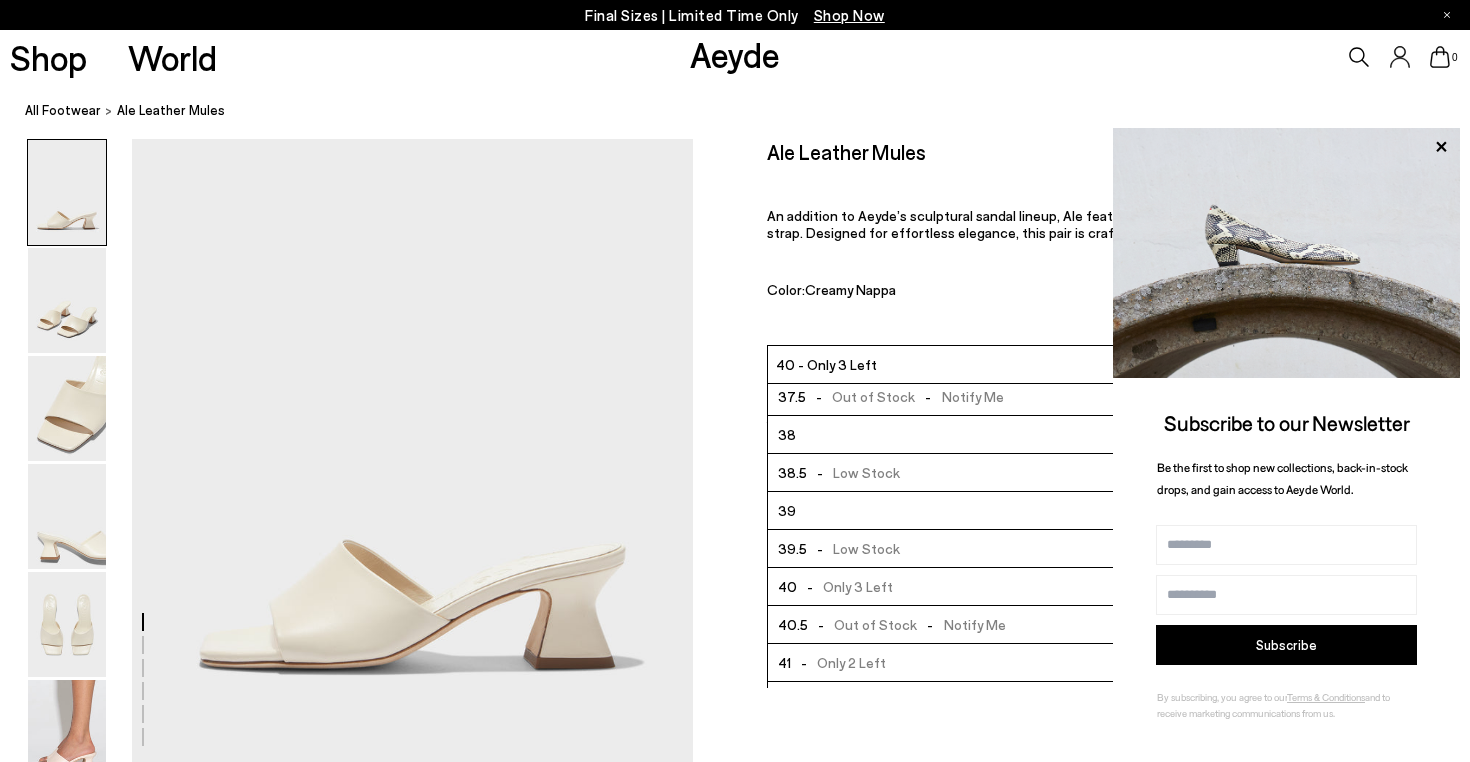 click on "- Out of Stock - Notify Me" at bounding box center (907, 624) 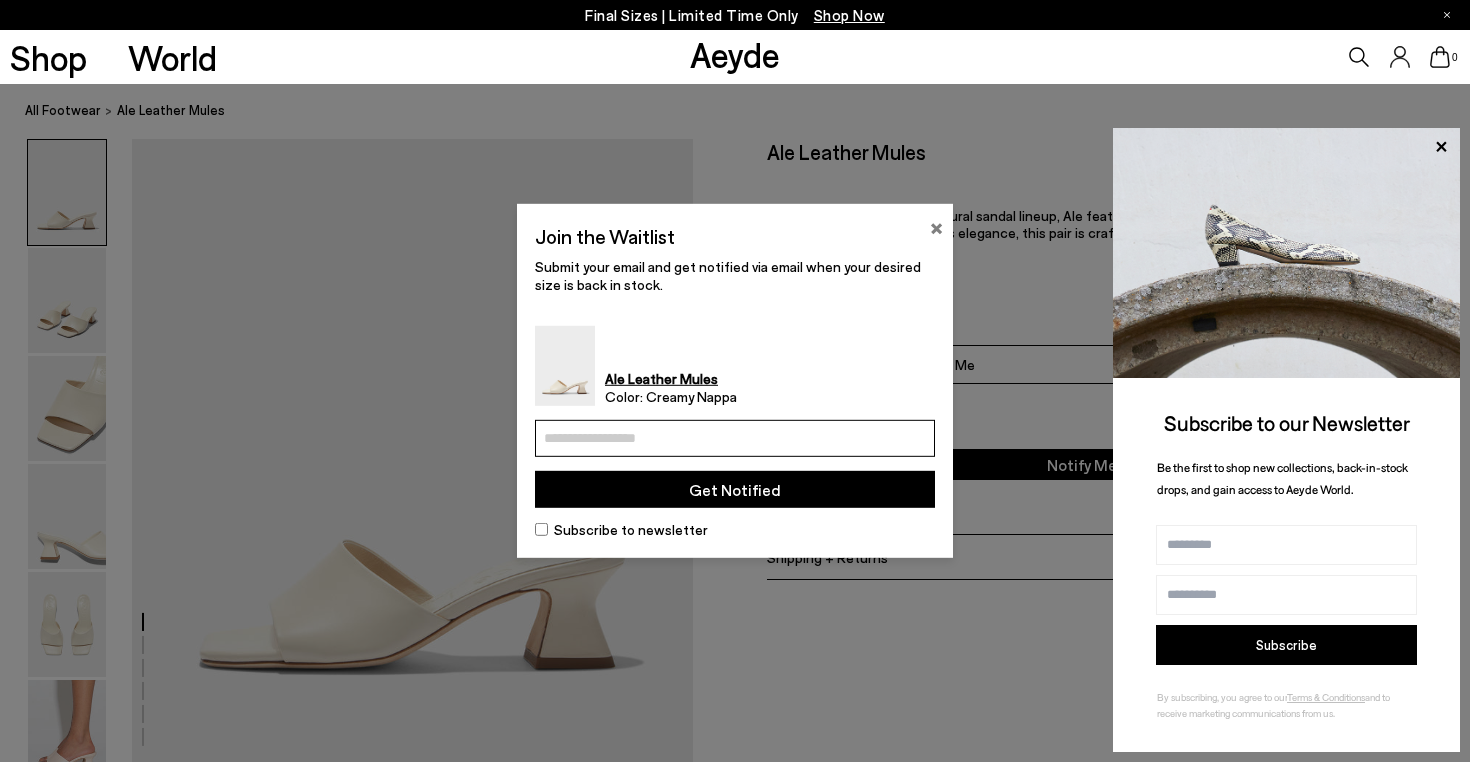 click on "×" at bounding box center (936, 226) 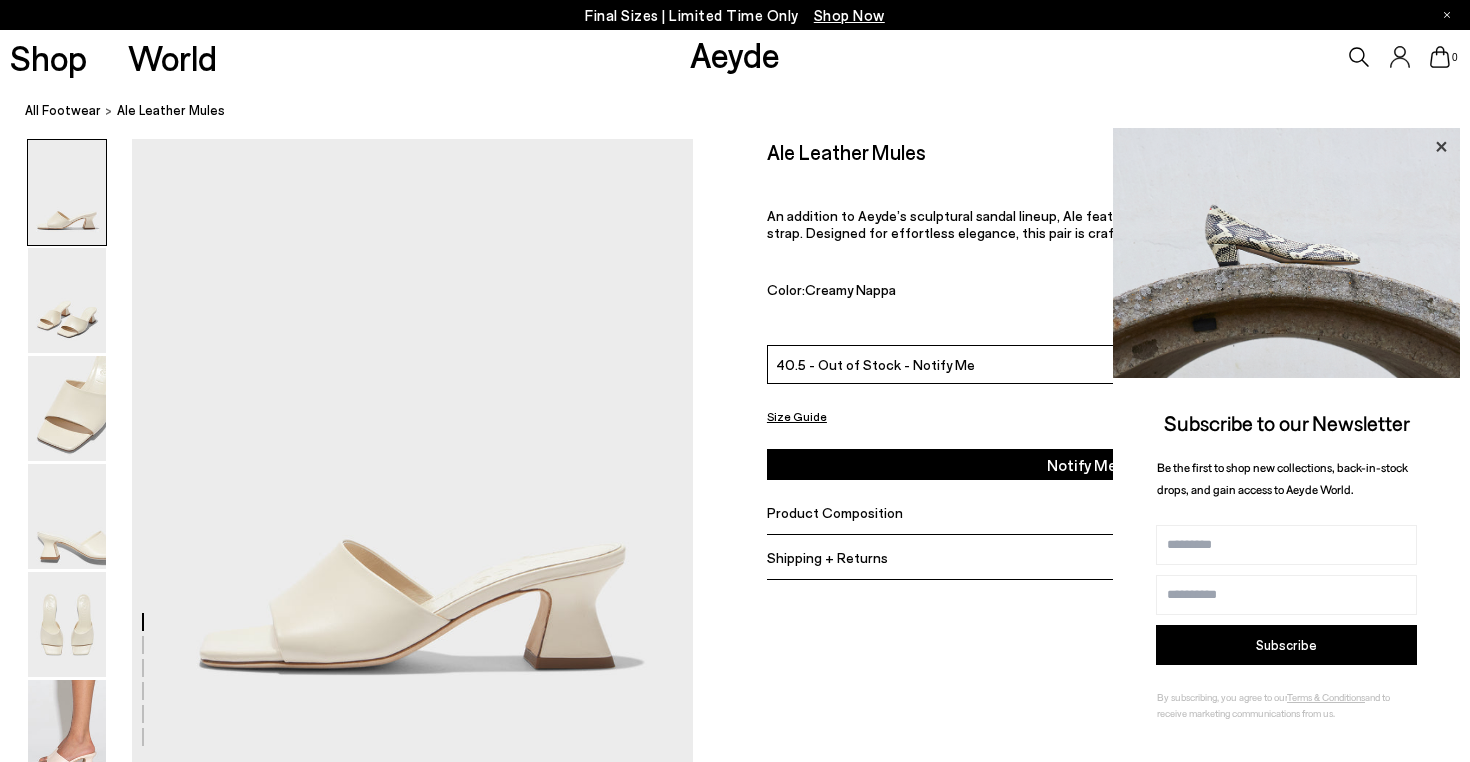 click 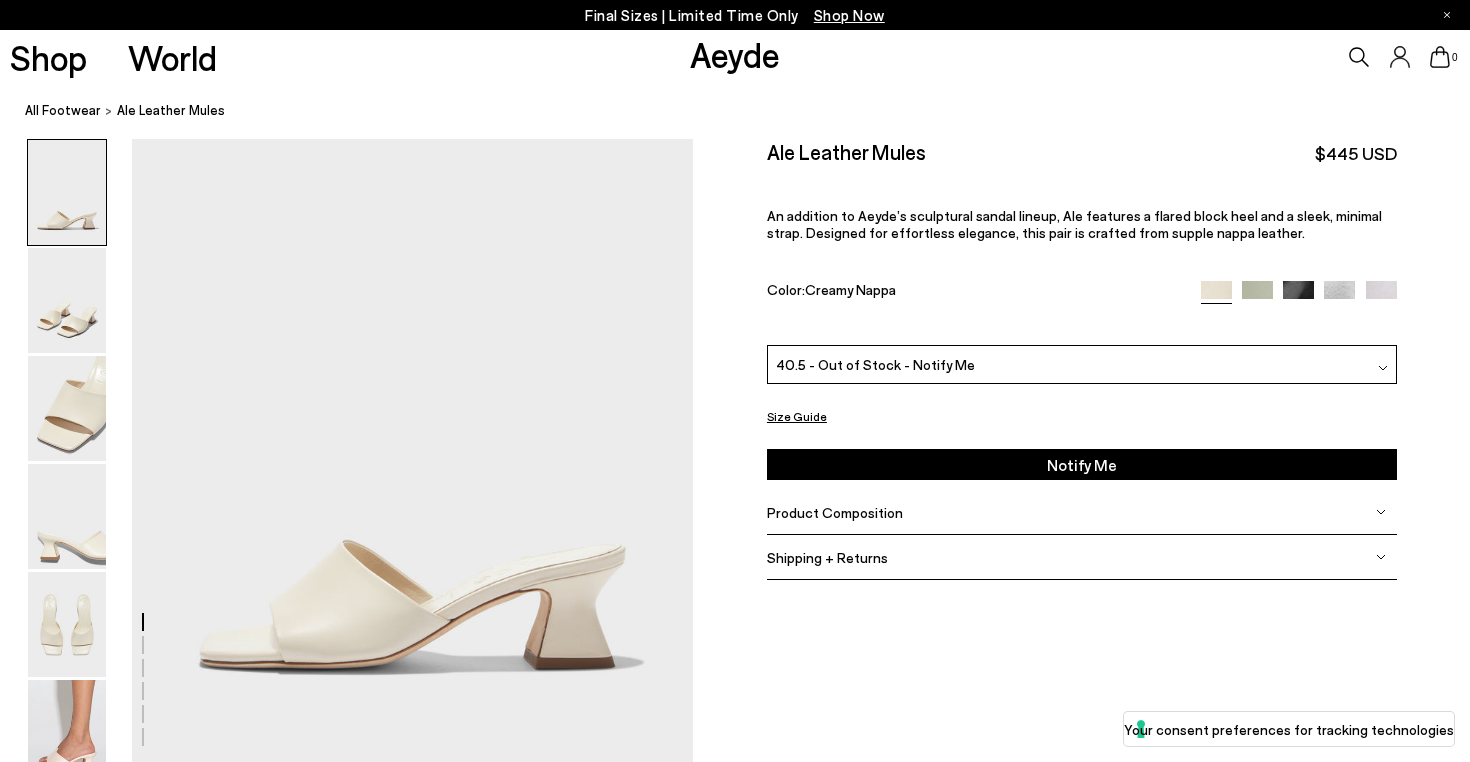 click at bounding box center [1339, 296] 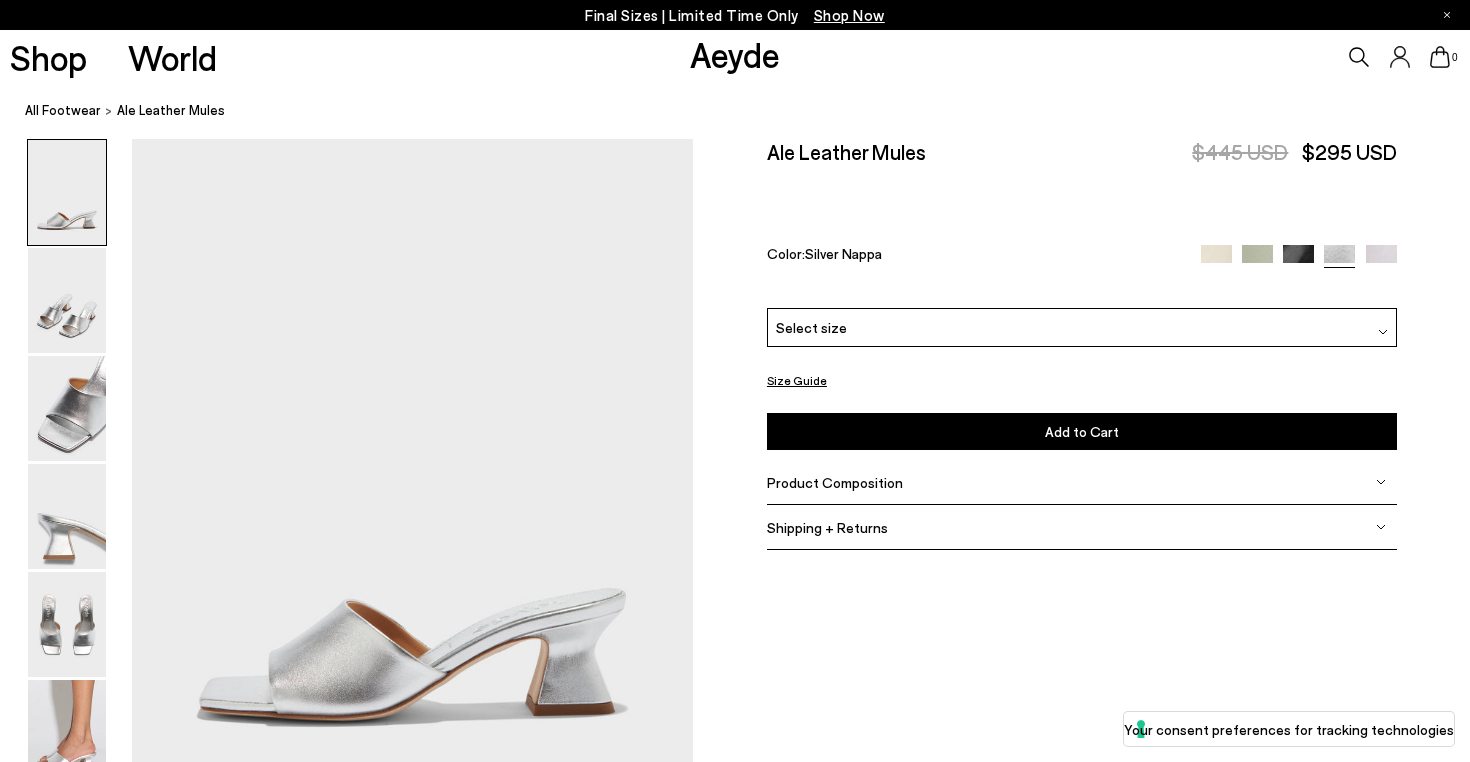 scroll, scrollTop: 0, scrollLeft: 0, axis: both 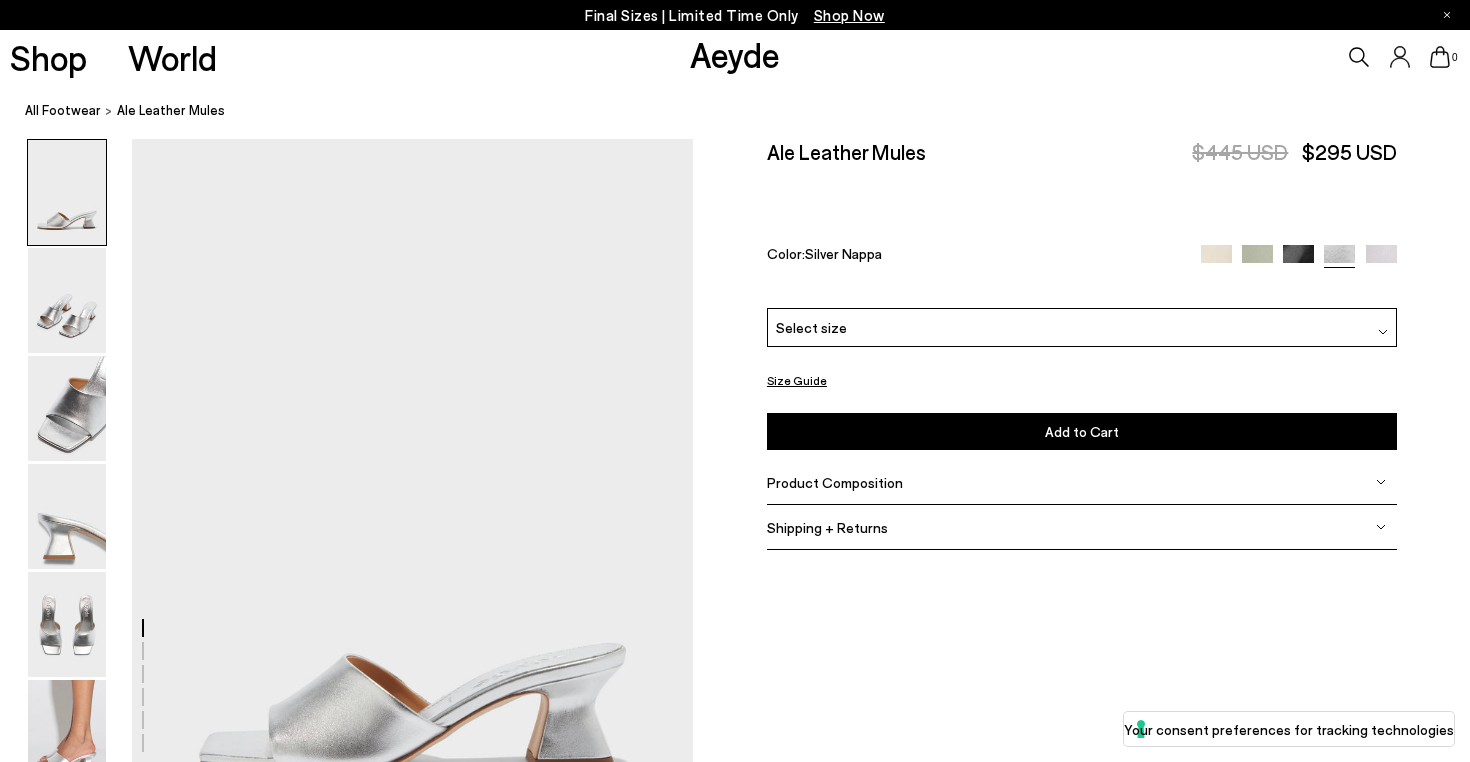 click on "Select size" at bounding box center [1082, 328] 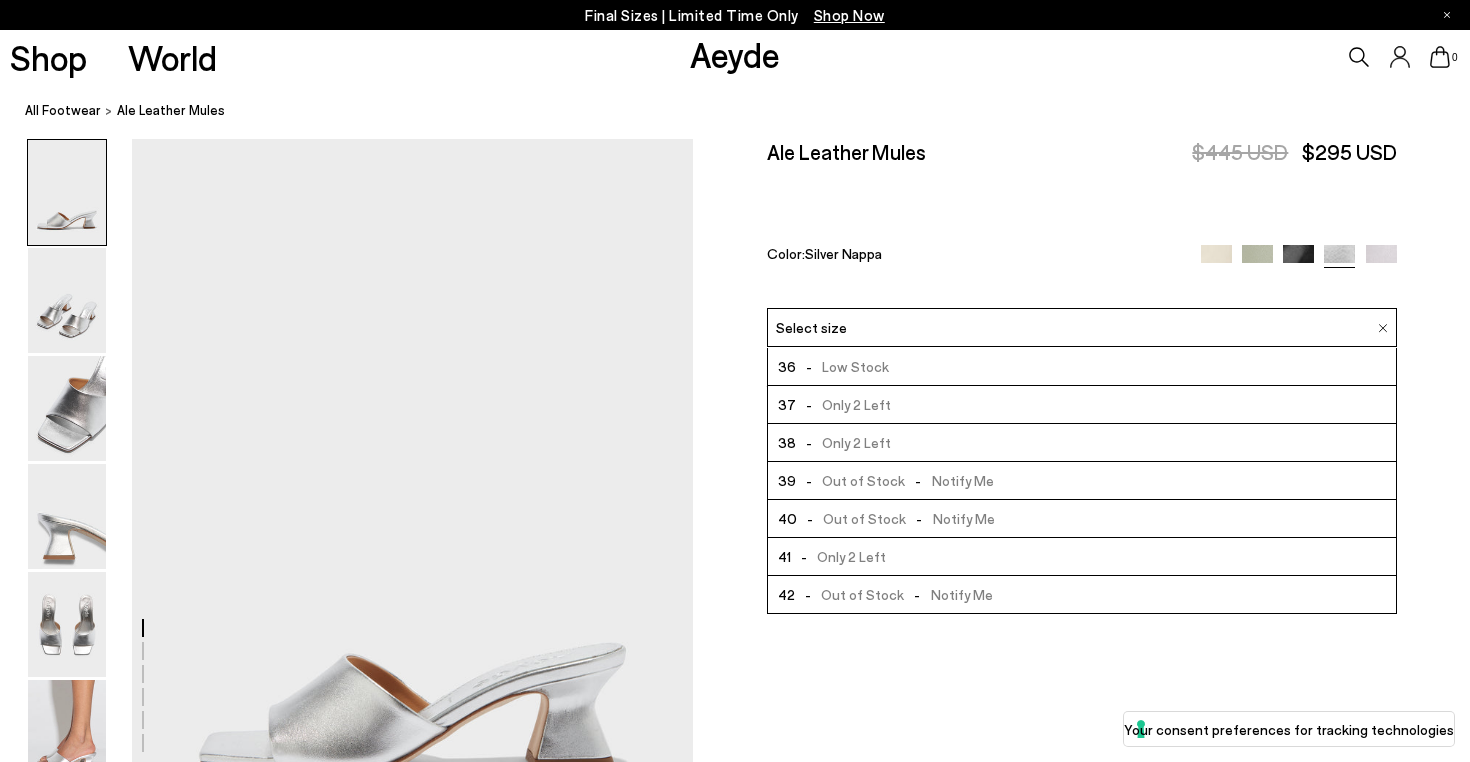 scroll, scrollTop: 89, scrollLeft: 0, axis: vertical 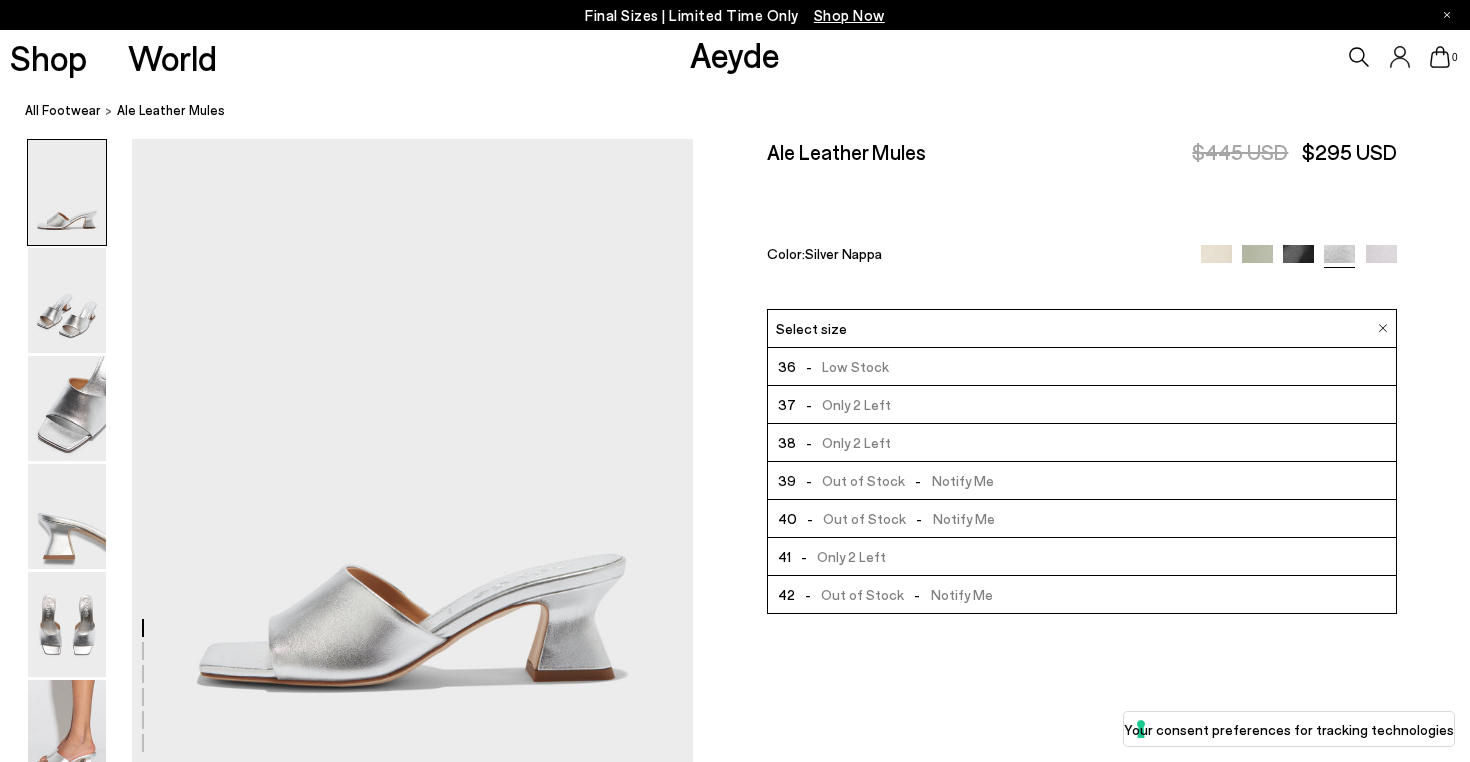 click on "41
- Only 2 Left" at bounding box center (1082, 557) 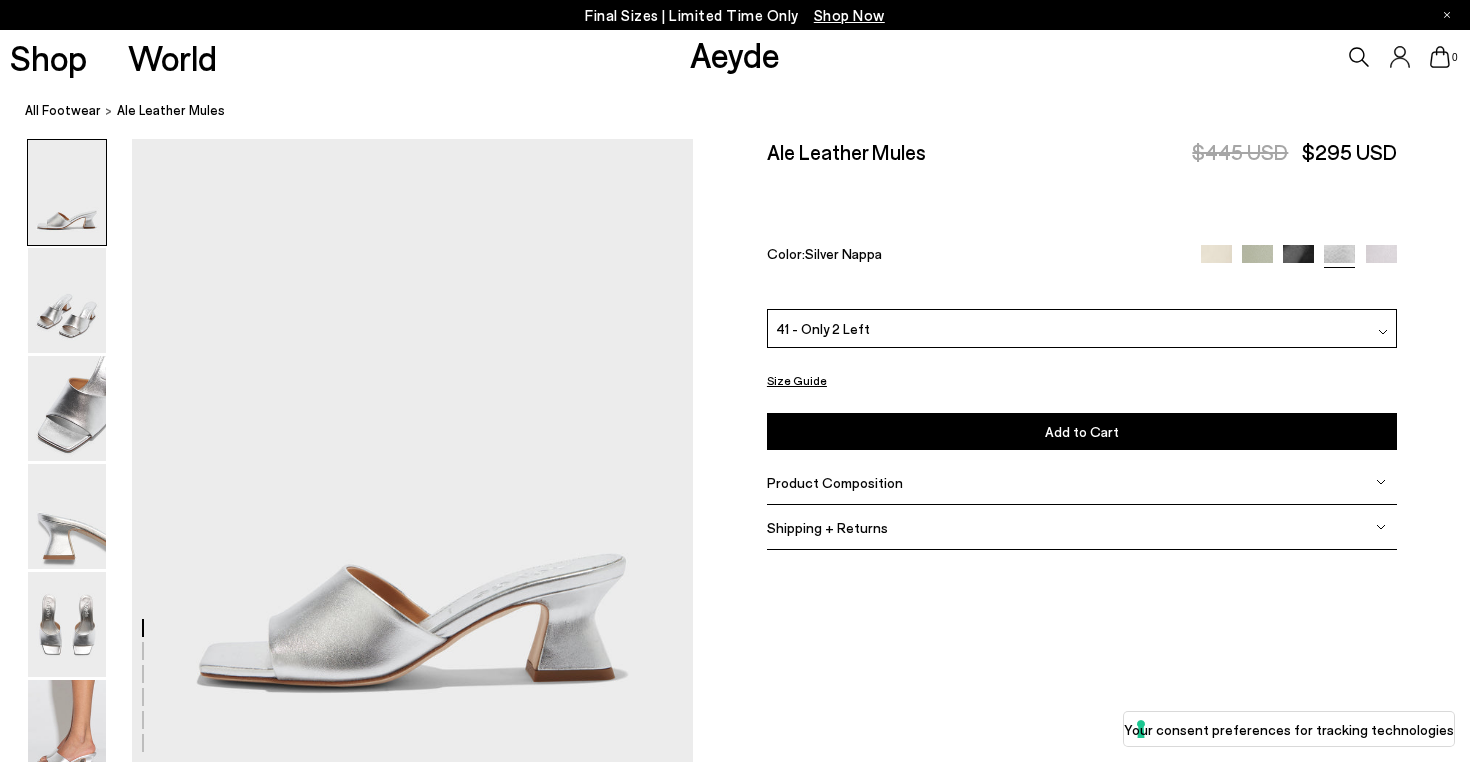 click on "Size Guide" at bounding box center (797, 380) 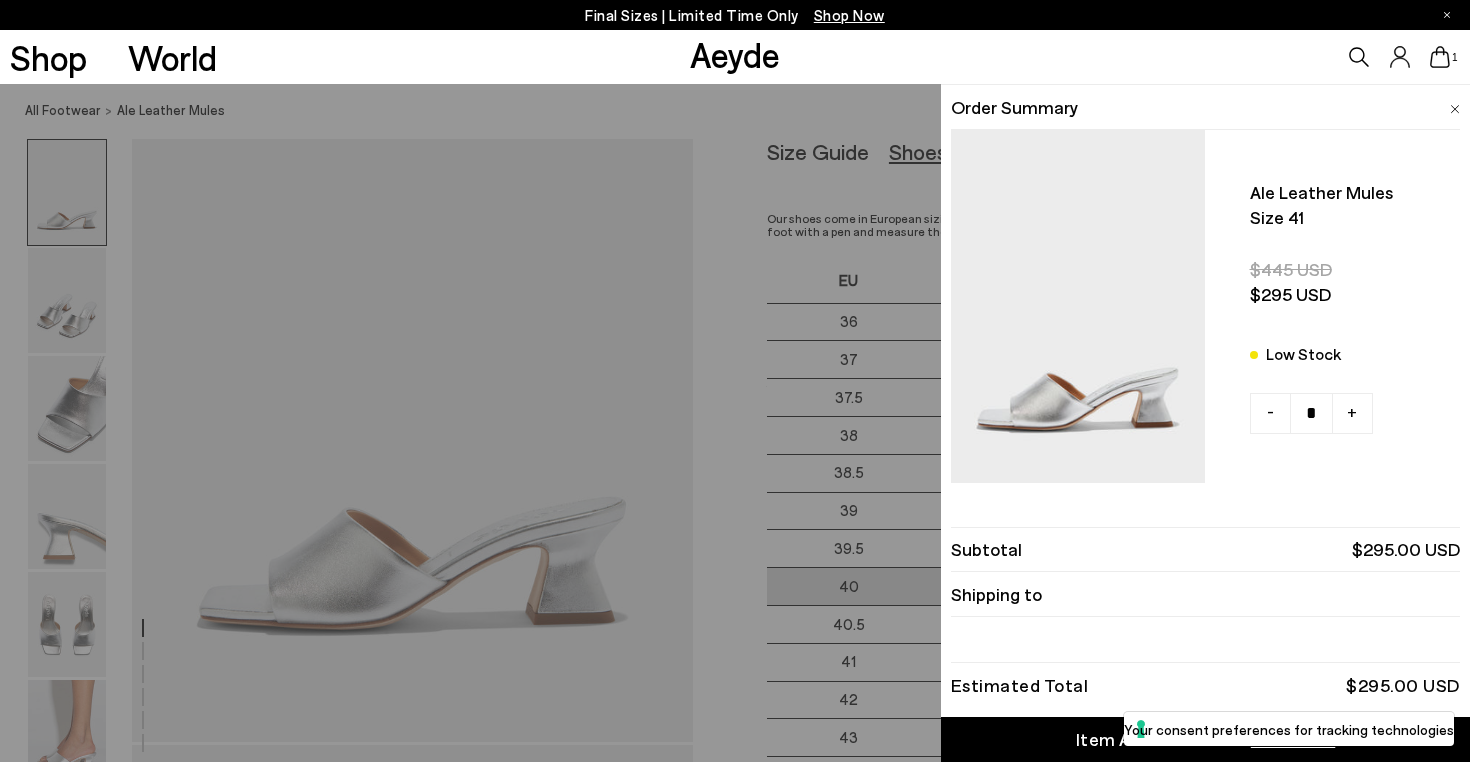 scroll, scrollTop: 161, scrollLeft: 0, axis: vertical 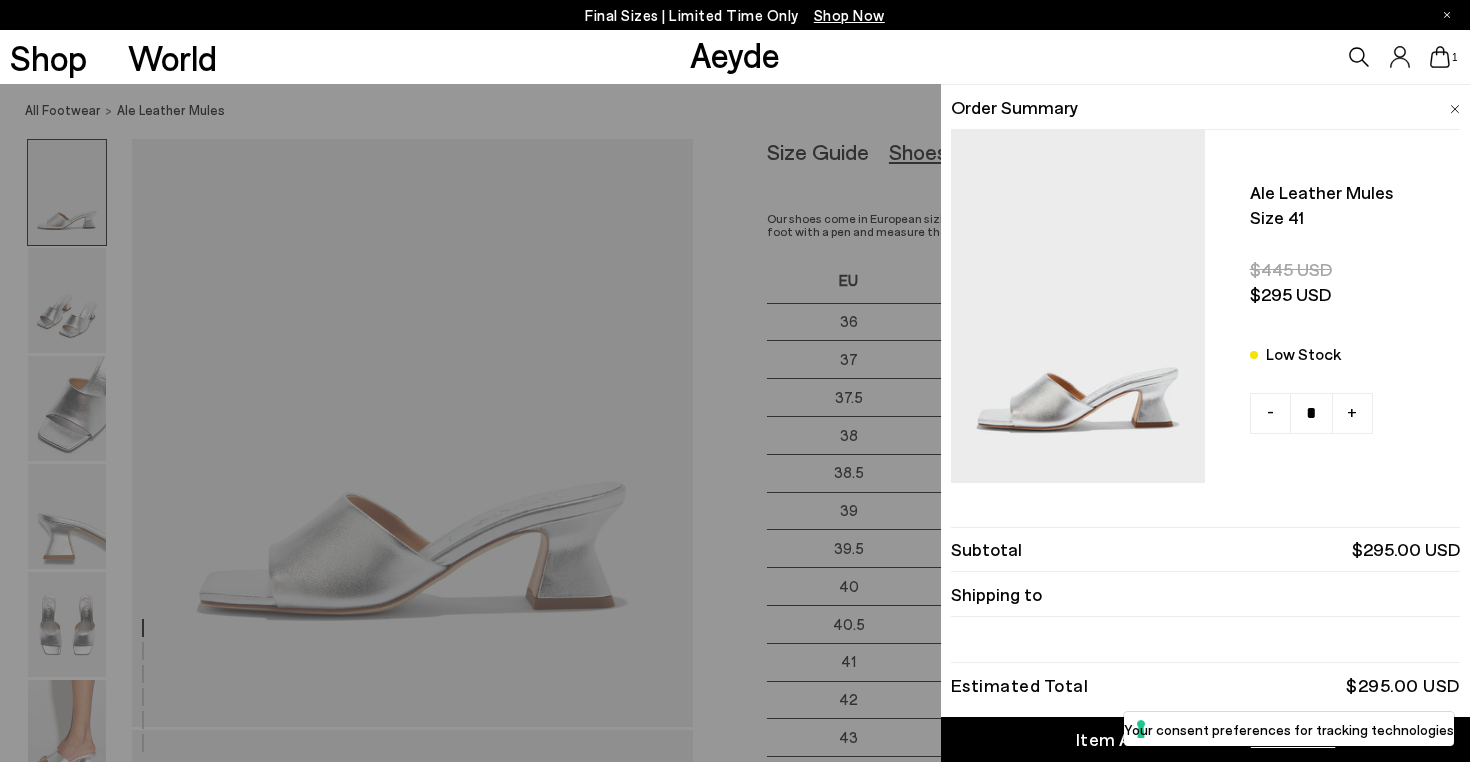 click at bounding box center (1455, 109) 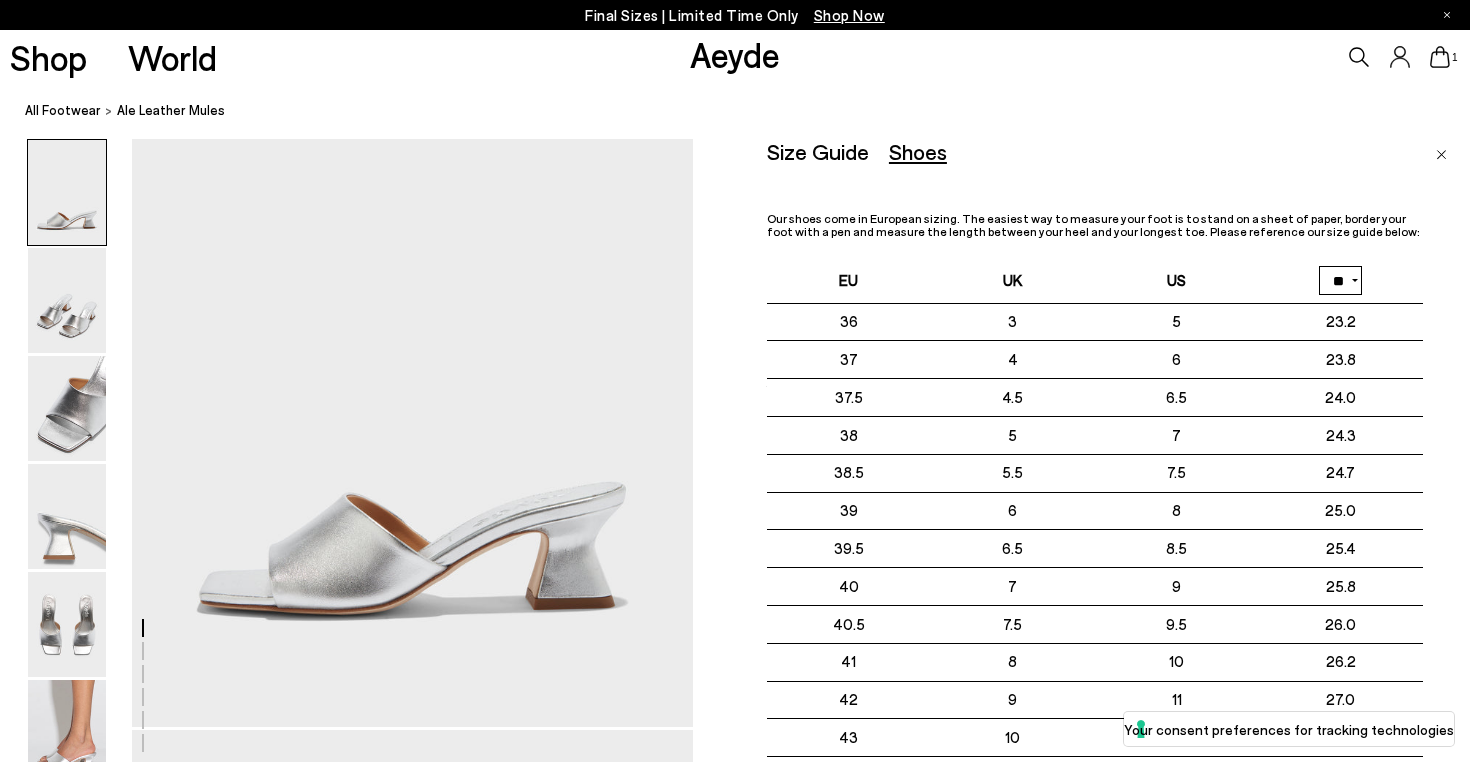 click at bounding box center (1441, 151) 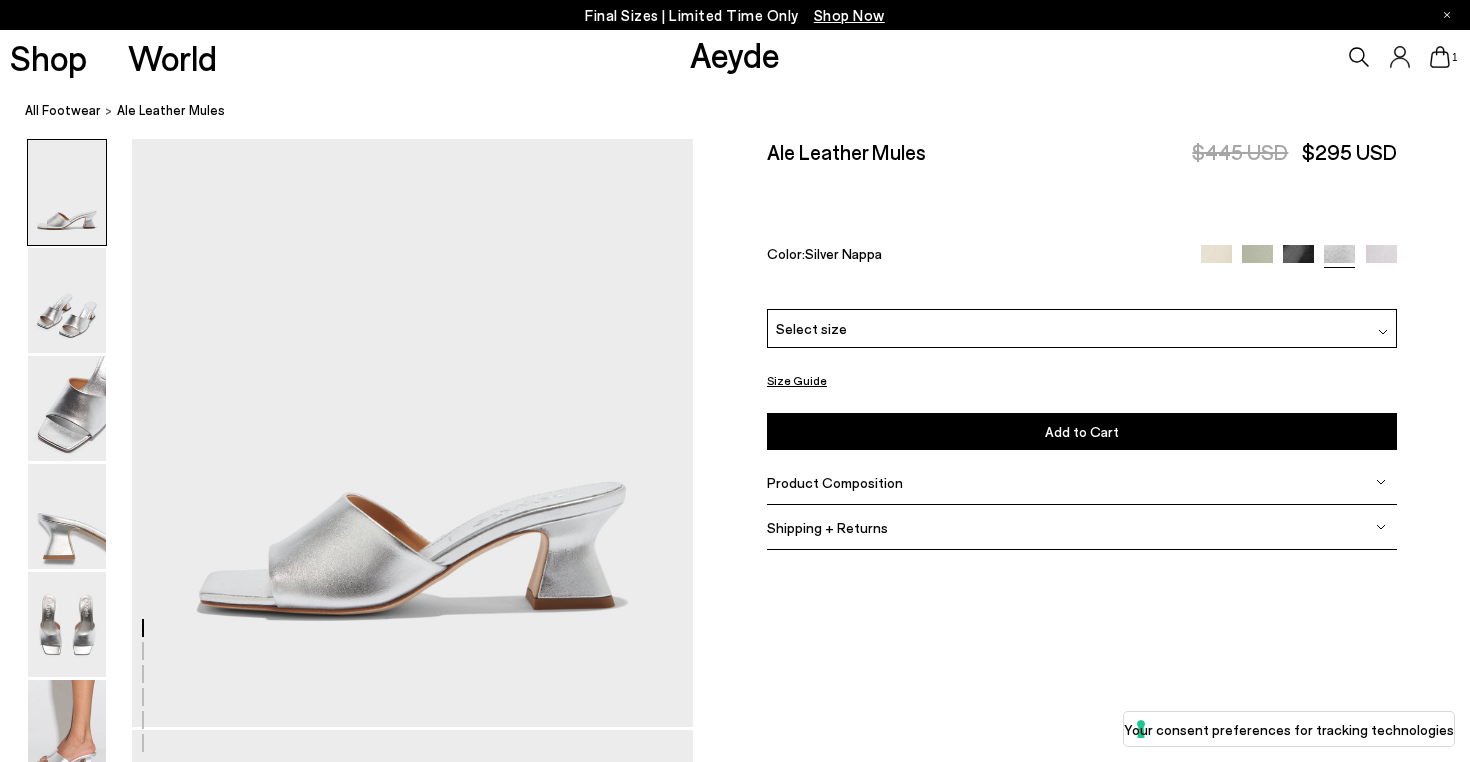 click on "Product Composition" at bounding box center [1082, 482] 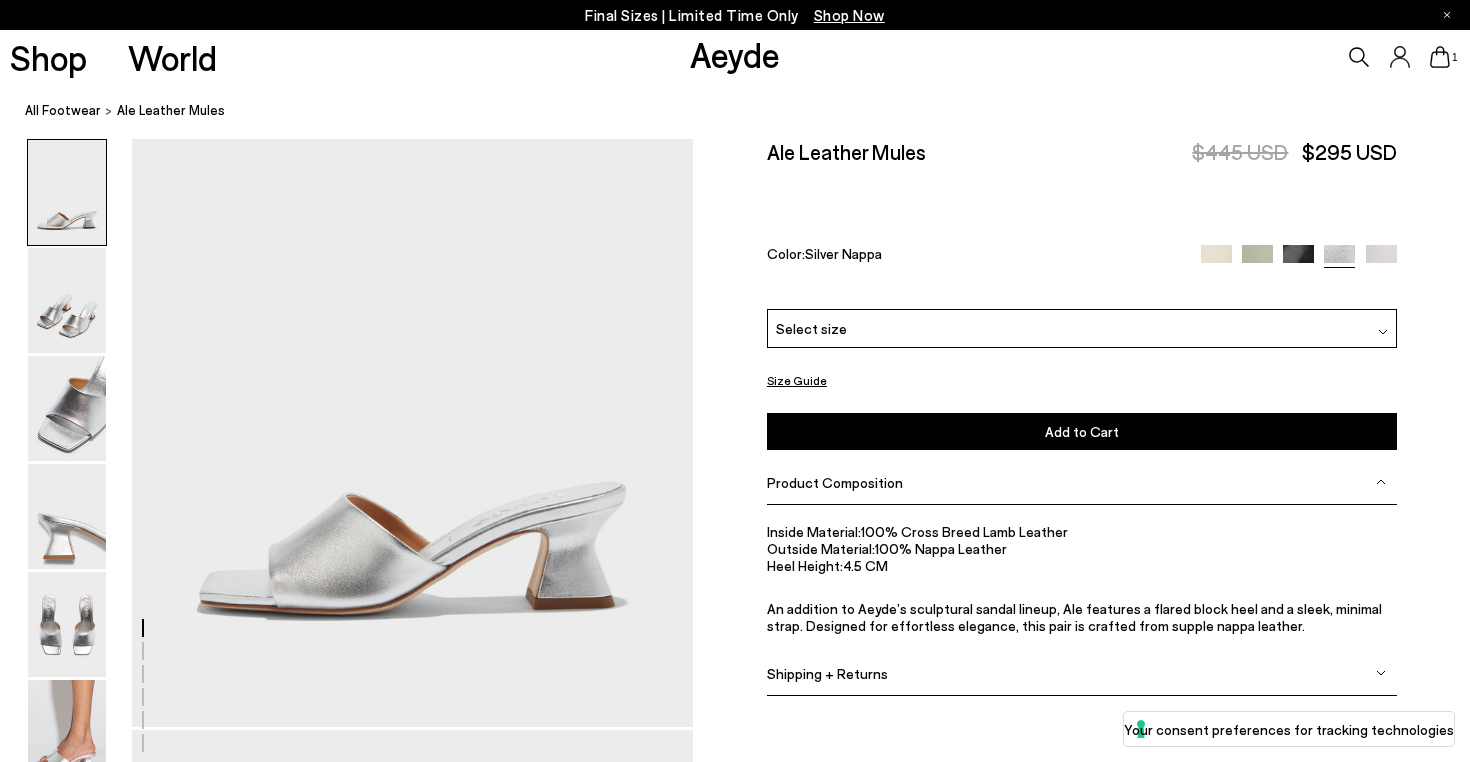 click 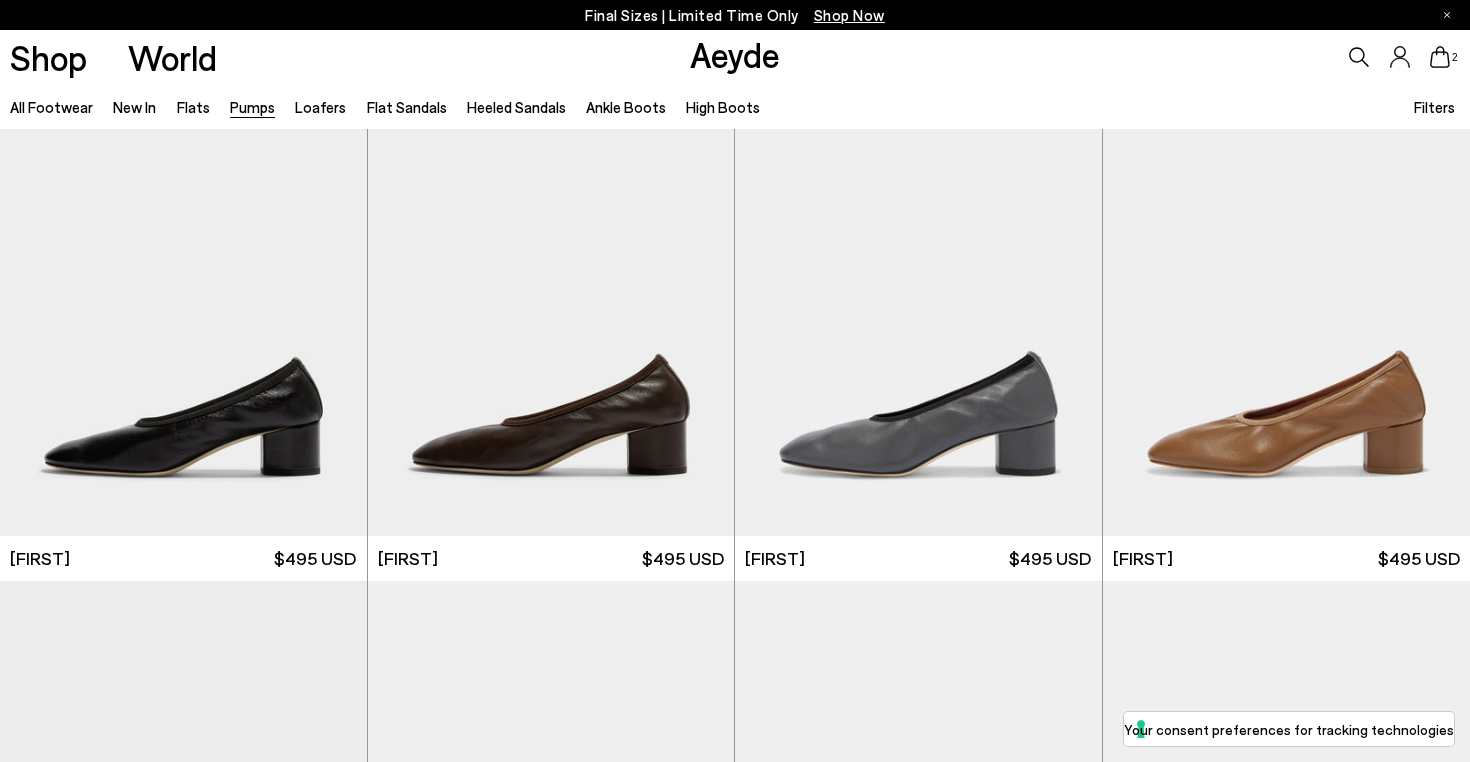 scroll, scrollTop: 0, scrollLeft: 0, axis: both 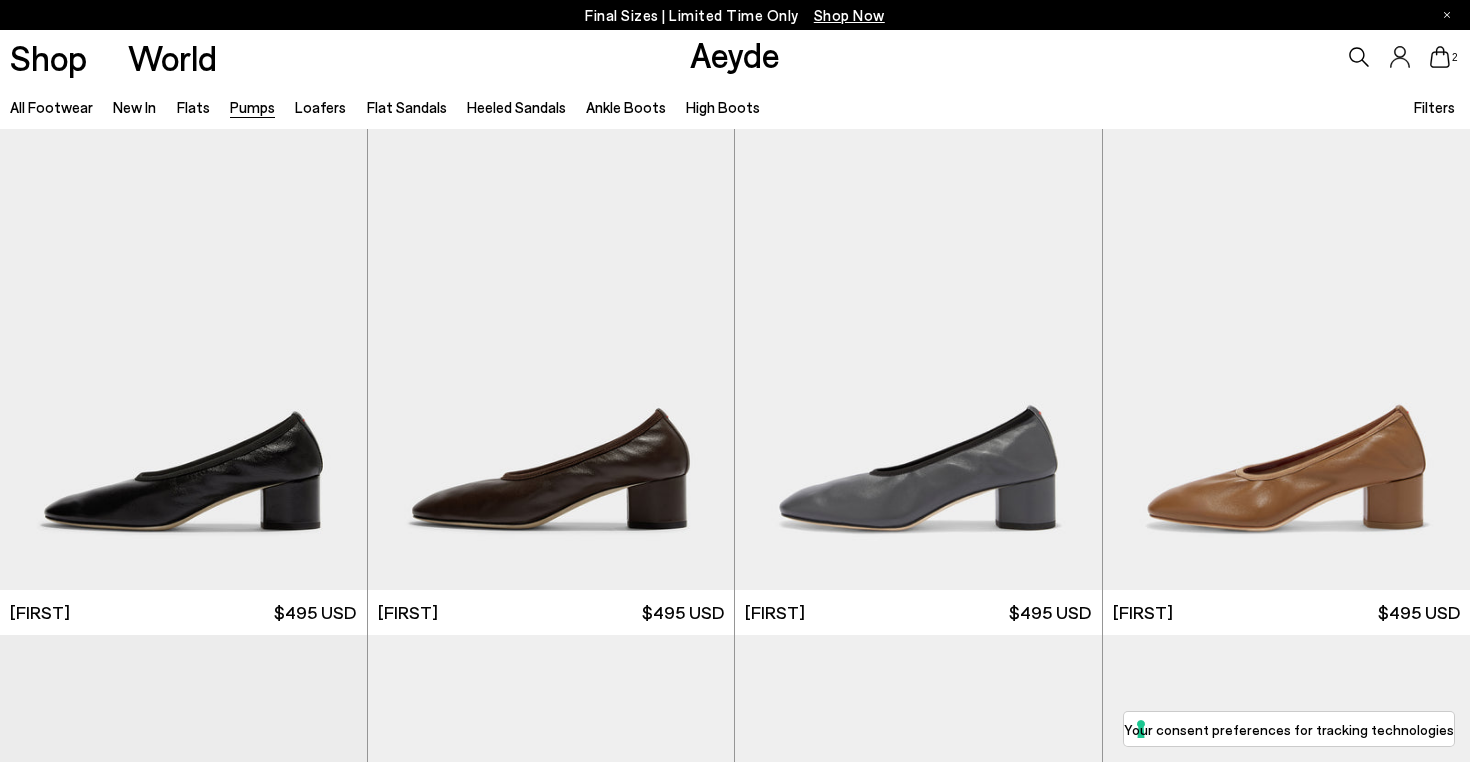 click 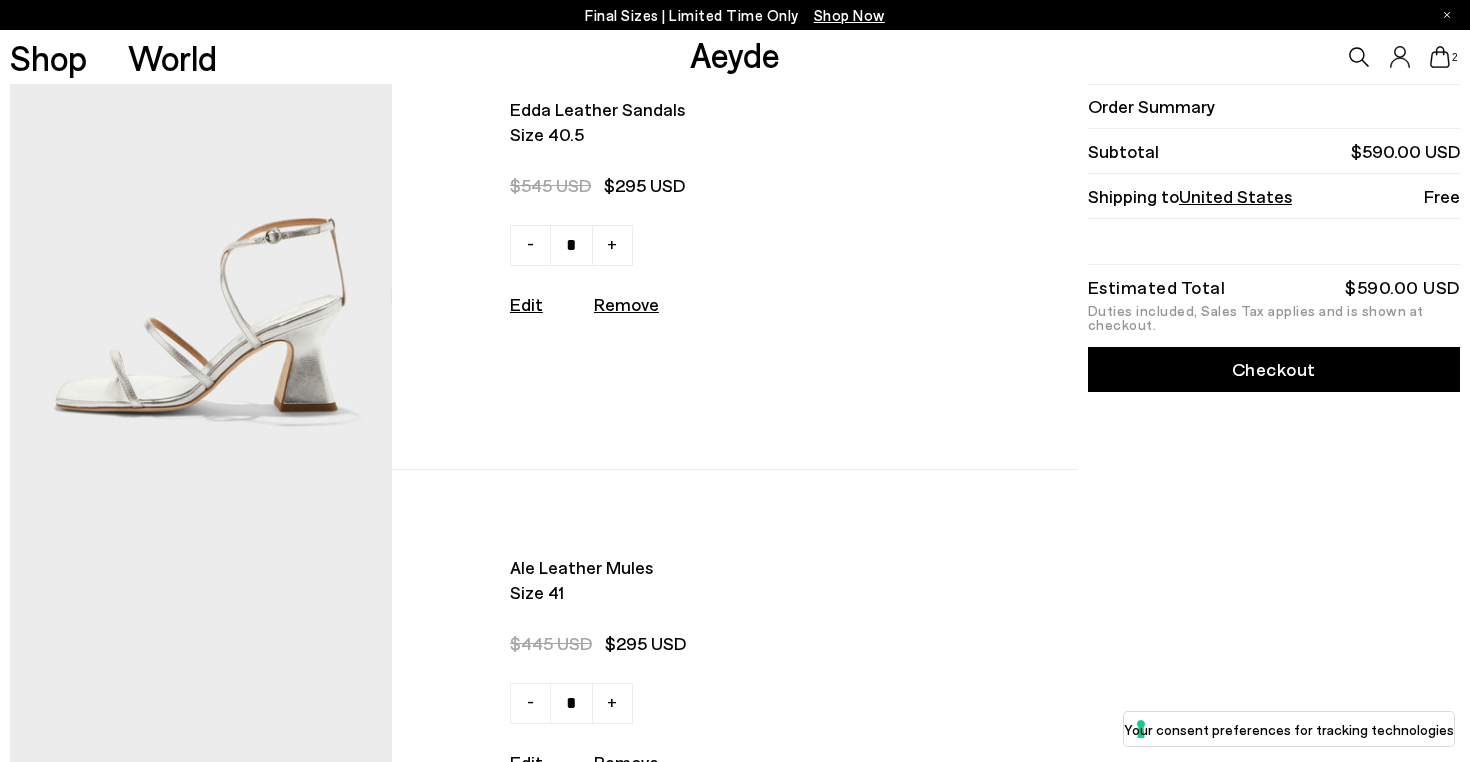scroll, scrollTop: 0, scrollLeft: 0, axis: both 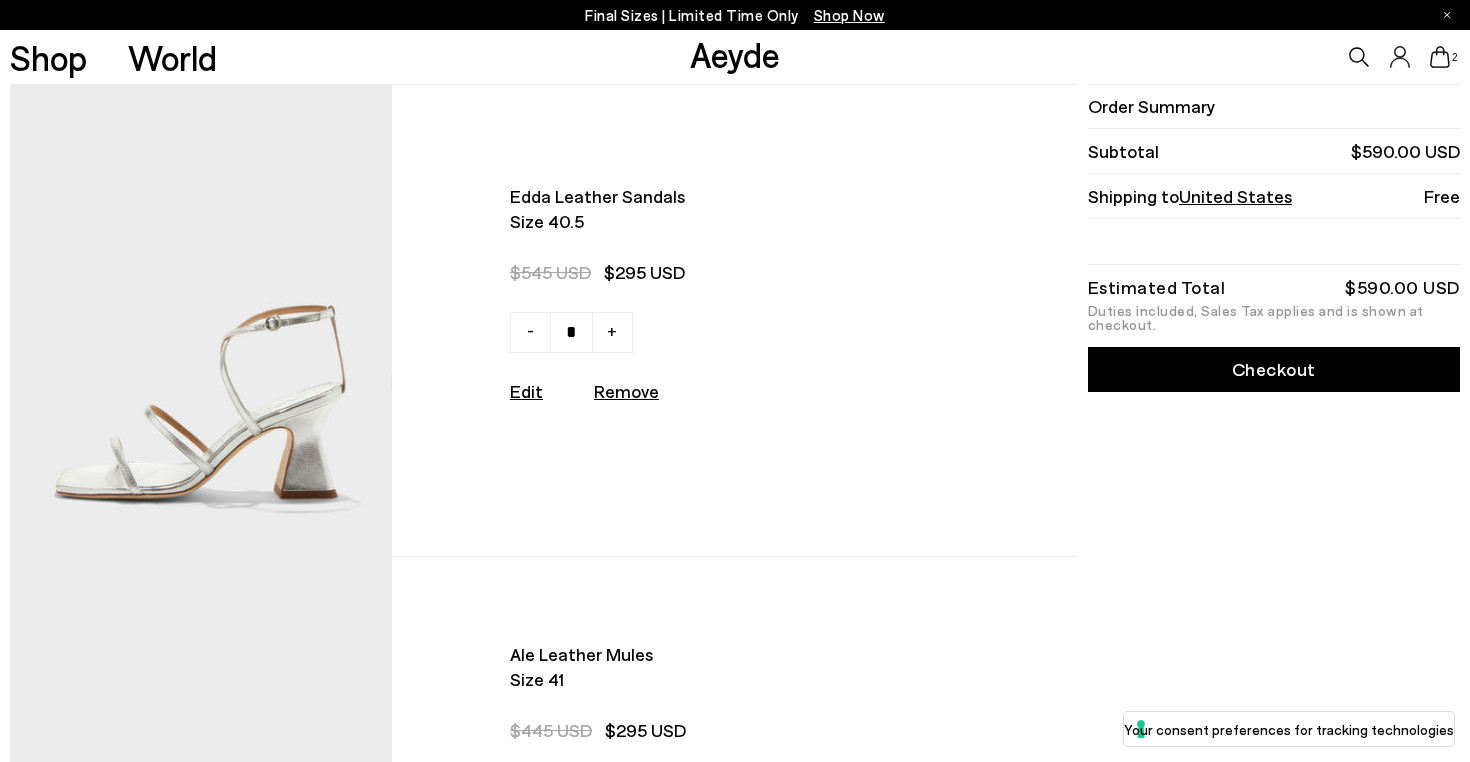 click on "Shop Now" at bounding box center [849, 15] 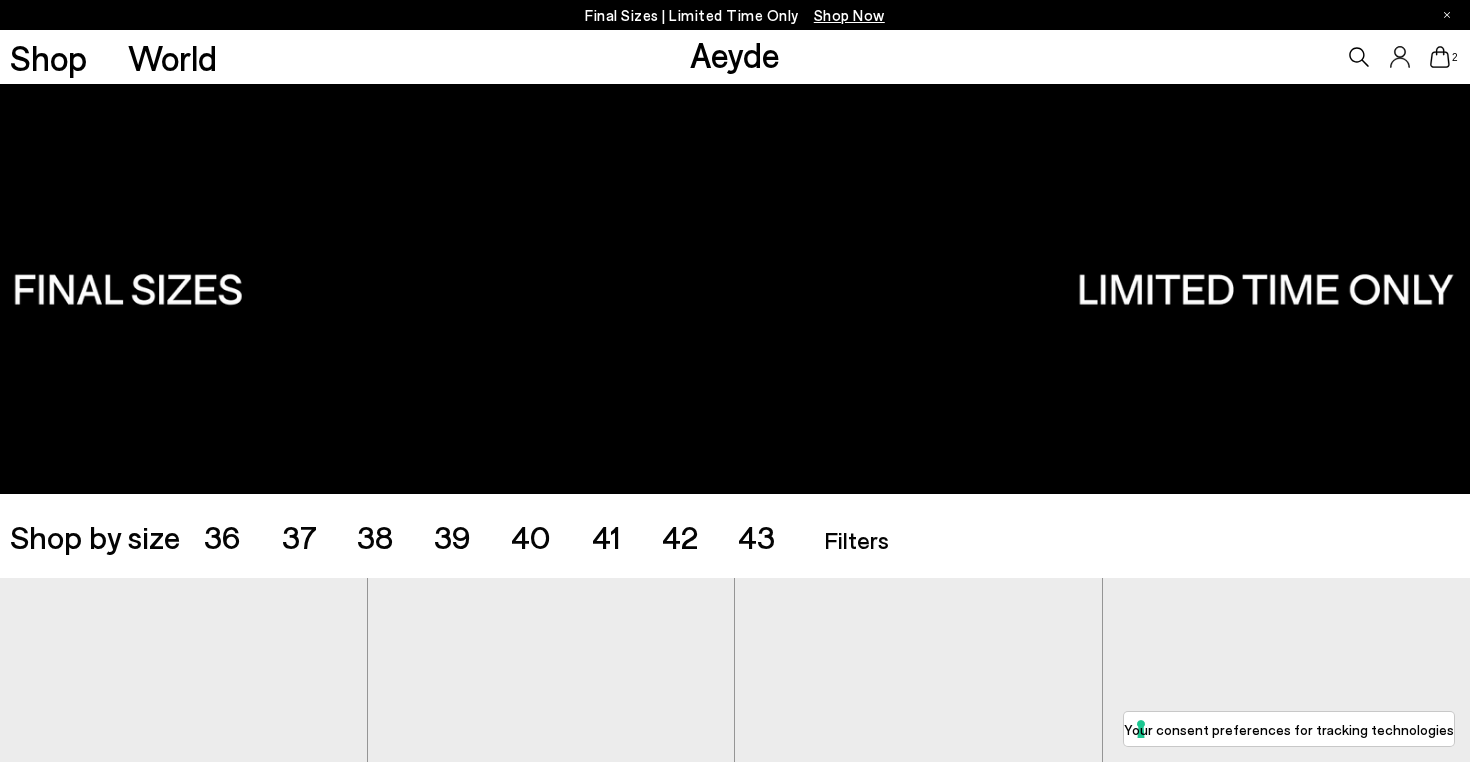 scroll, scrollTop: 243, scrollLeft: 0, axis: vertical 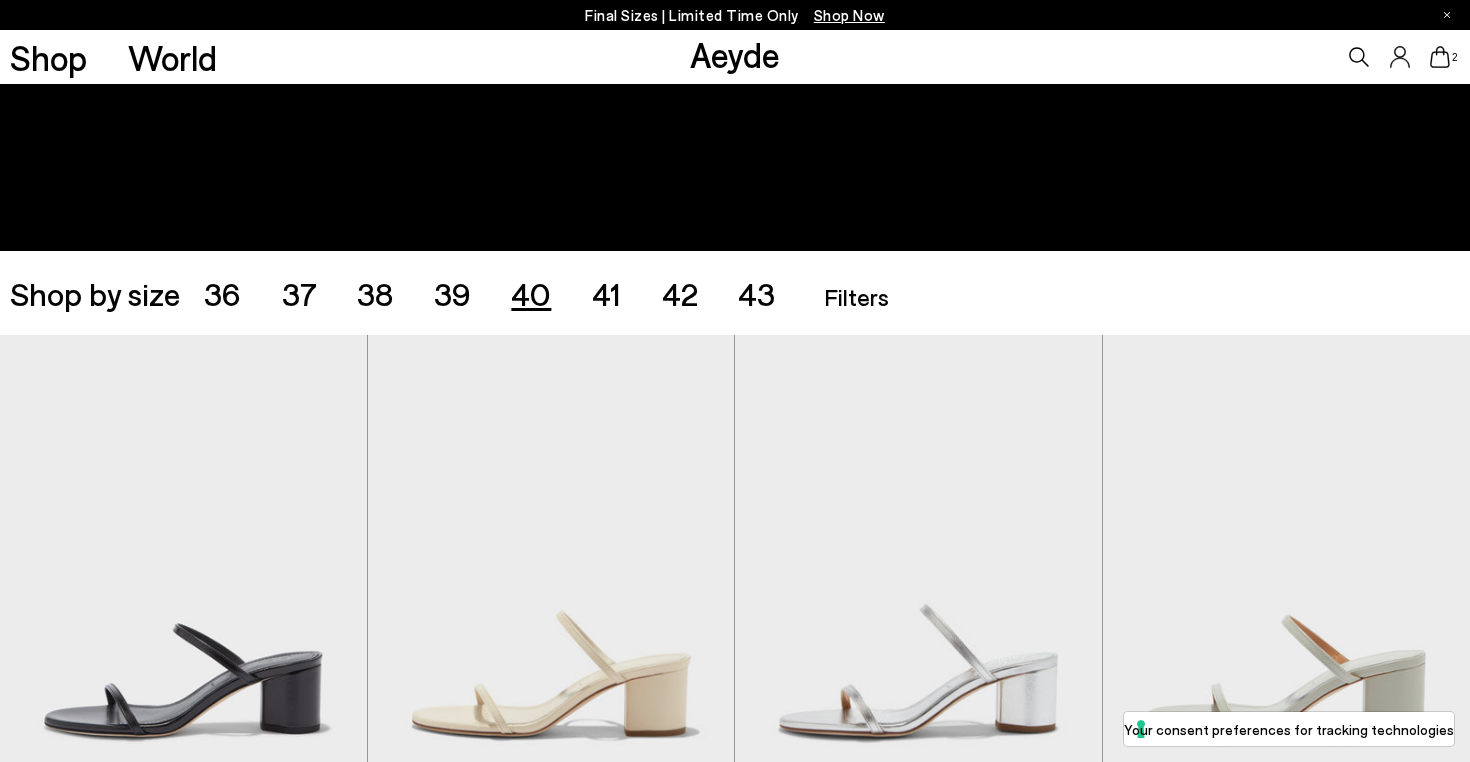 click on "40" at bounding box center [531, 293] 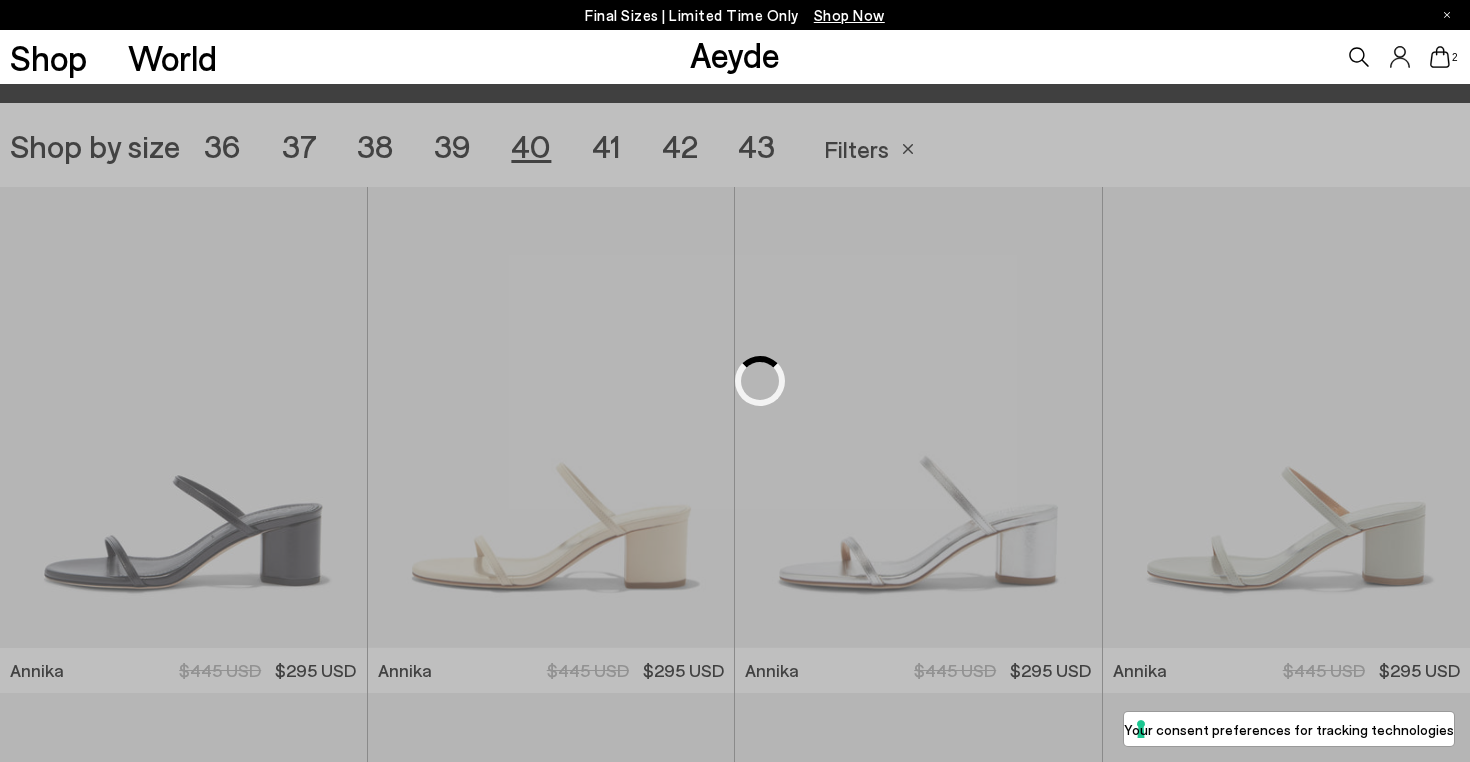 scroll, scrollTop: 409, scrollLeft: 0, axis: vertical 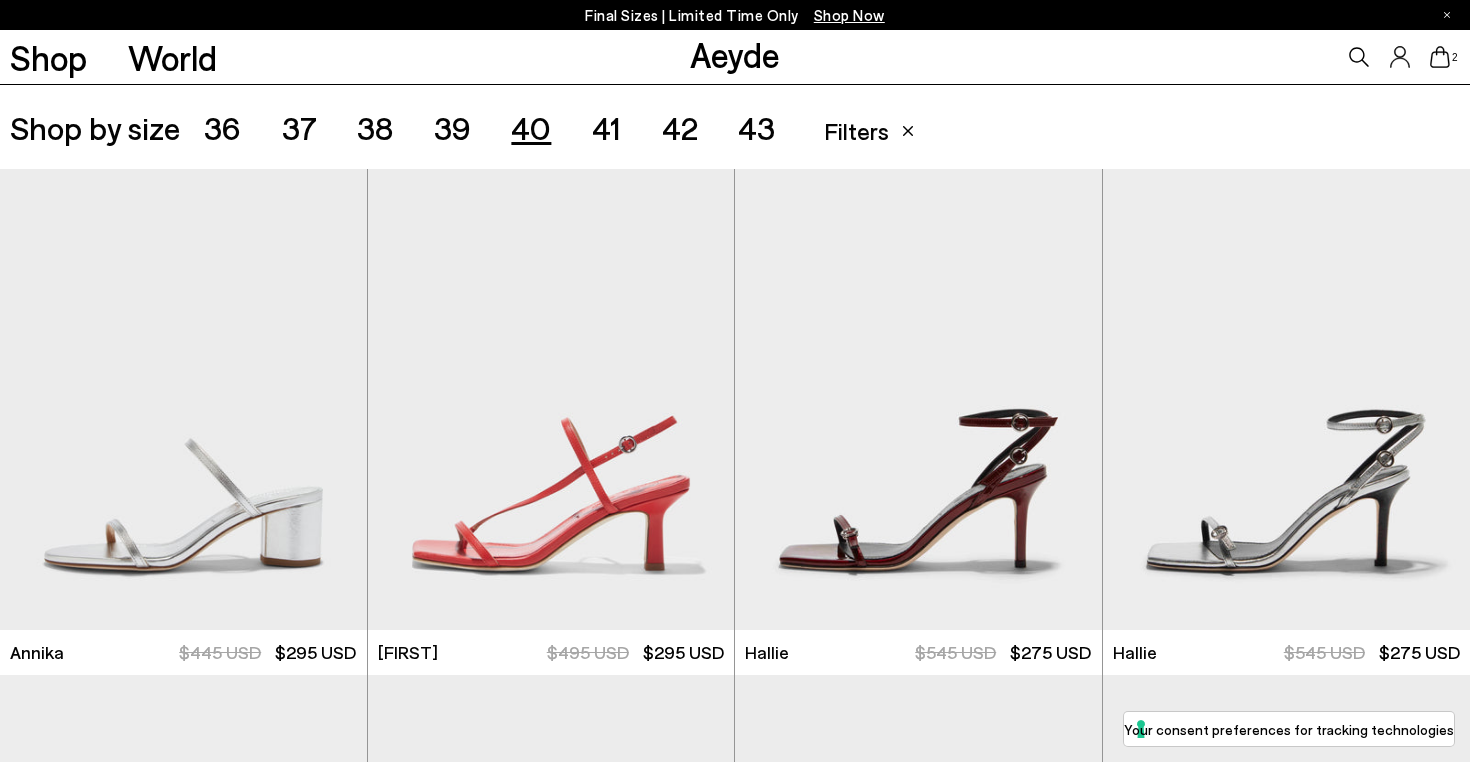click on "41" at bounding box center [606, 127] 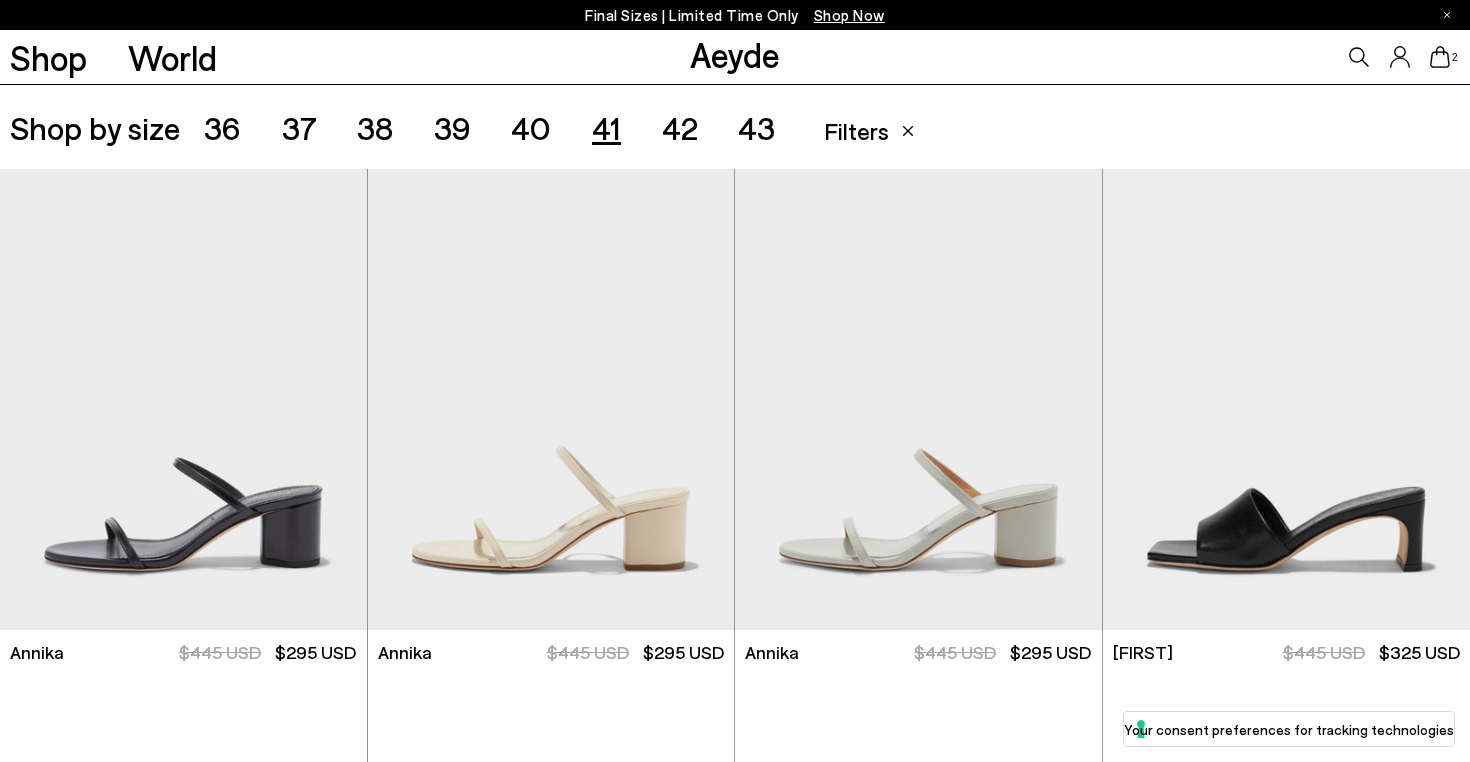 click on "40" at bounding box center (531, 127) 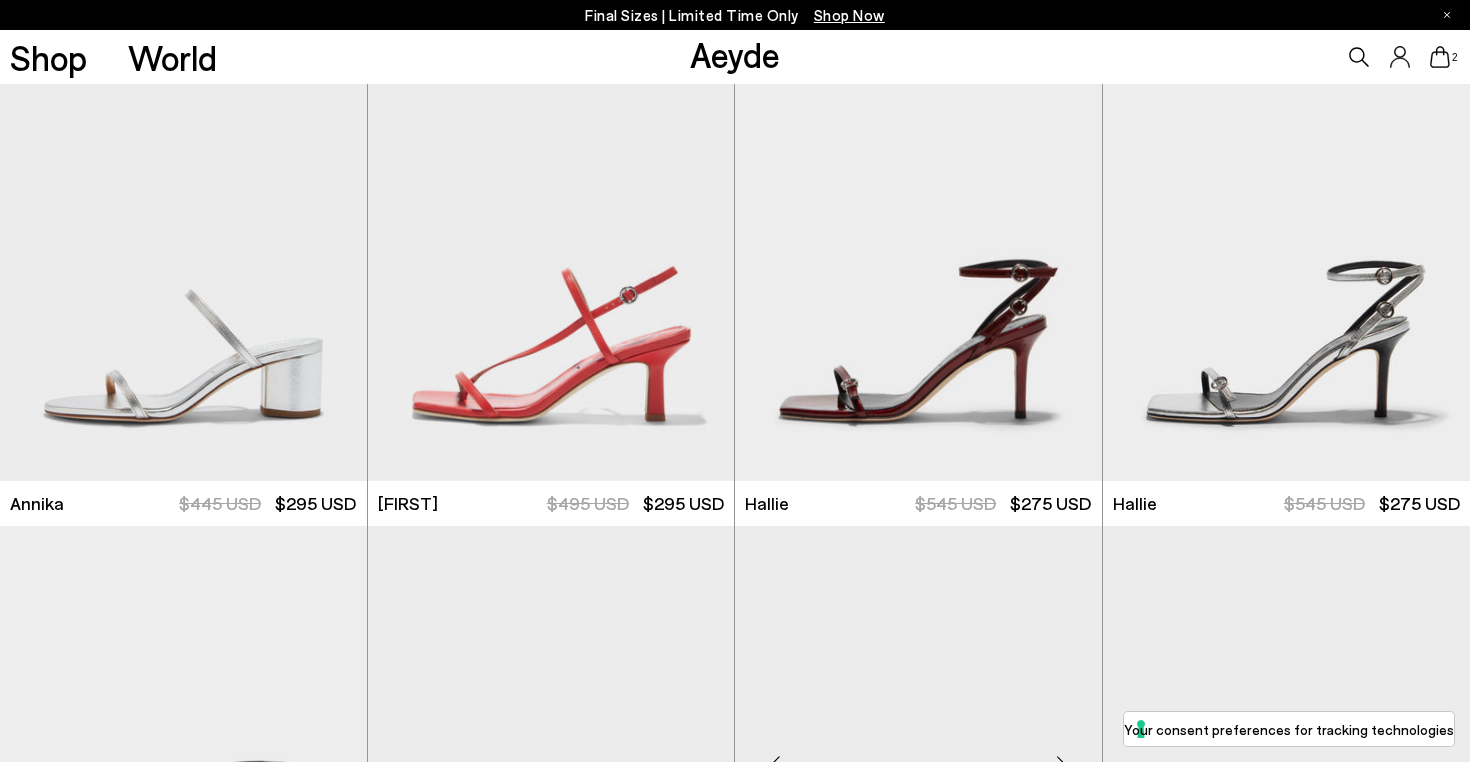 scroll, scrollTop: 561, scrollLeft: 0, axis: vertical 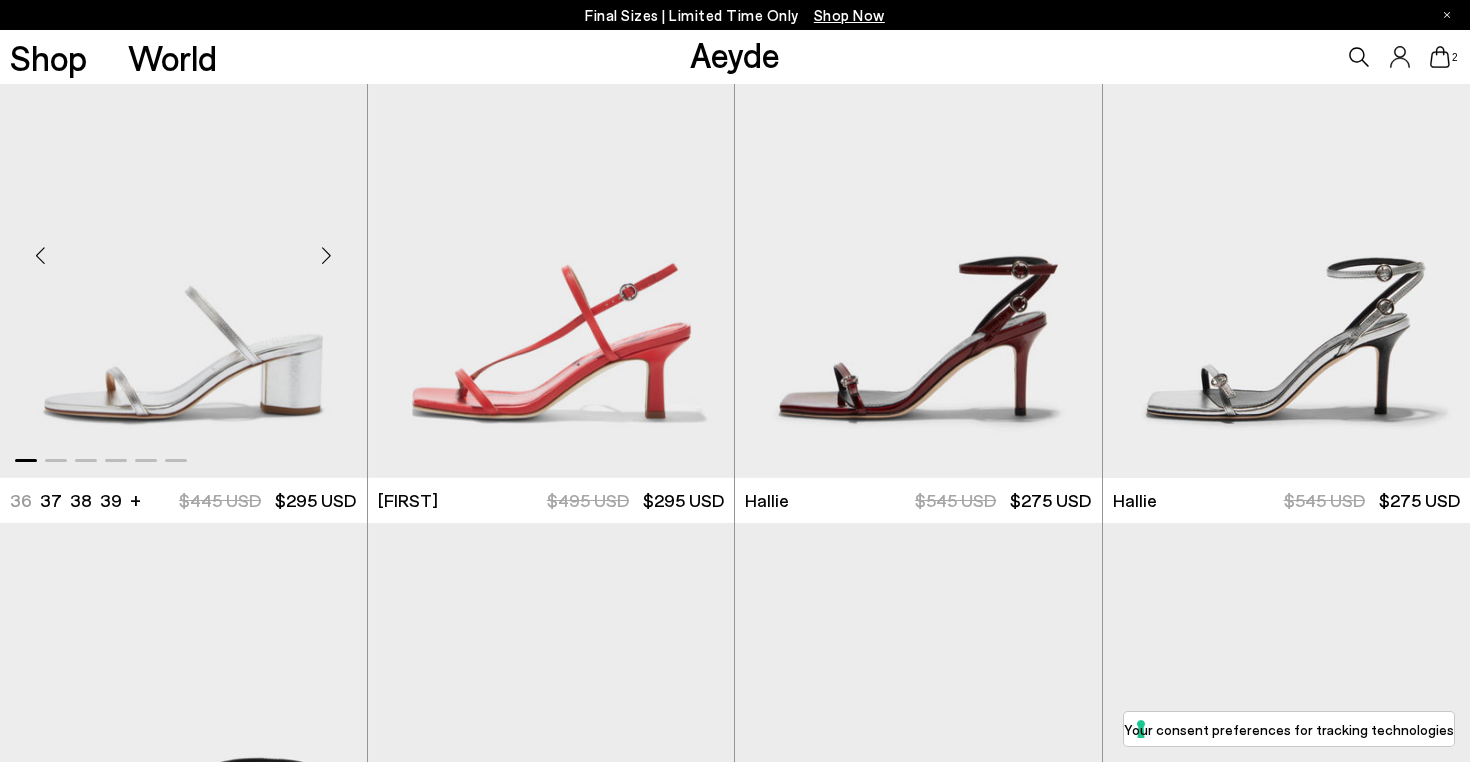 click at bounding box center (327, 256) 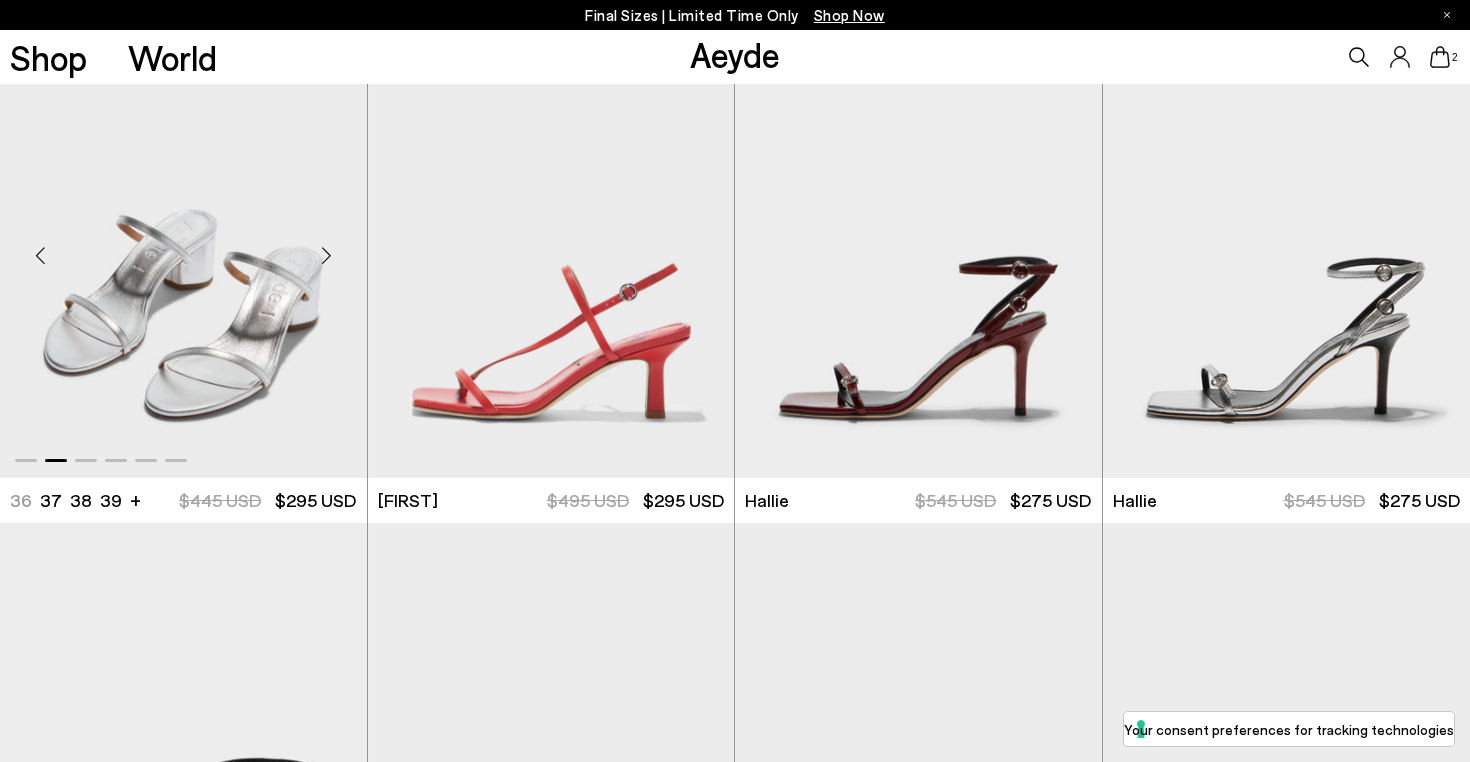 click at bounding box center [327, 256] 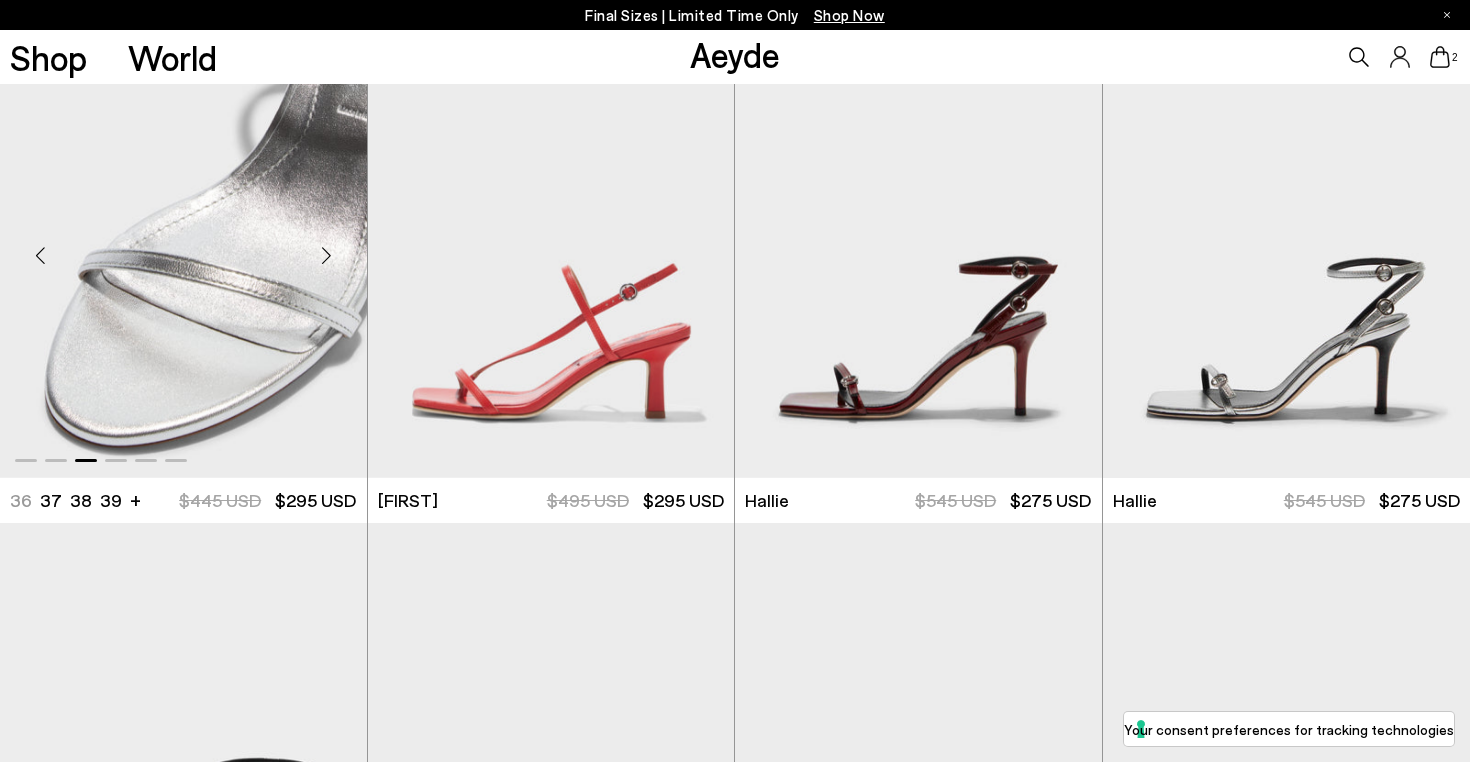 click at bounding box center [327, 256] 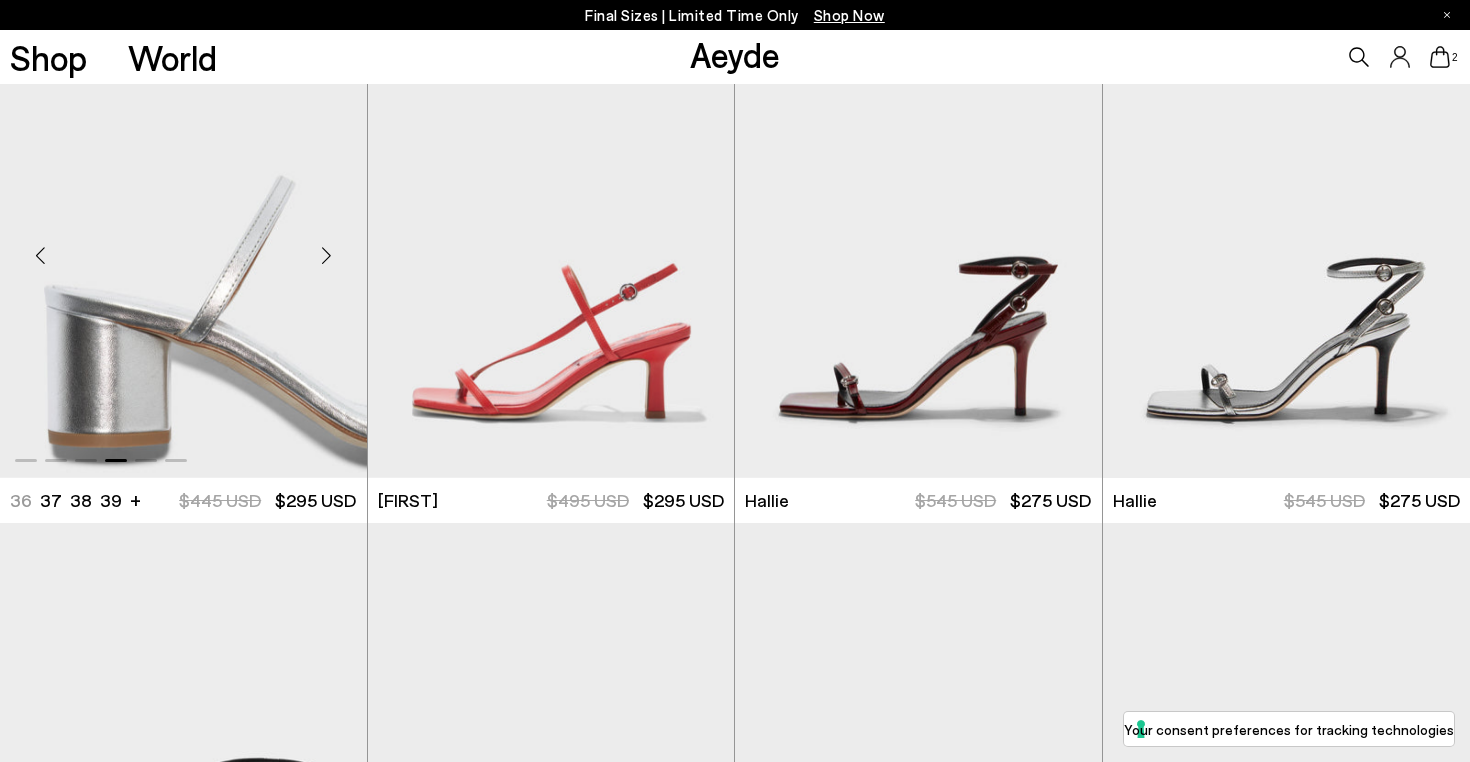 click at bounding box center (327, 256) 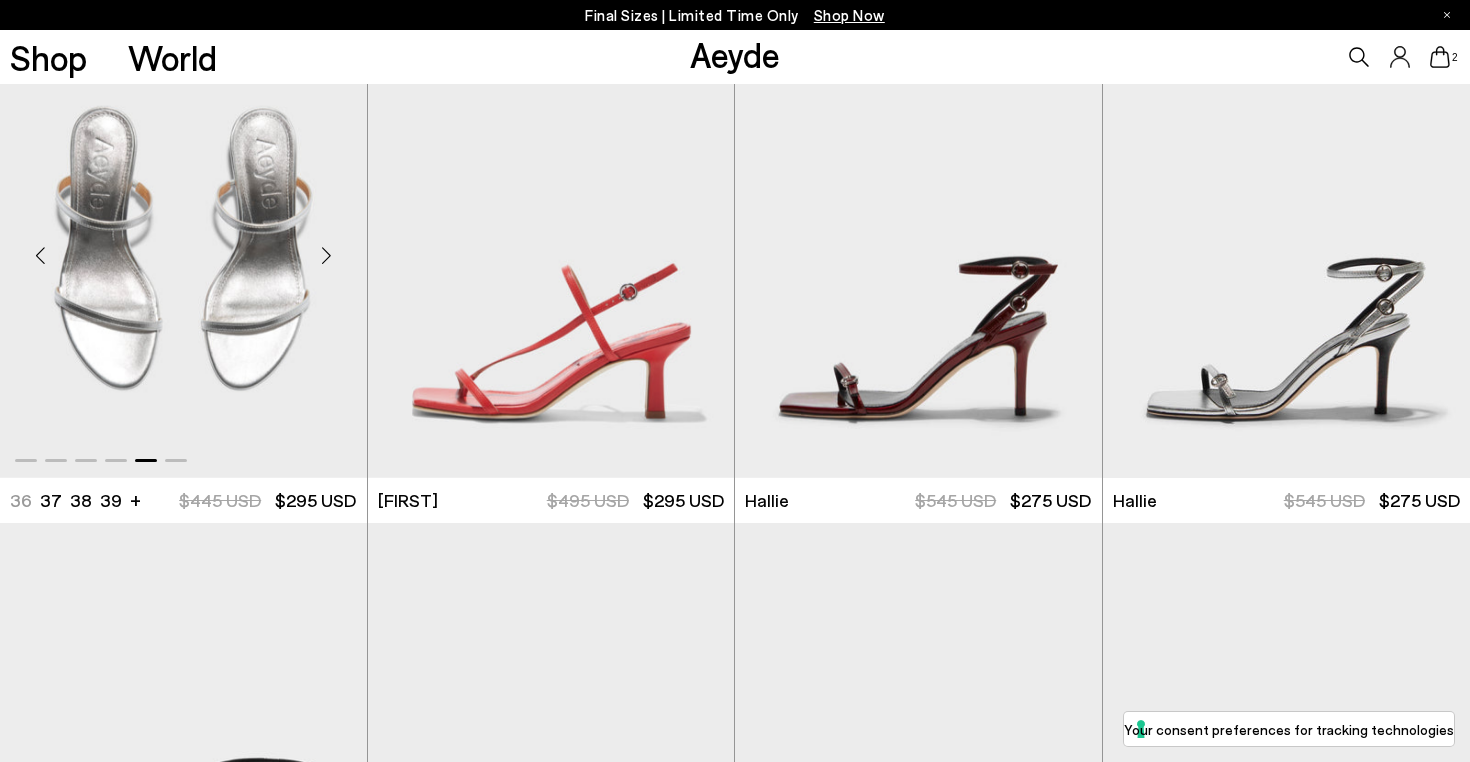 click at bounding box center (327, 256) 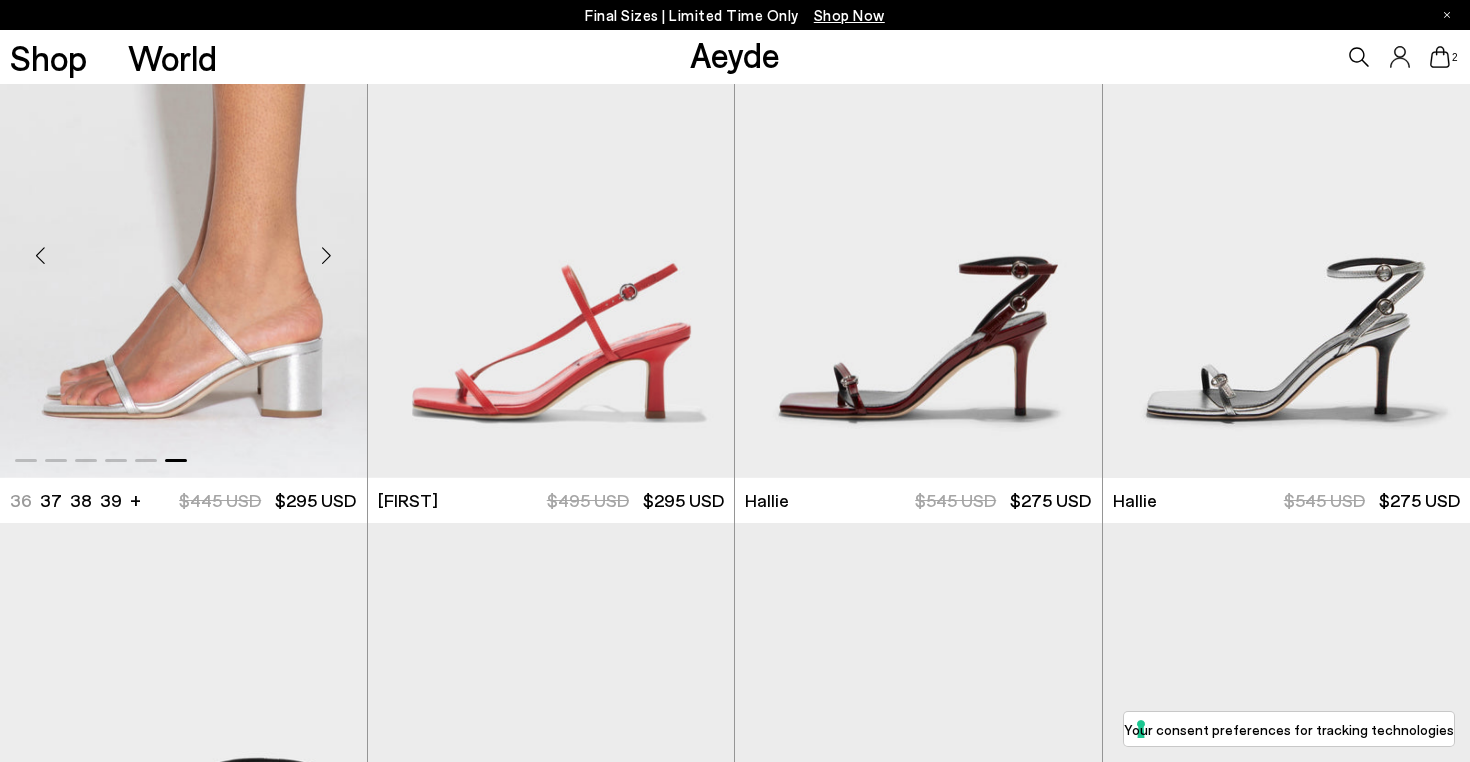 click at bounding box center [327, 256] 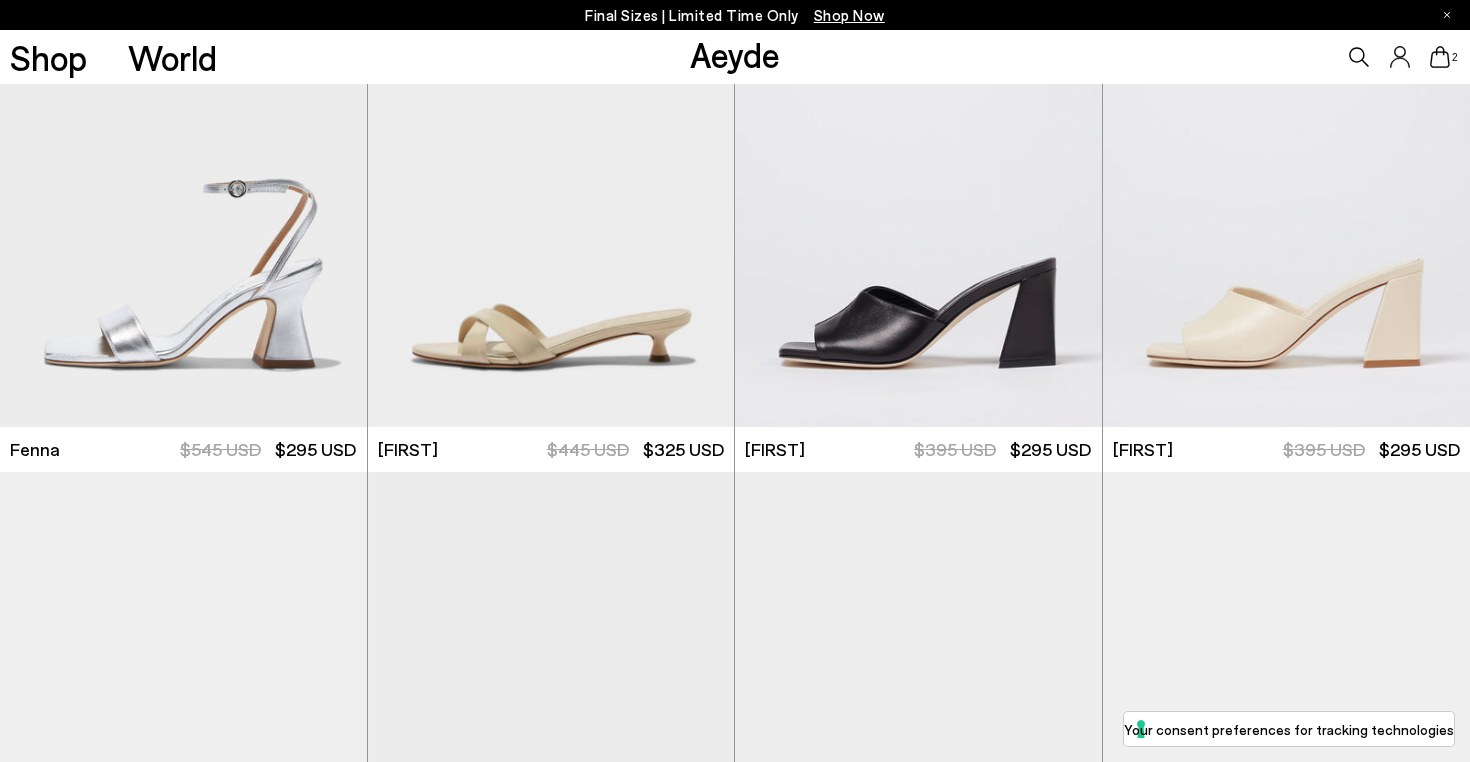scroll, scrollTop: 4156, scrollLeft: 0, axis: vertical 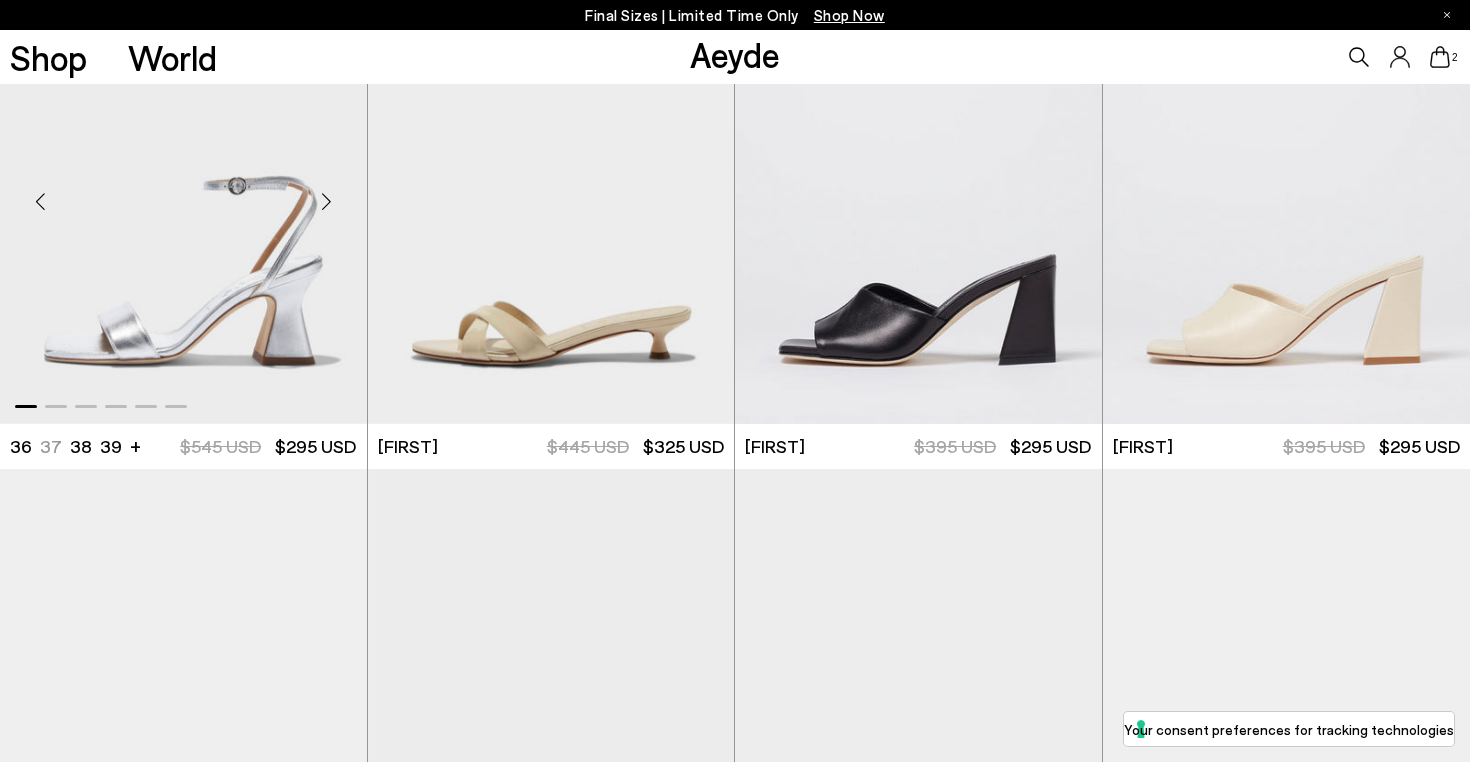 click at bounding box center [327, 201] 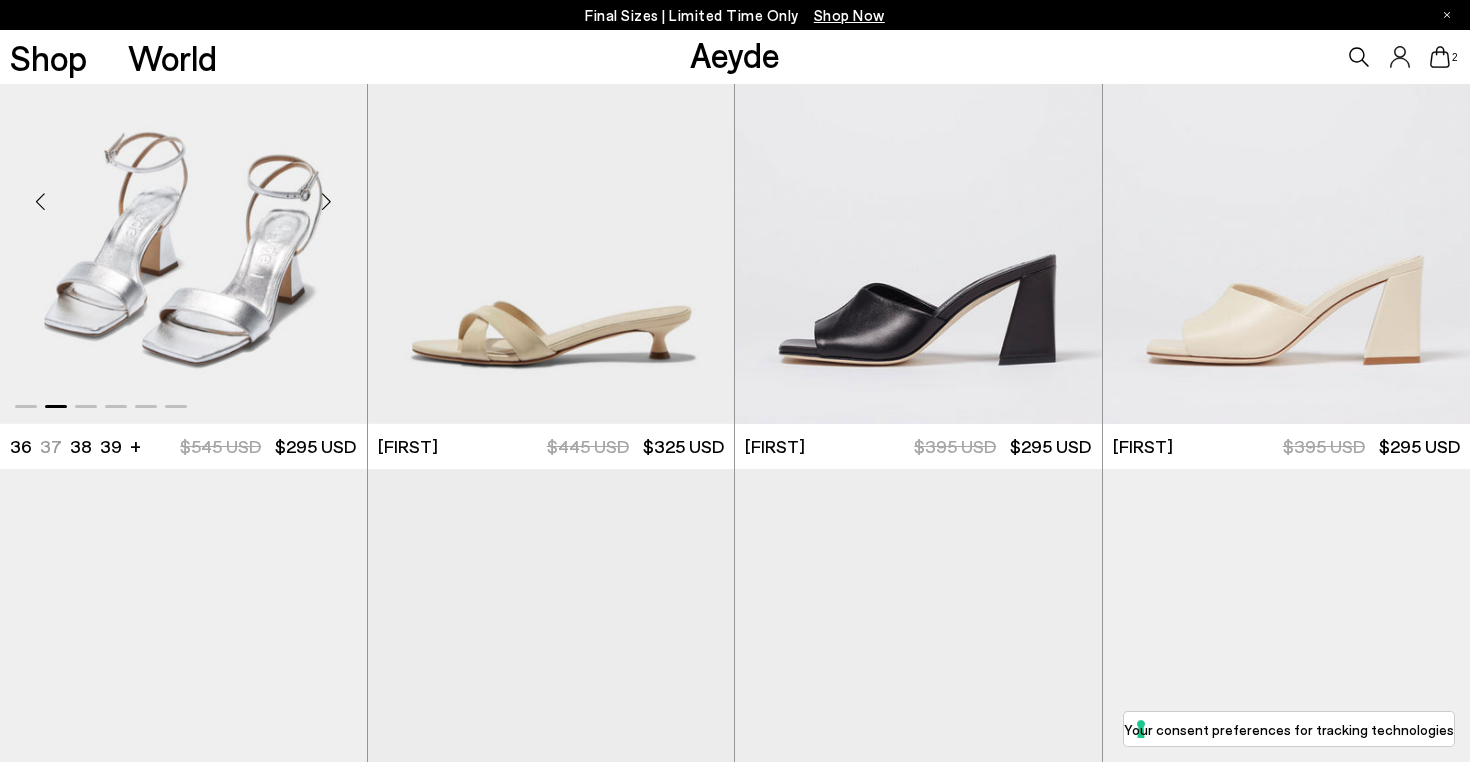 click at bounding box center [327, 201] 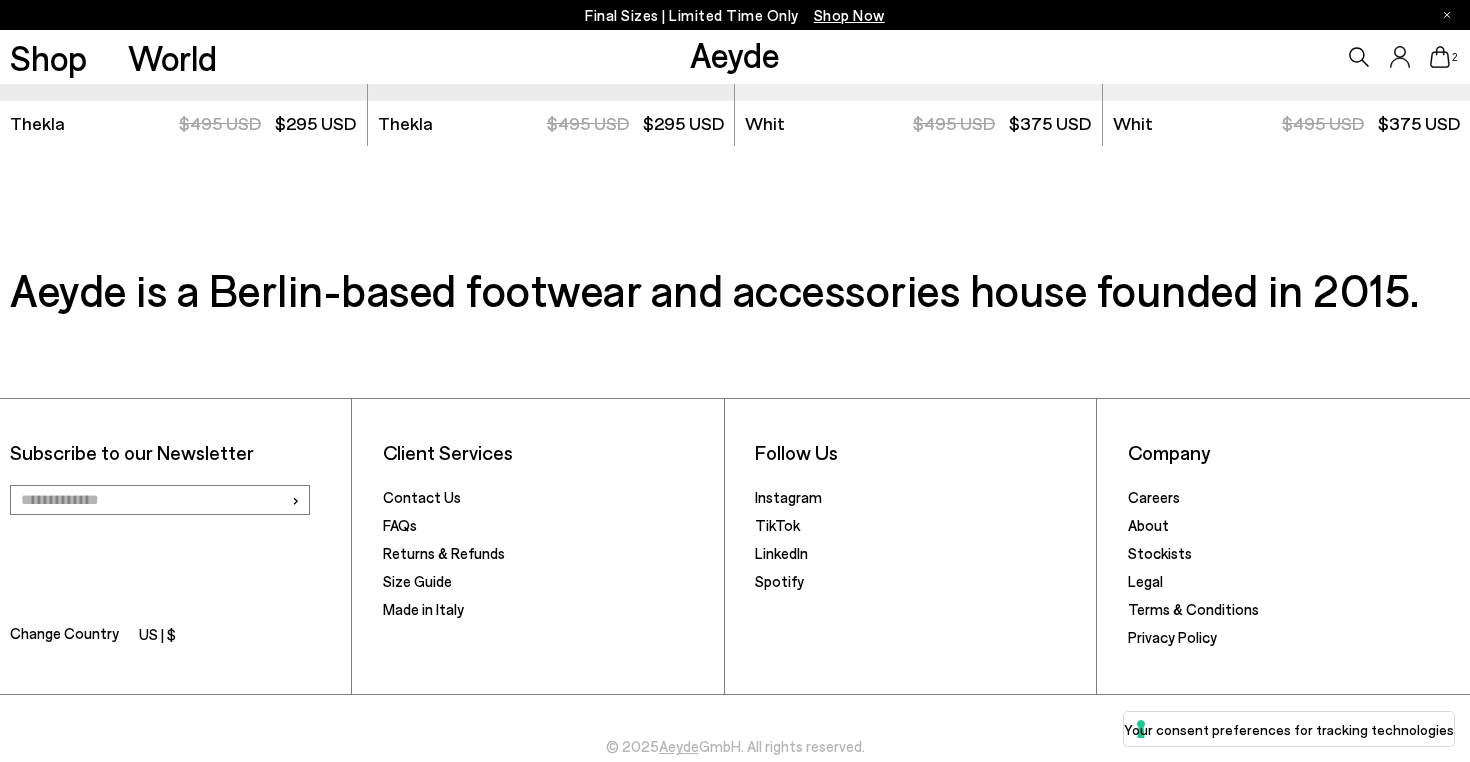 scroll, scrollTop: 6547, scrollLeft: 0, axis: vertical 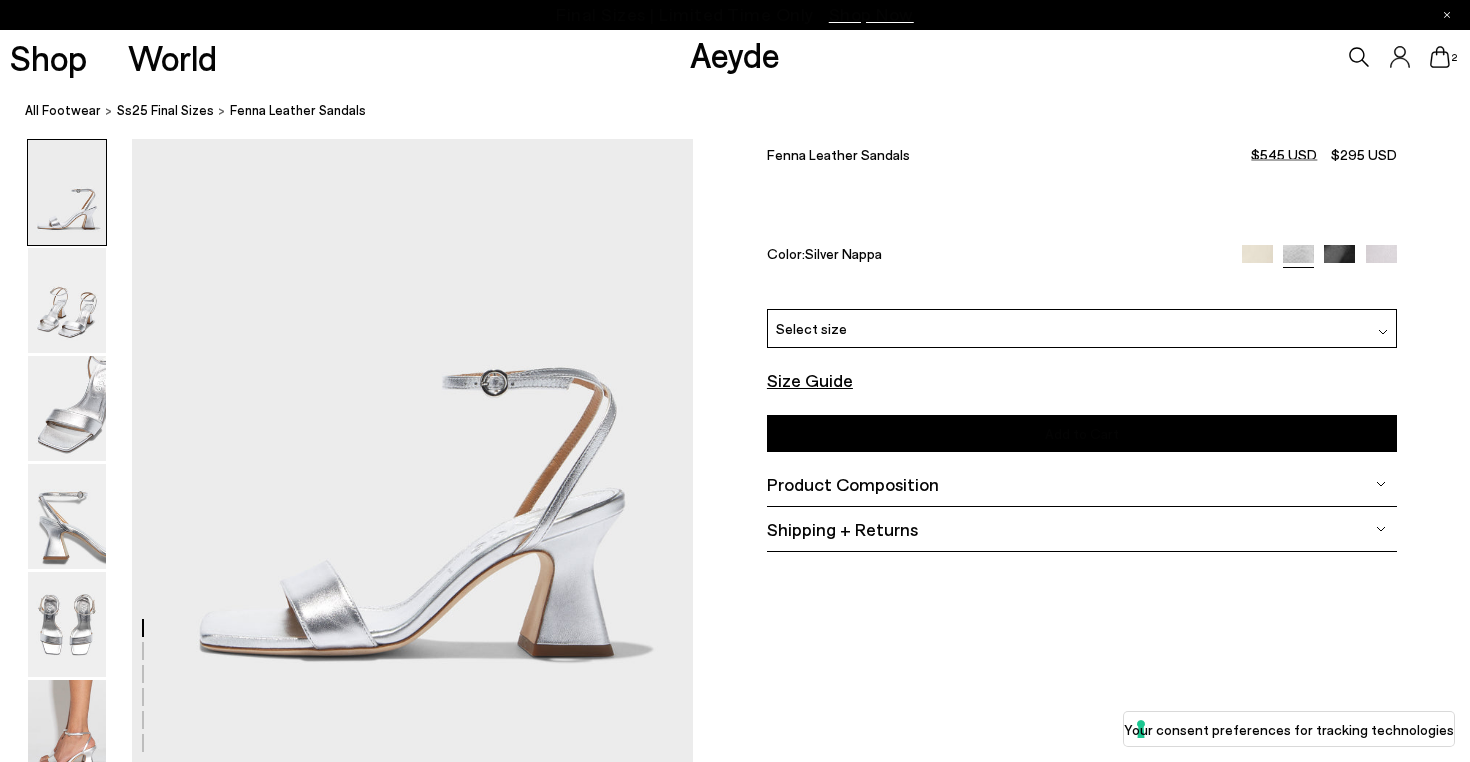 click on "Product Composition" at bounding box center (853, 484) 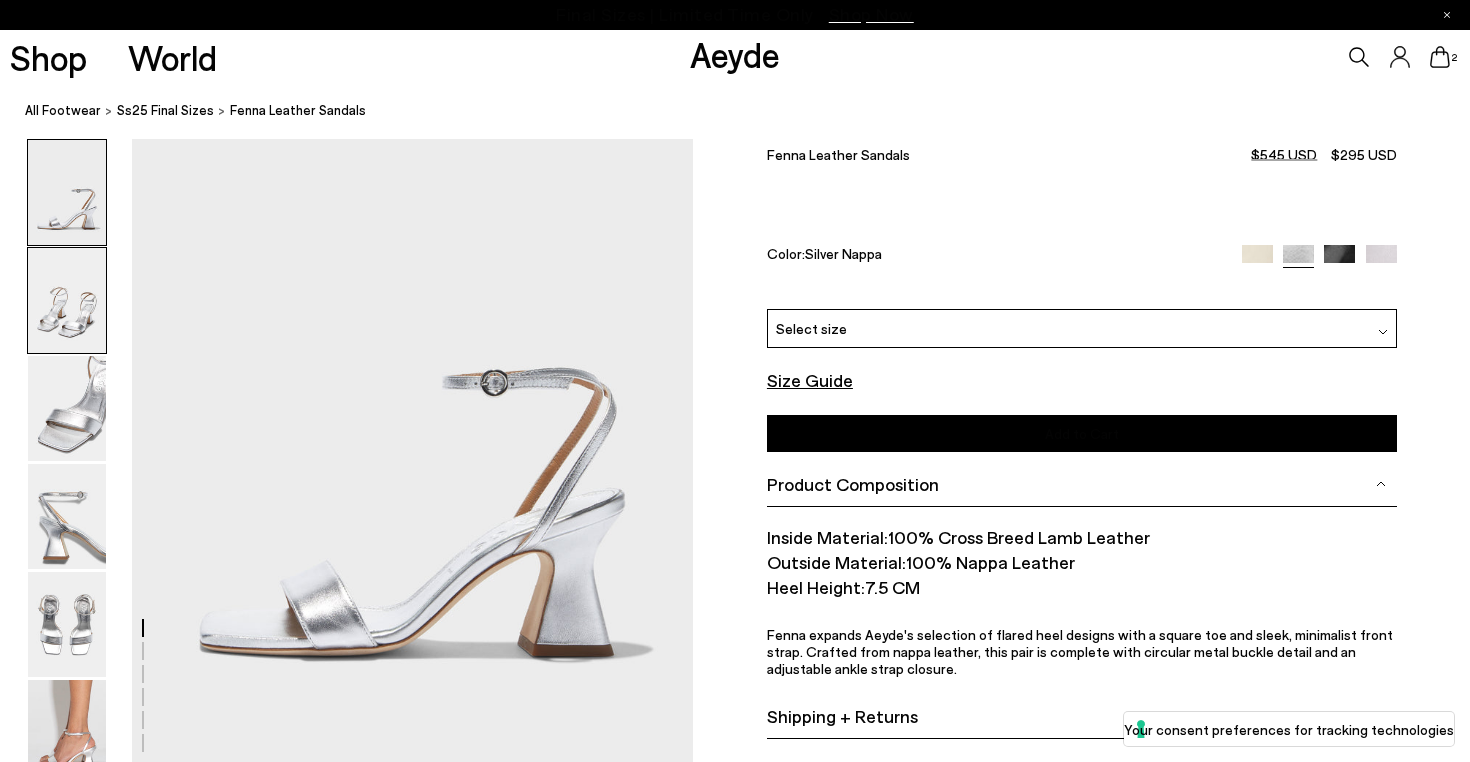 click at bounding box center (67, 300) 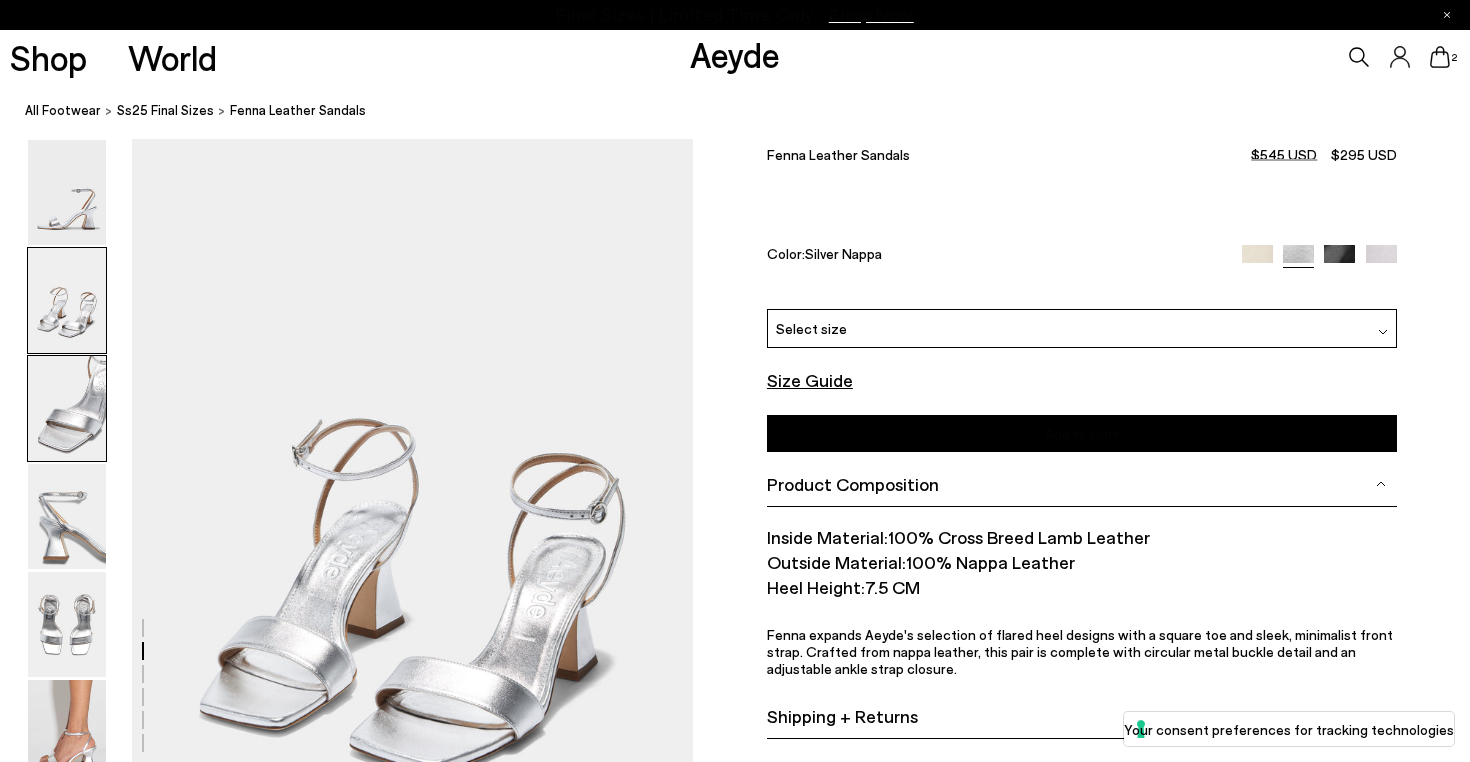 click at bounding box center [67, 408] 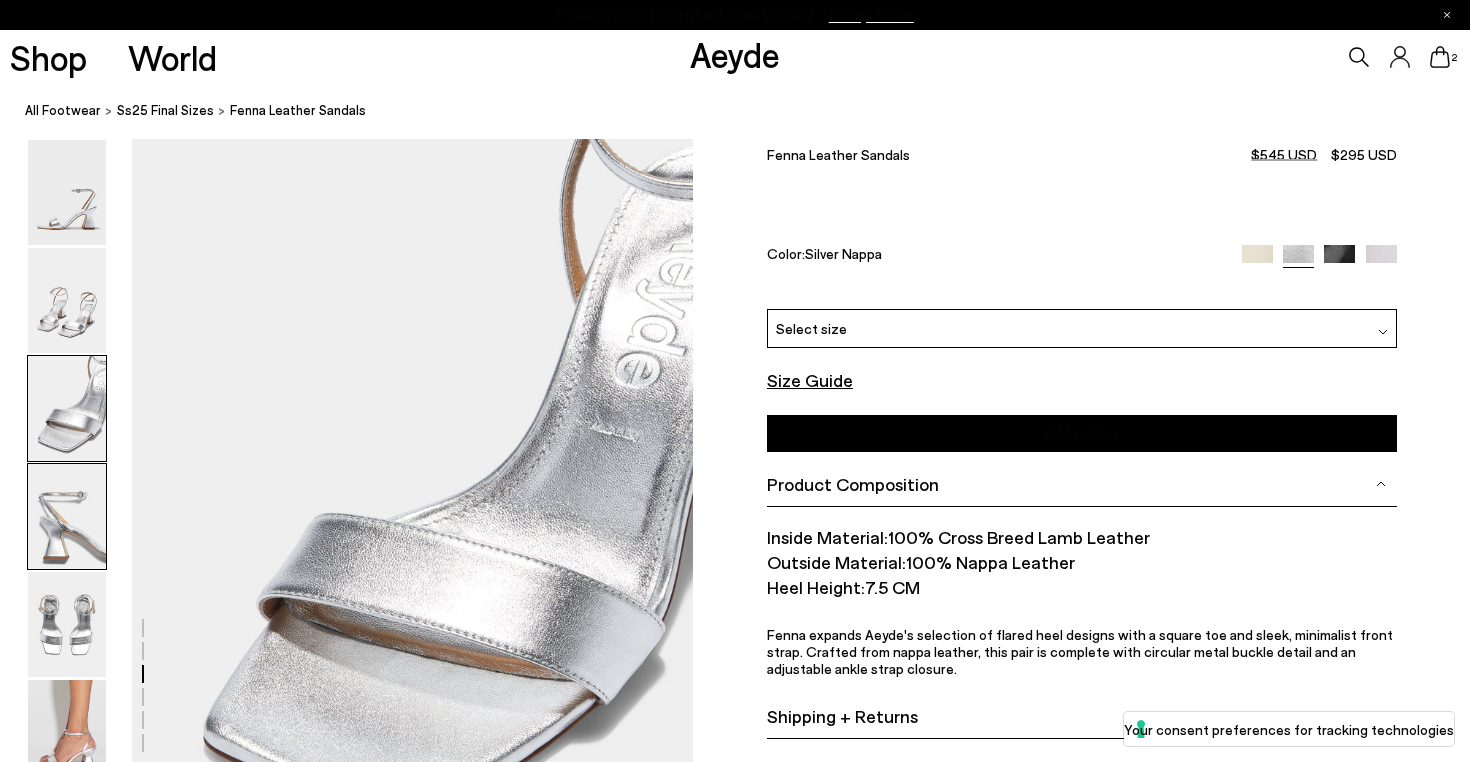 click at bounding box center [67, 516] 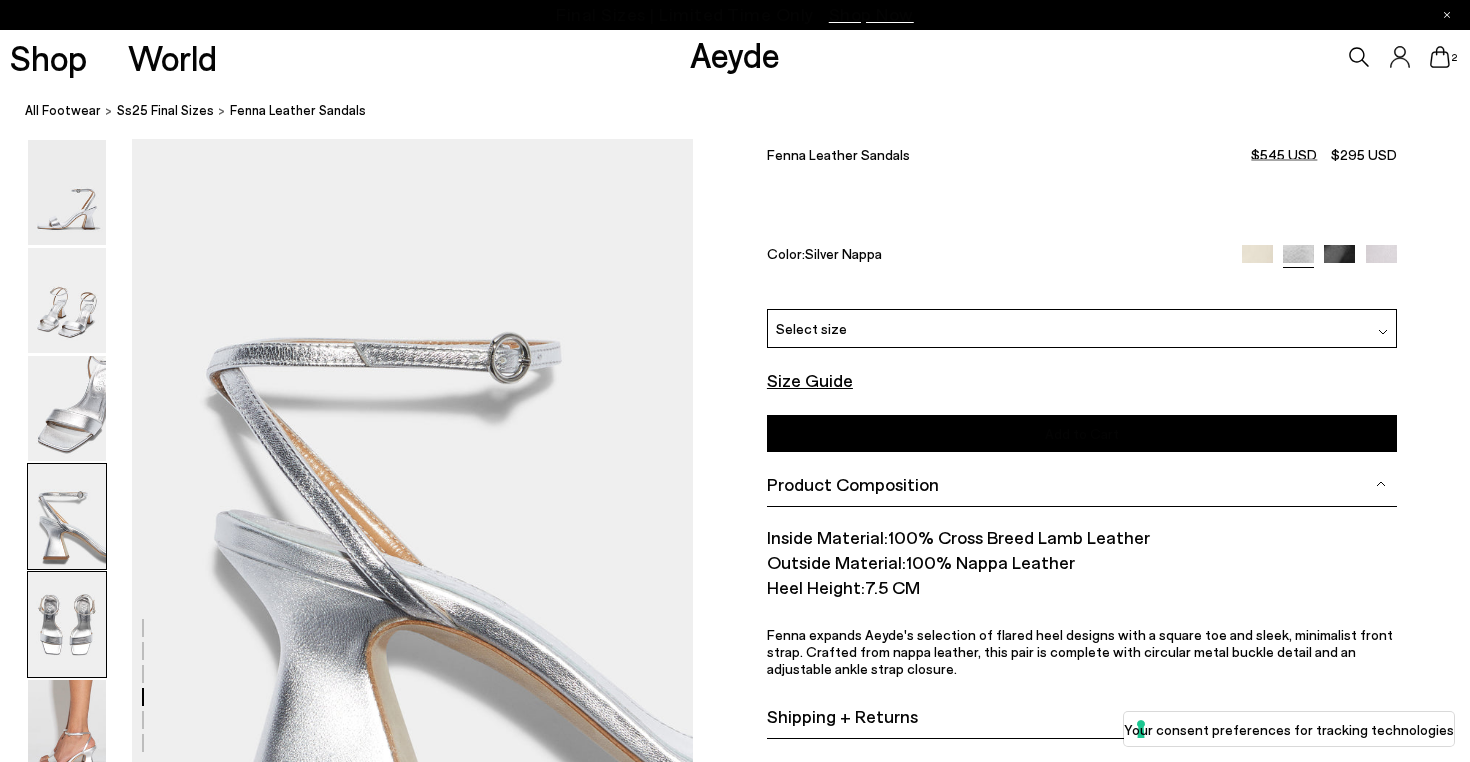 click at bounding box center [67, 624] 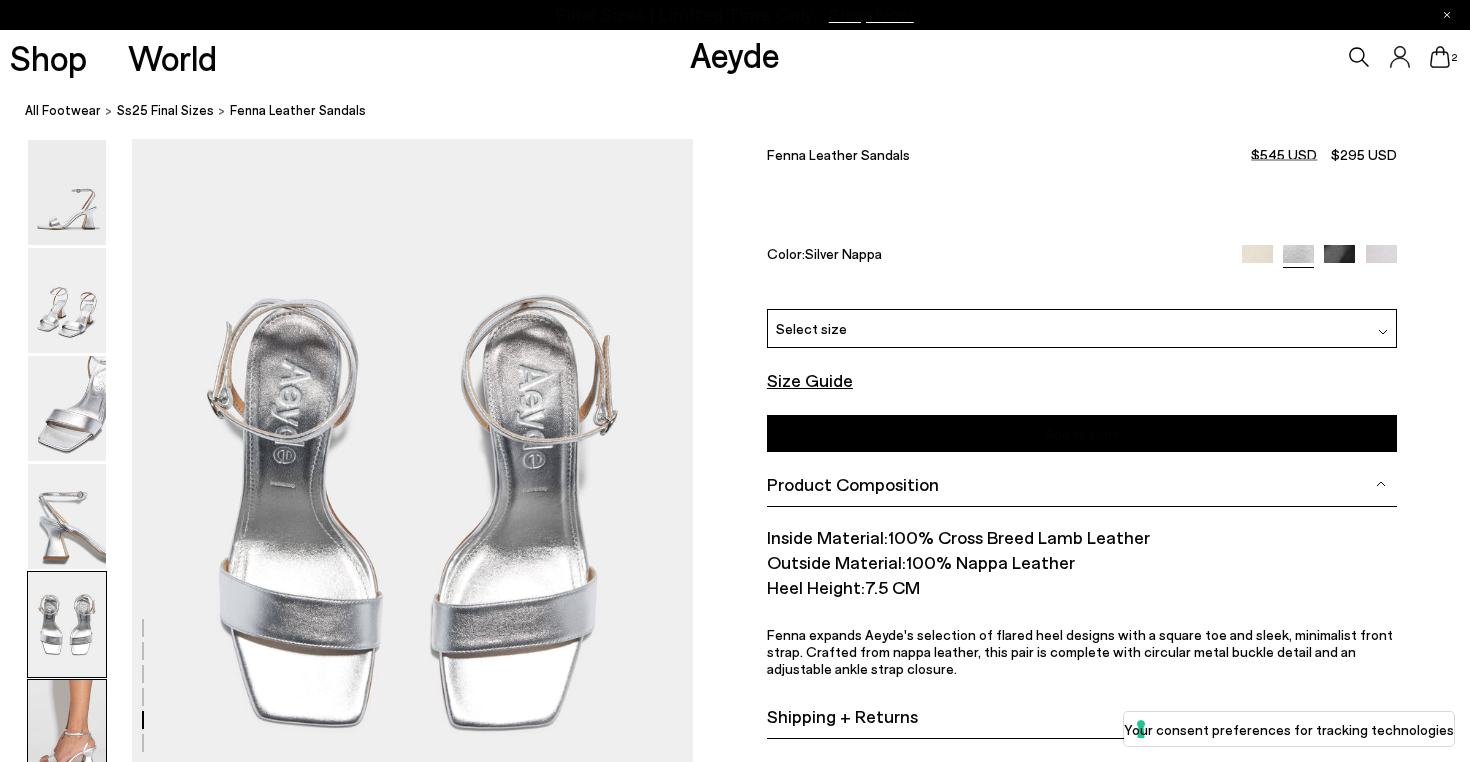 click at bounding box center (67, 732) 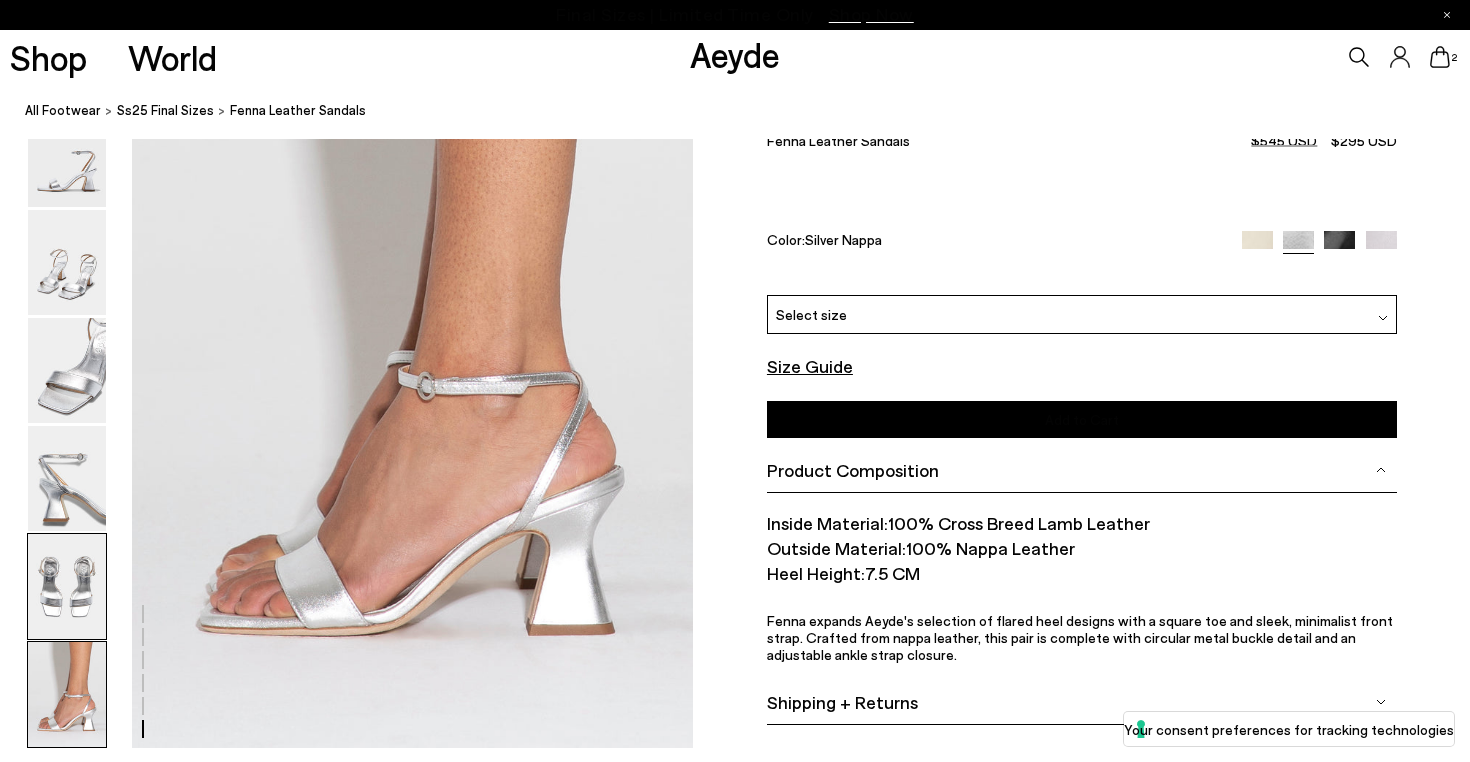 scroll, scrollTop: 3946, scrollLeft: 0, axis: vertical 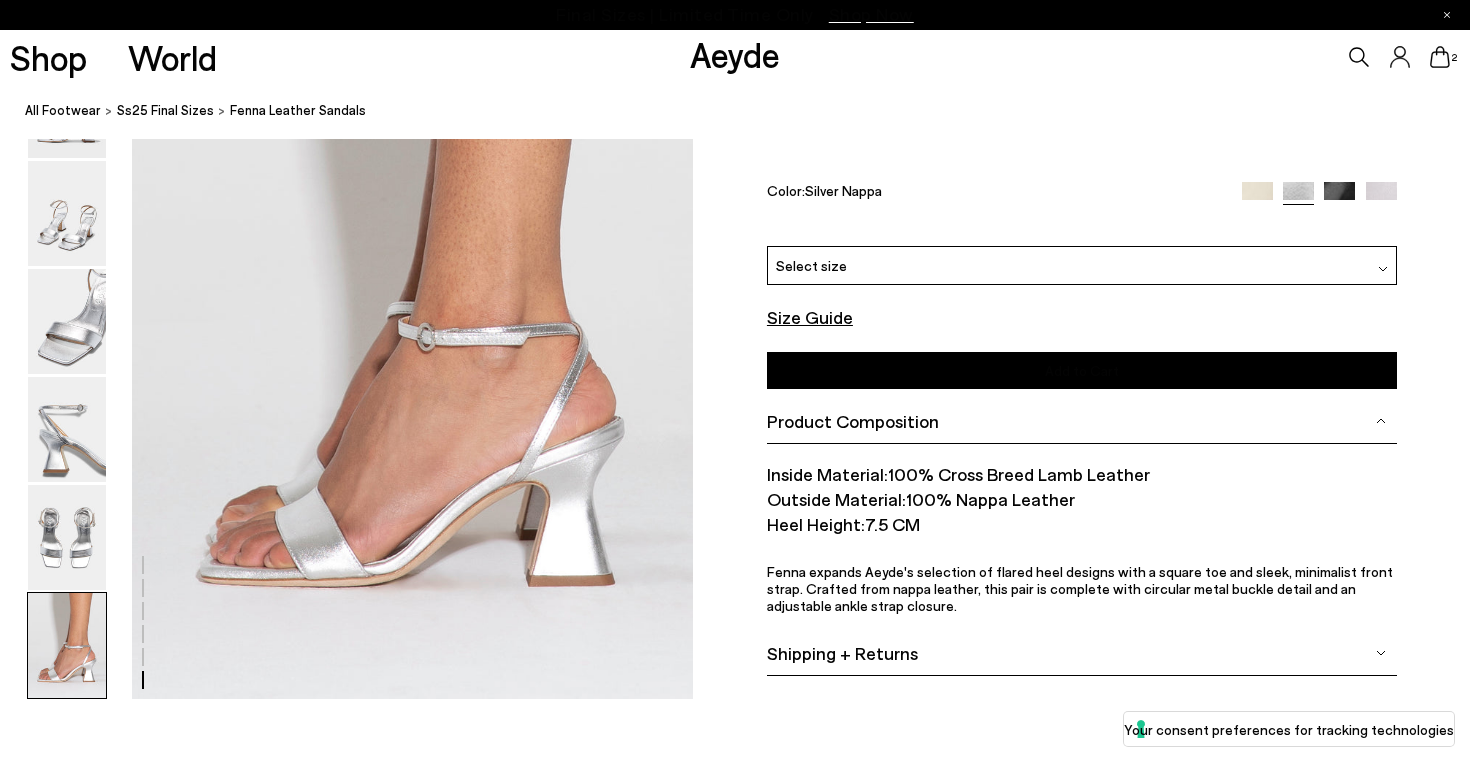 click on "Select size" at bounding box center (1082, 265) 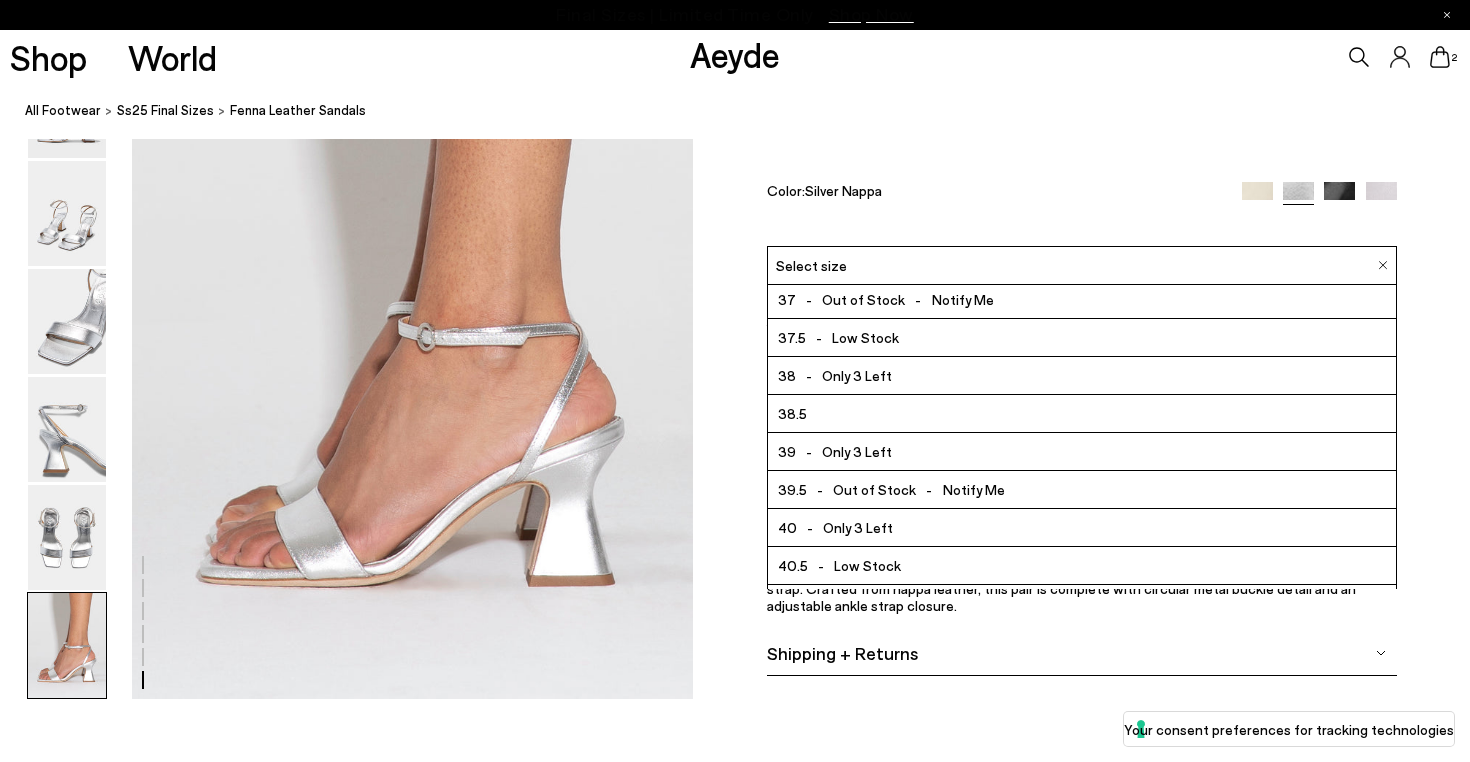 scroll, scrollTop: 52, scrollLeft: 0, axis: vertical 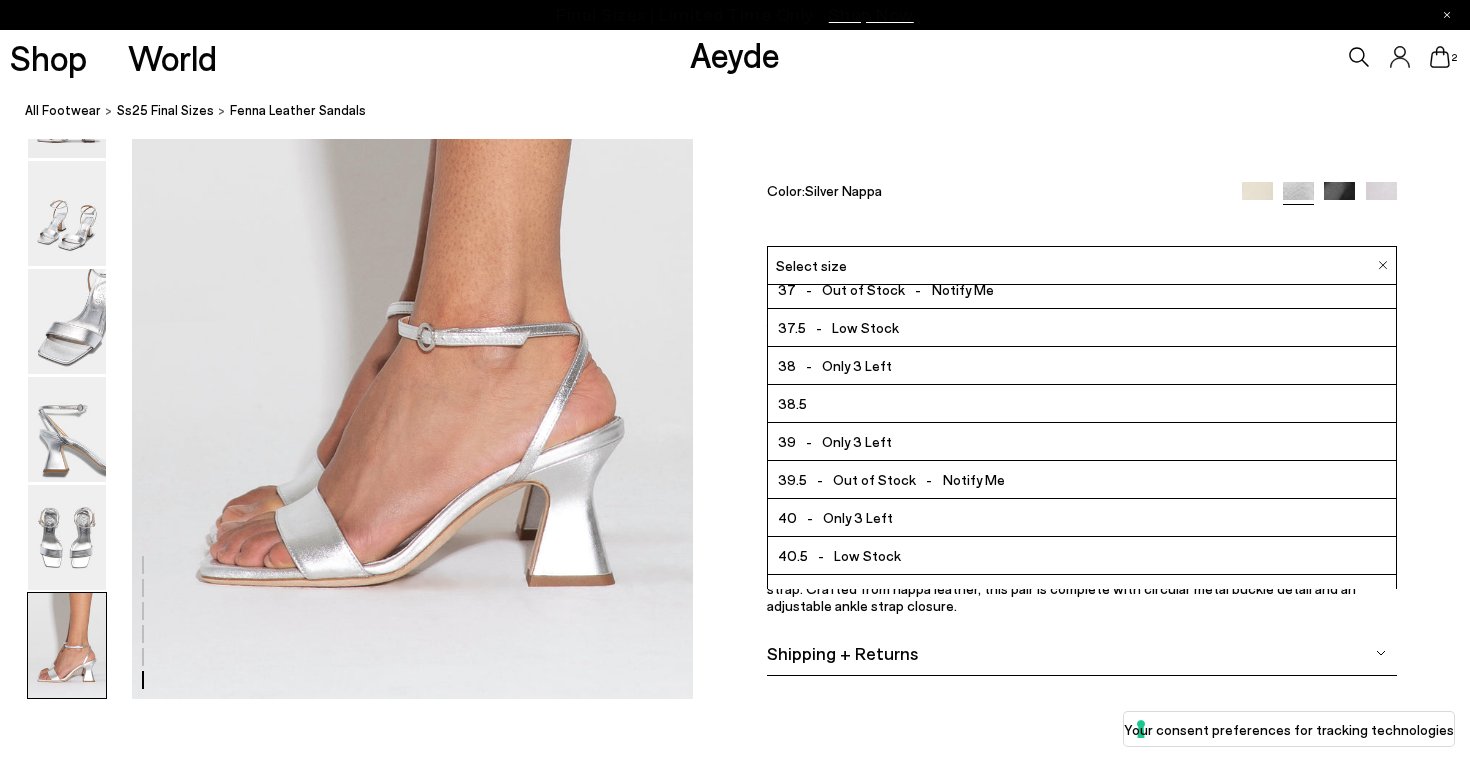 click on "40.5
-  Low Stock" at bounding box center (1082, 556) 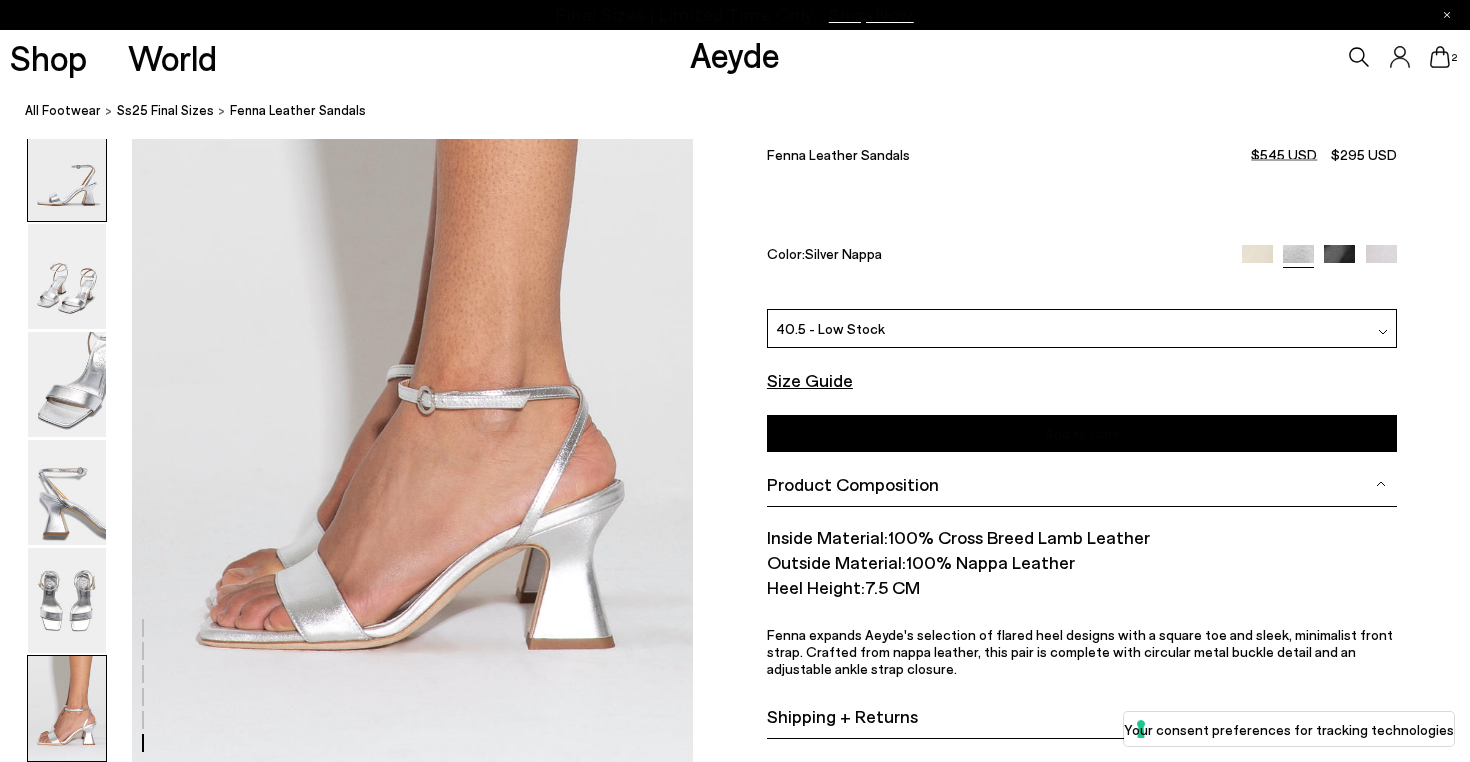 click at bounding box center (67, 168) 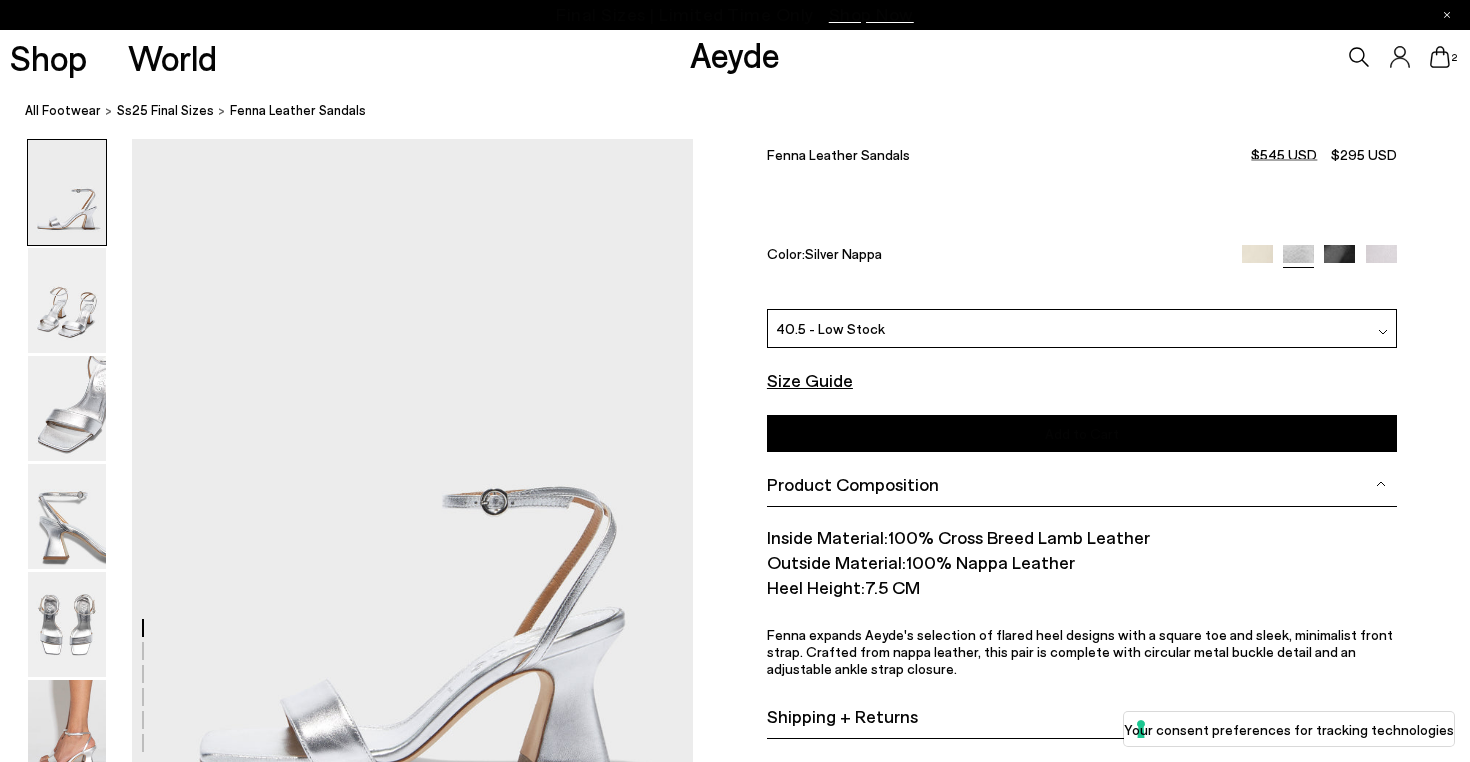 scroll, scrollTop: 186, scrollLeft: 0, axis: vertical 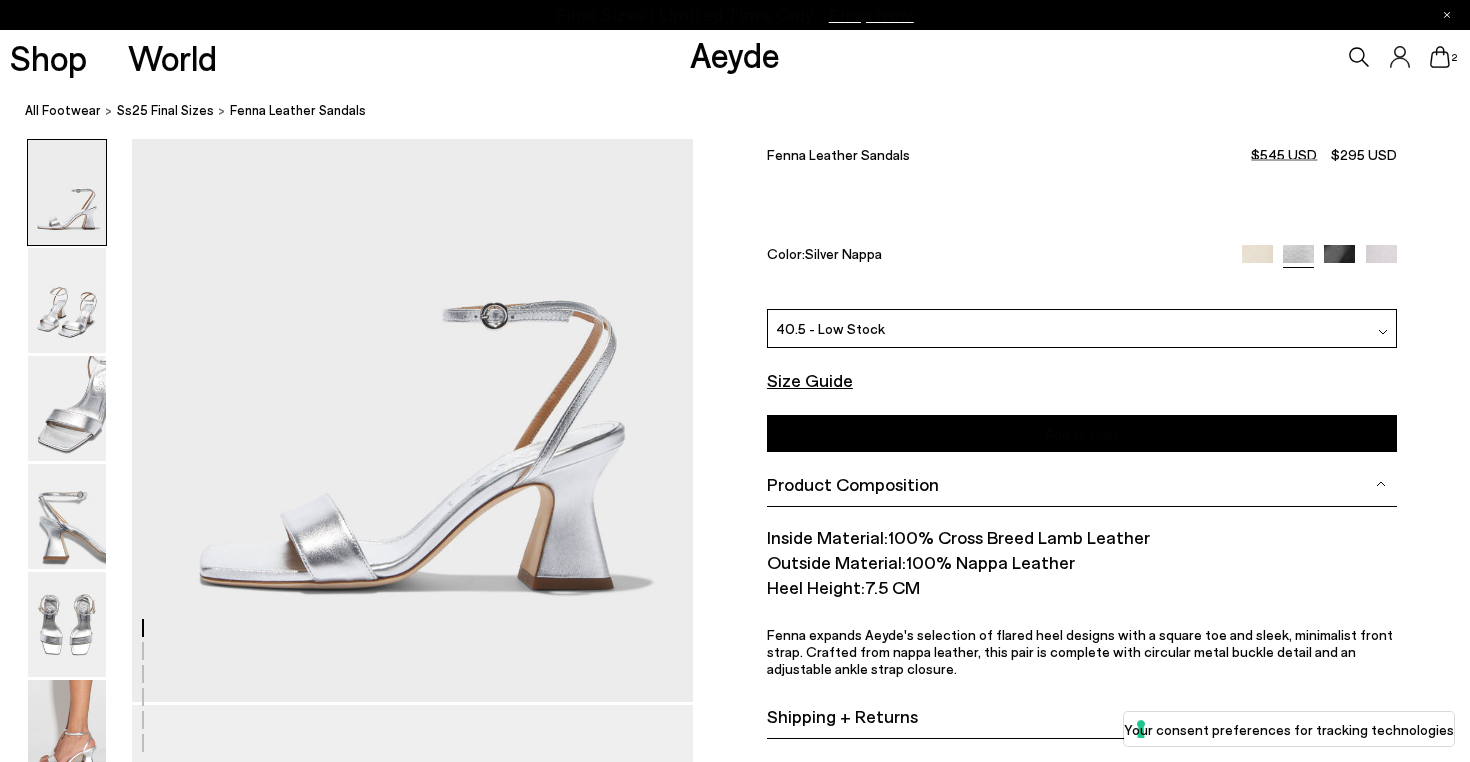 click on "40.5 - Low Stock" at bounding box center (1082, 328) 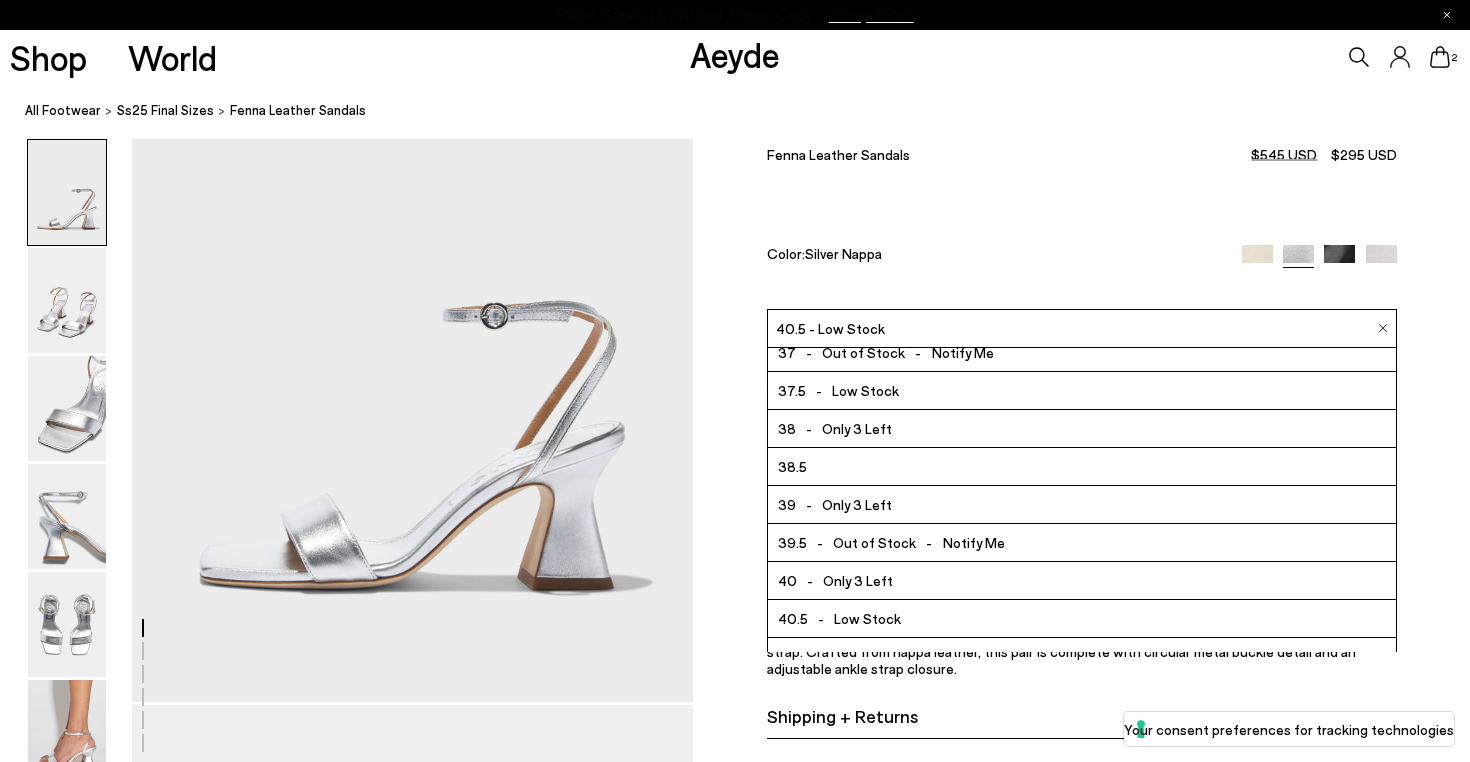click on "Low Stock" at bounding box center [867, 618] 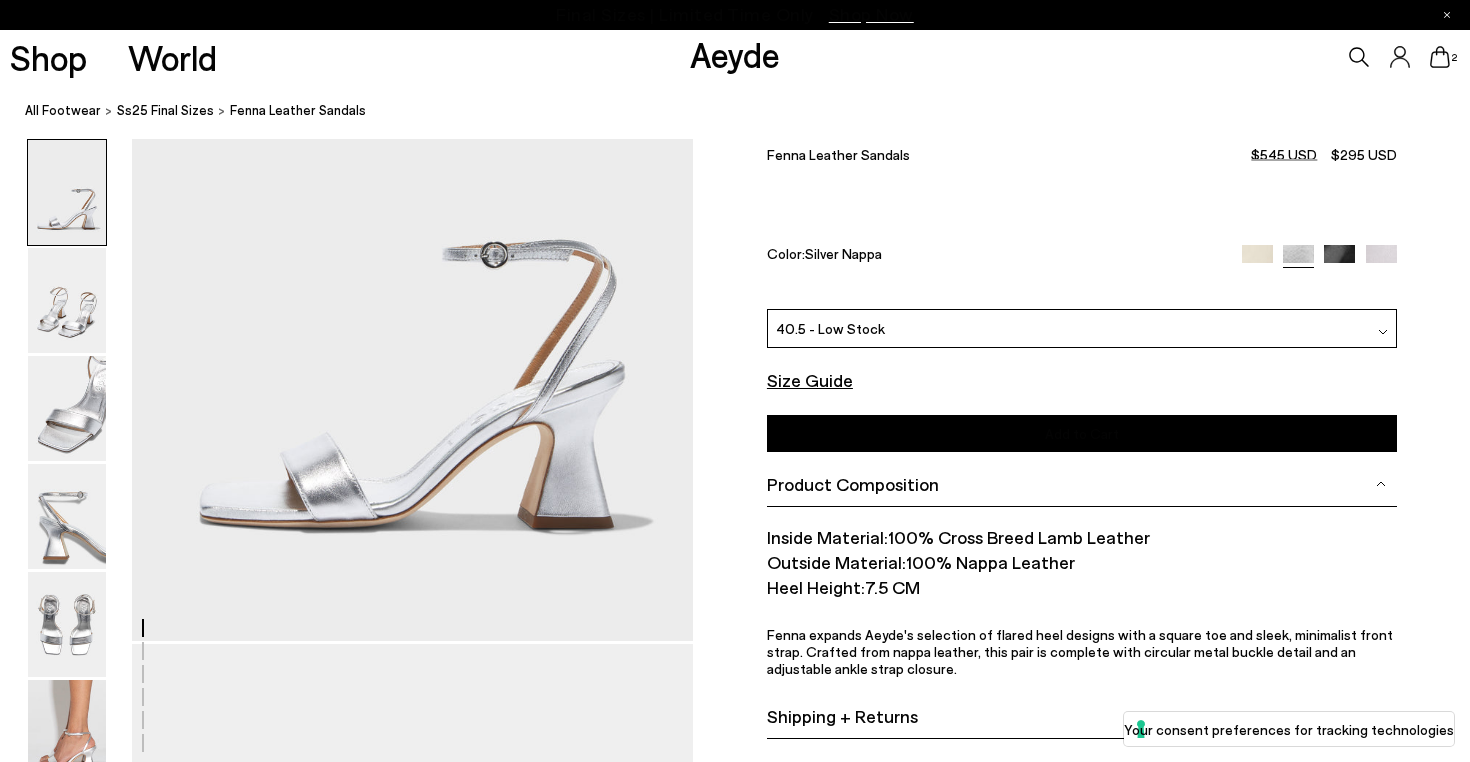 scroll, scrollTop: 254, scrollLeft: 0, axis: vertical 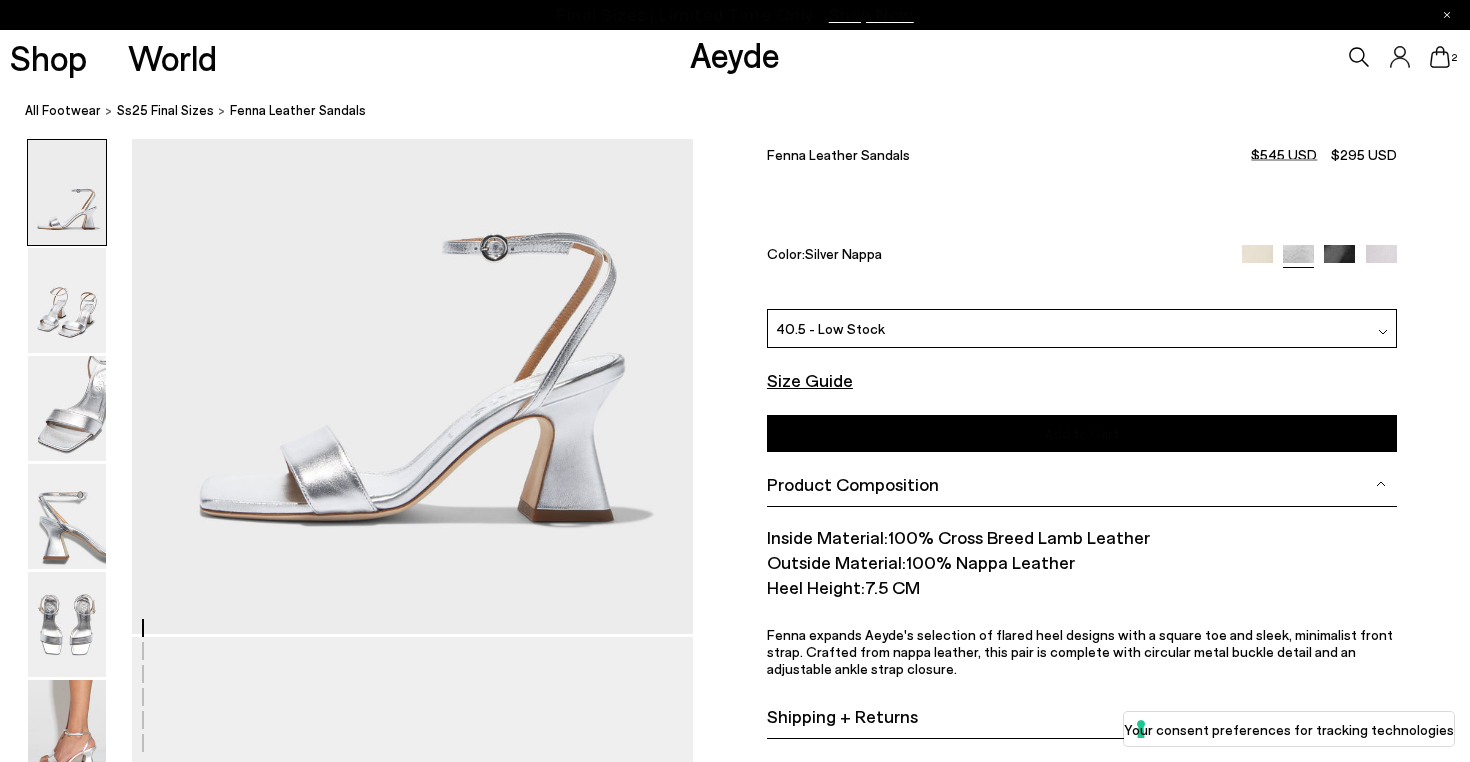 click on "Add to Cart Select a Size First" at bounding box center (1082, 433) 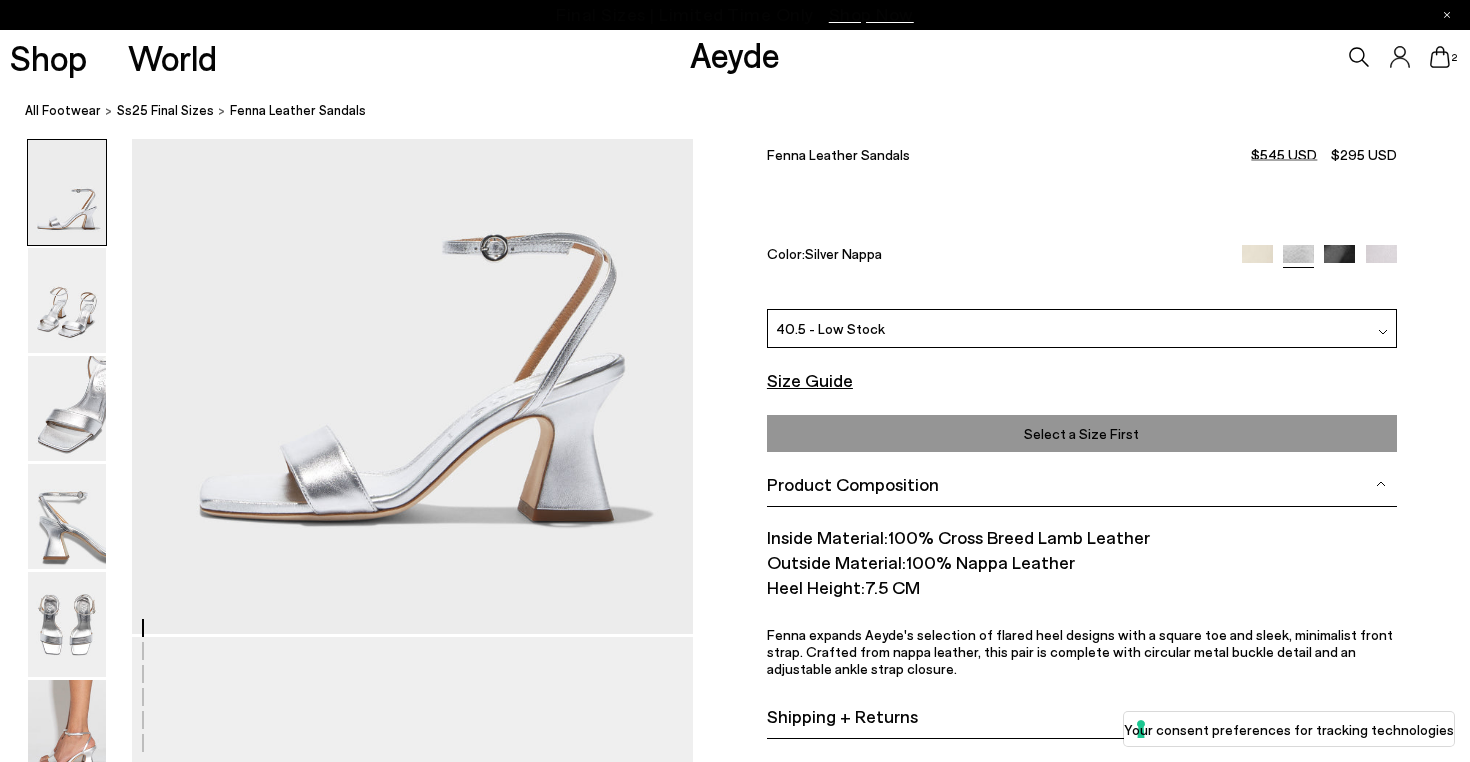 click on "Select a Size First" at bounding box center [1081, 433] 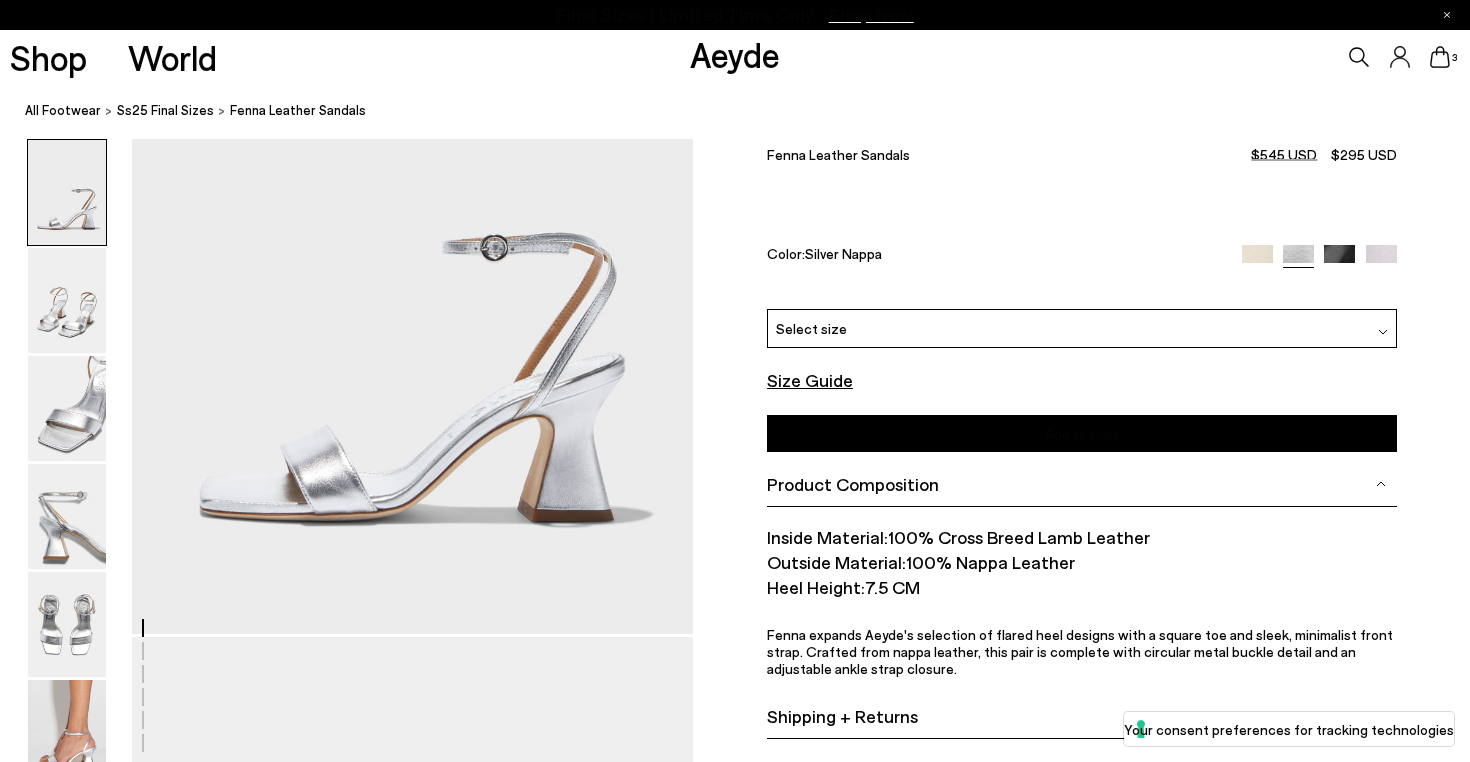 click on "Fenna Leather Sandals
$545 USD
$295 USD
Color:  Silver Nappa
Please Select a Color
Silver Nappa
Creamy Nappa
Silver Nappa
-" at bounding box center [1082, 300] 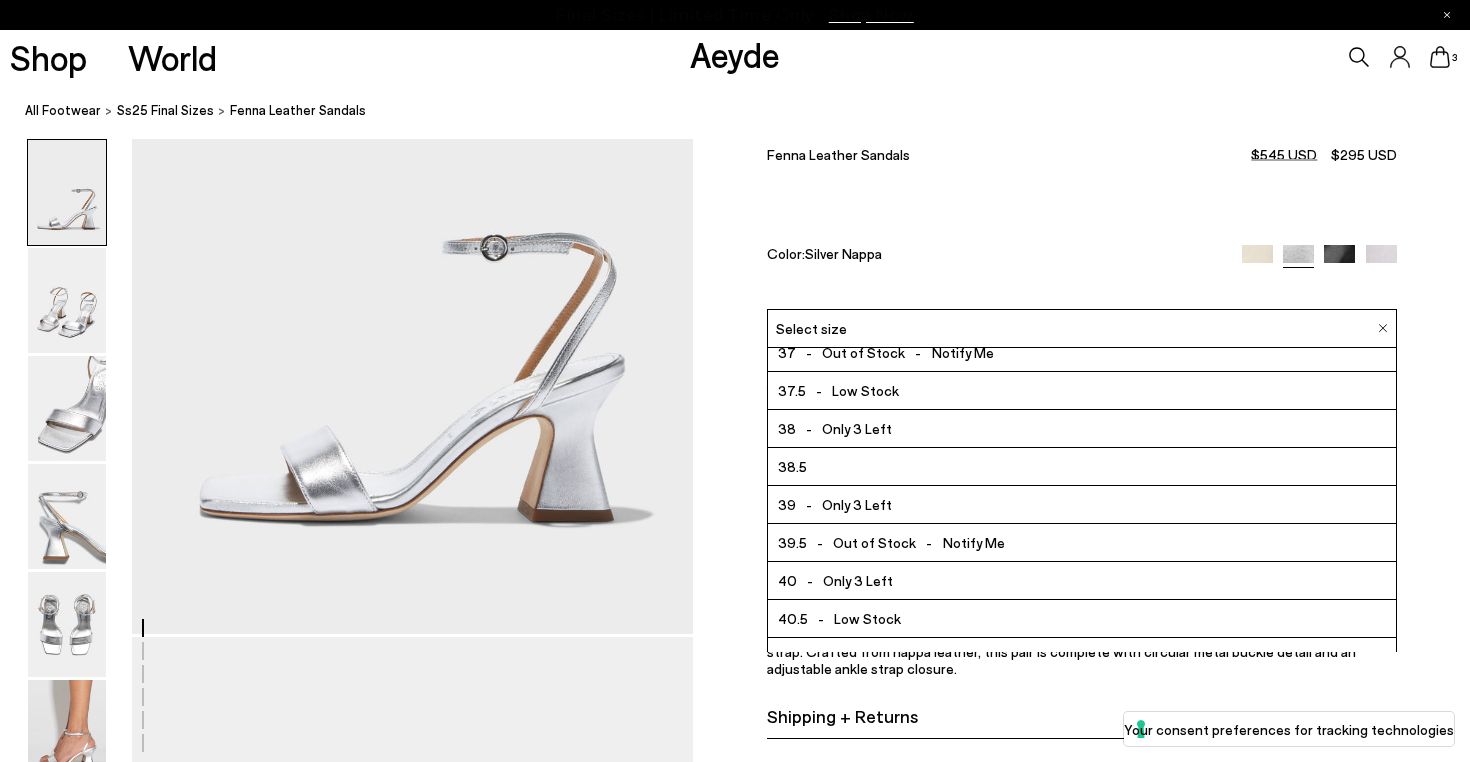 click on "40.5
-  Low Stock" at bounding box center [1082, 619] 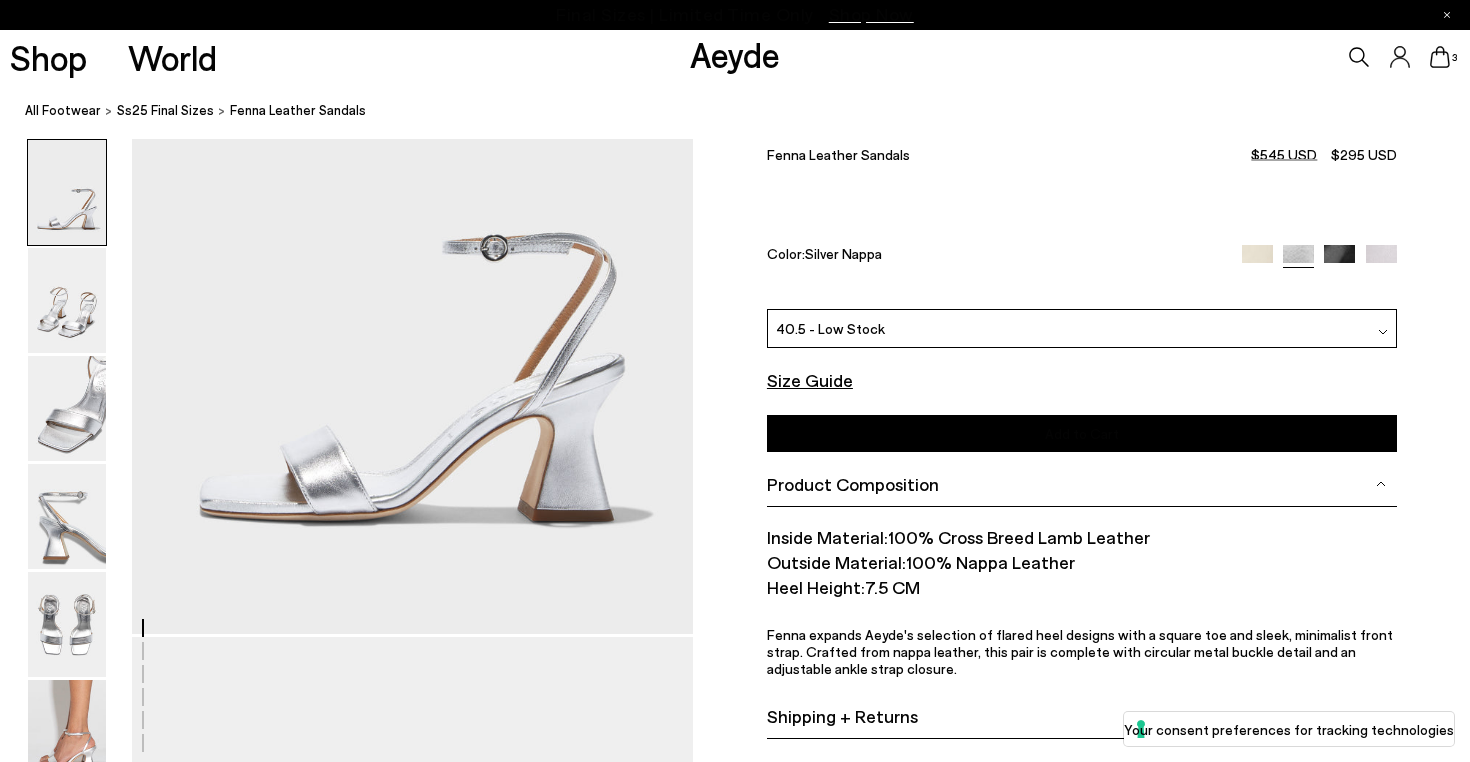click on "Add to Cart" at bounding box center (1082, 433) 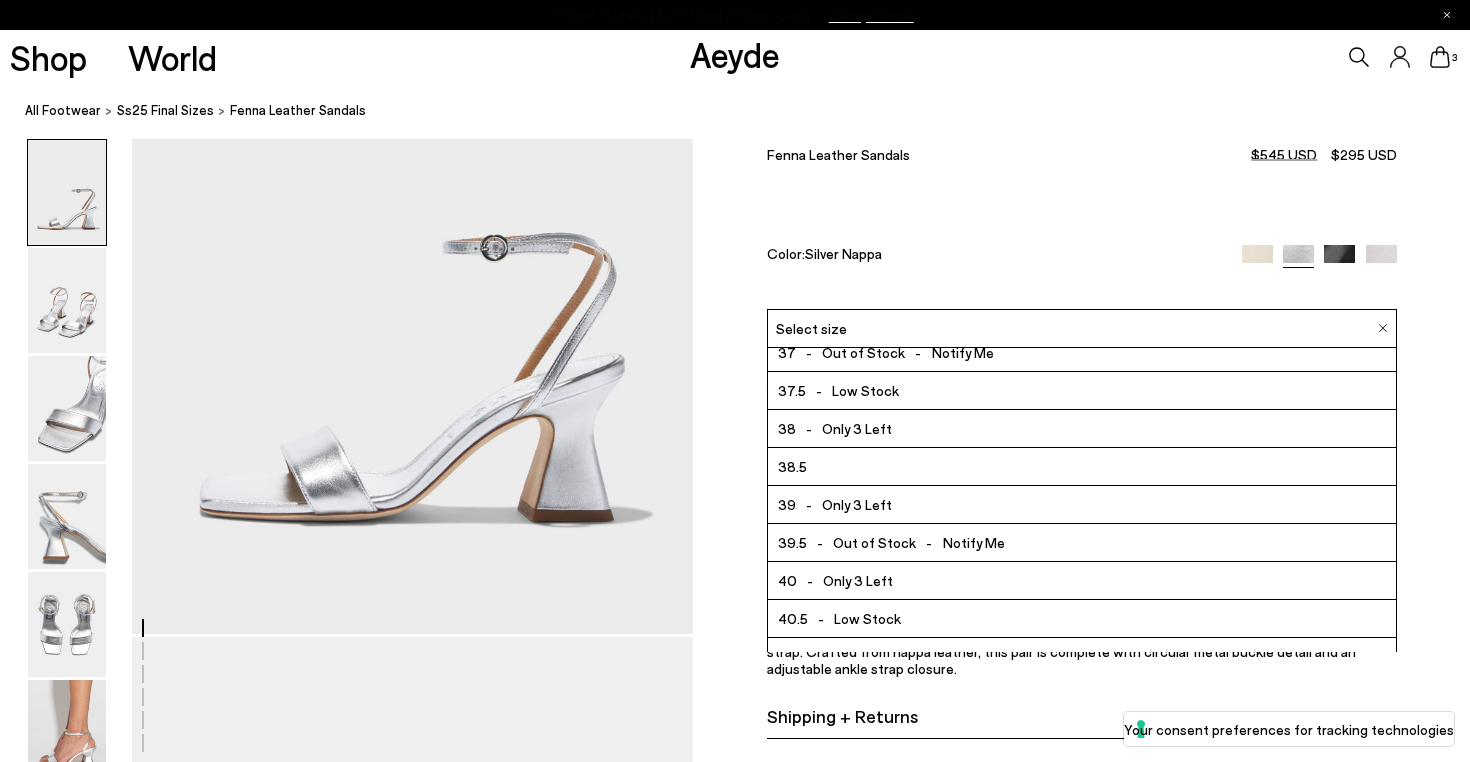 click on "-  Only 3 Left" at bounding box center [845, 580] 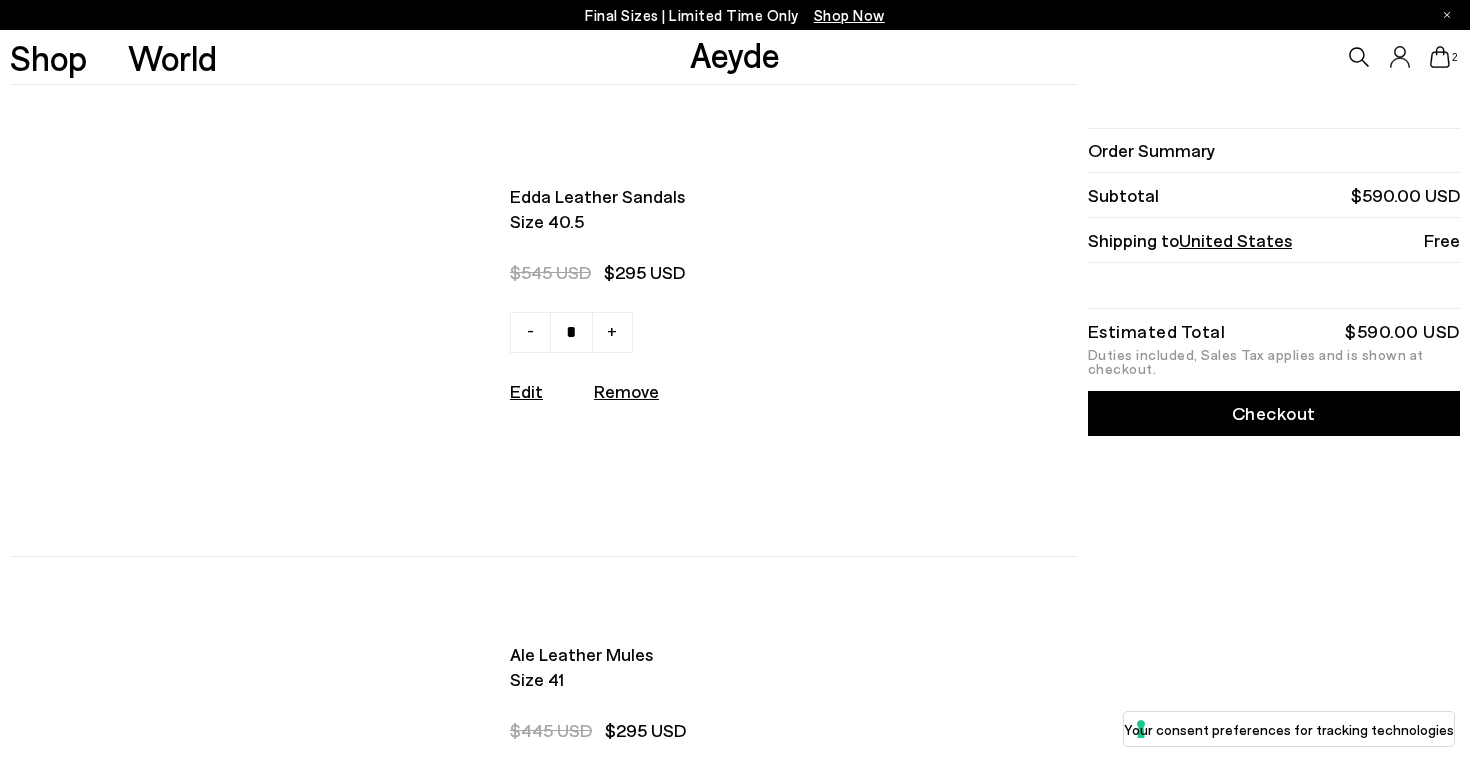 scroll, scrollTop: 0, scrollLeft: 0, axis: both 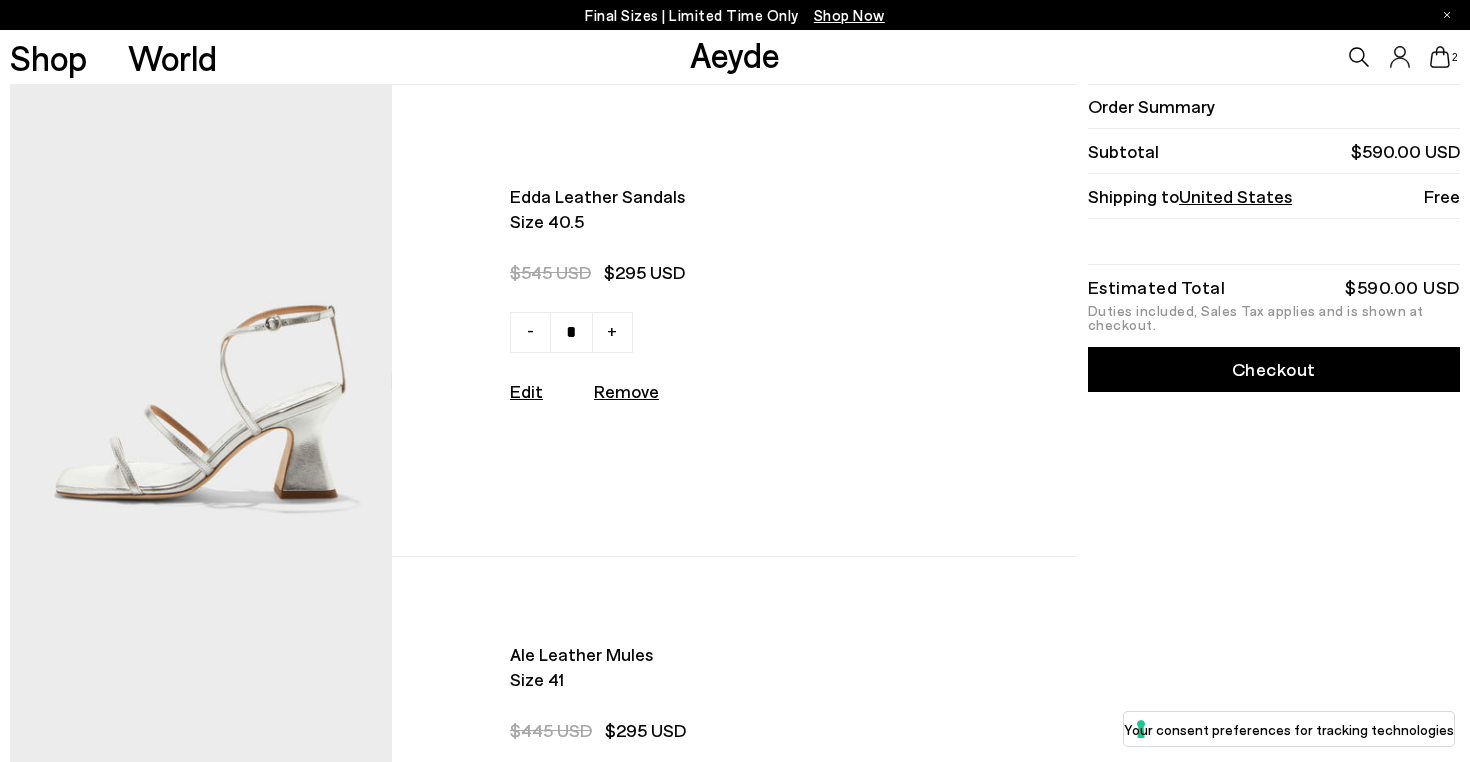 click at bounding box center [201, 320] 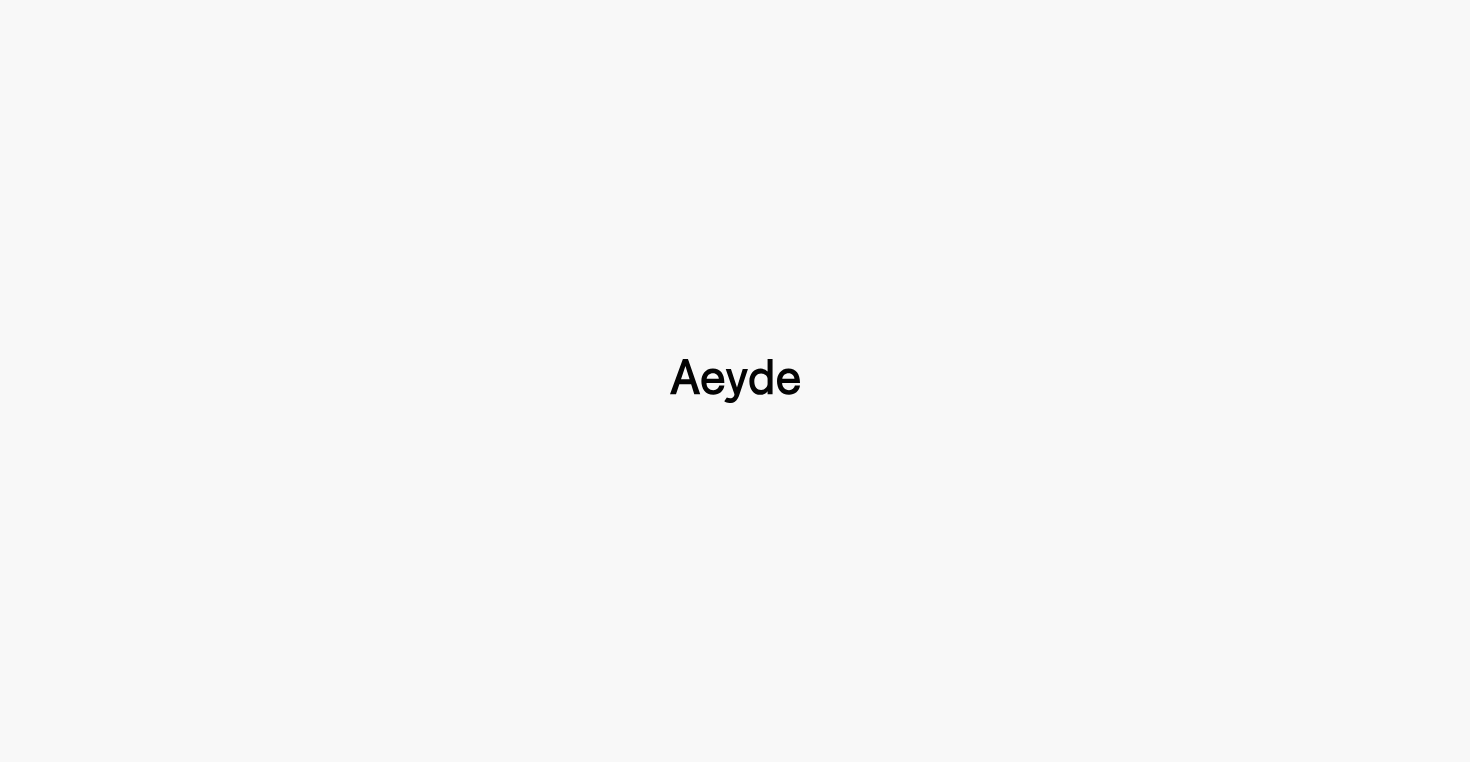 type 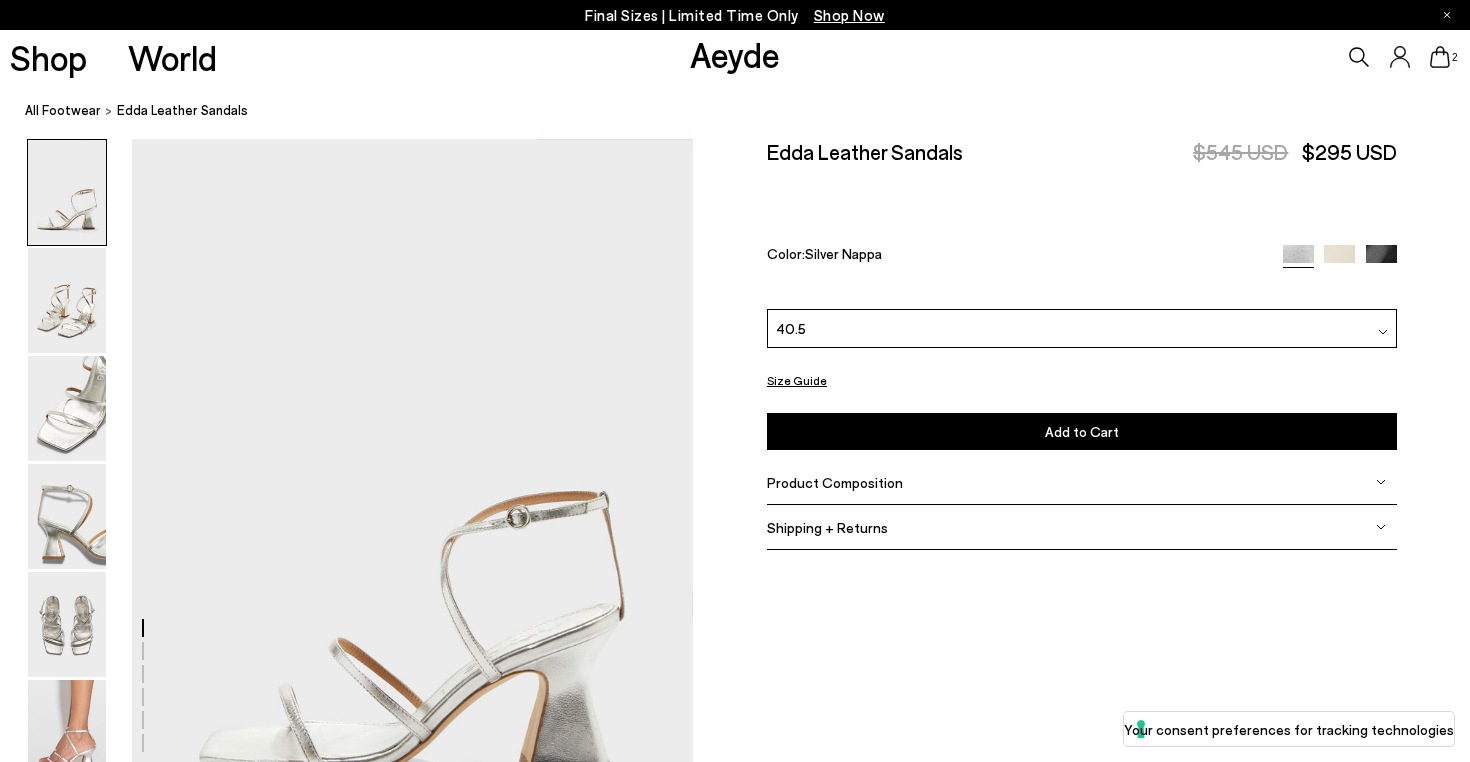 click on "Product Composition" at bounding box center (835, 482) 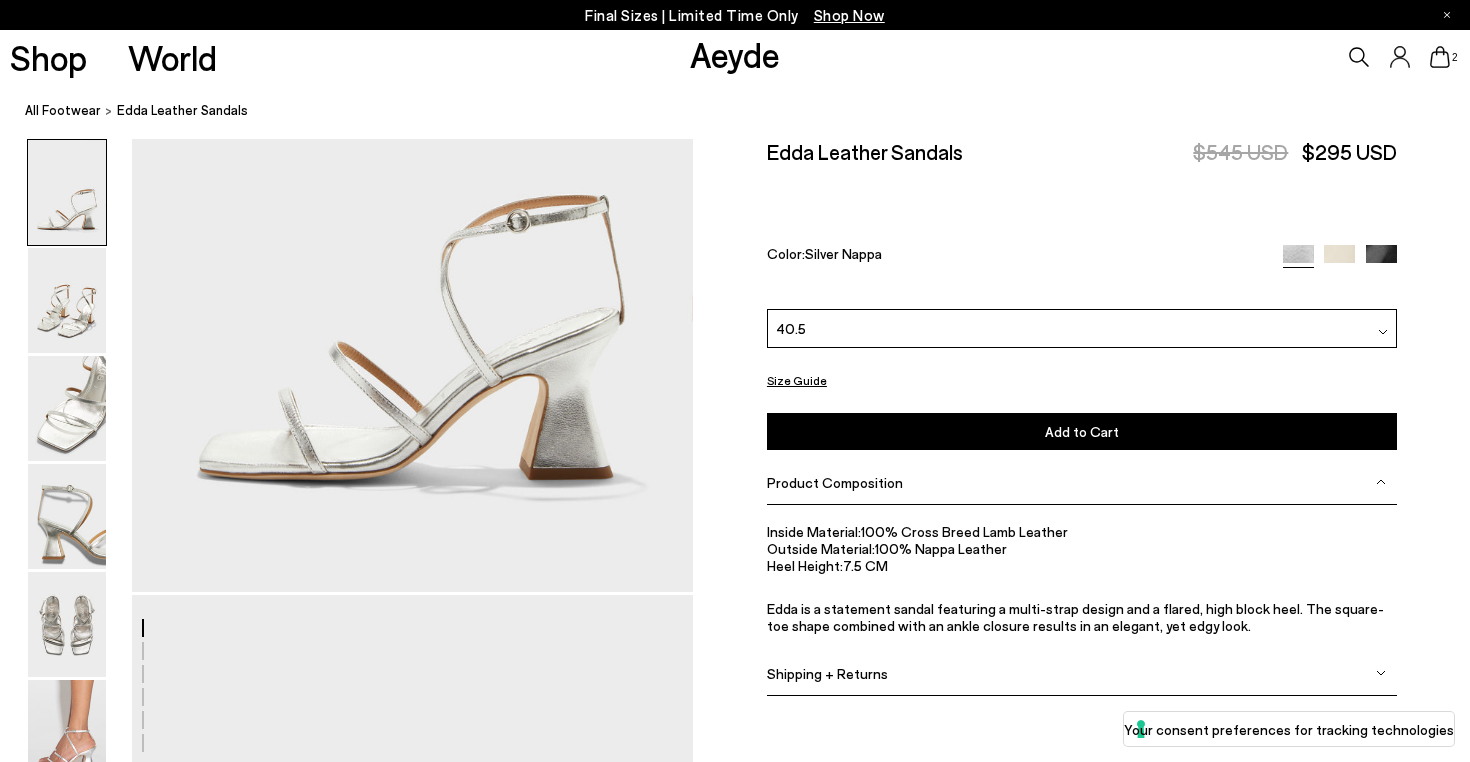 scroll, scrollTop: 158, scrollLeft: 0, axis: vertical 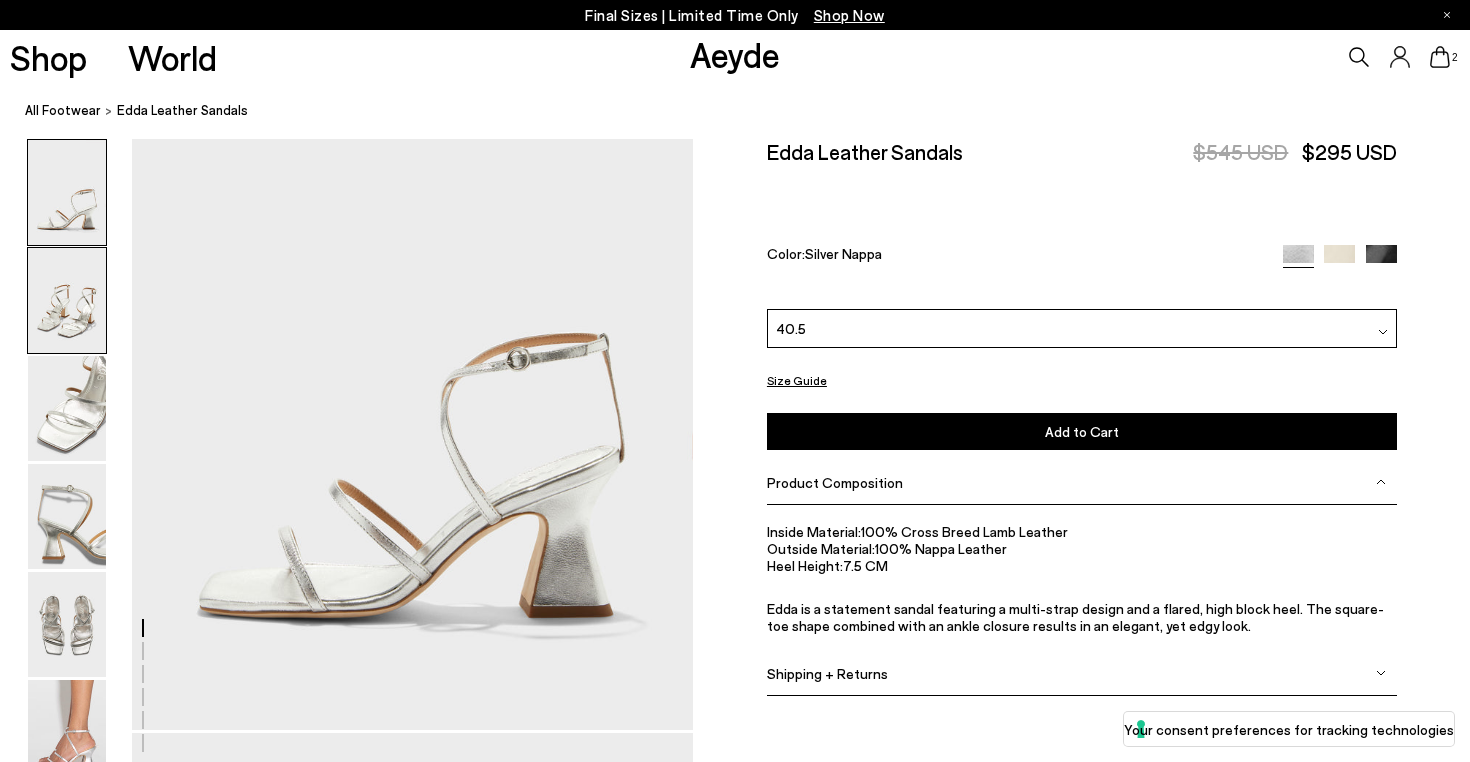 click at bounding box center [67, 300] 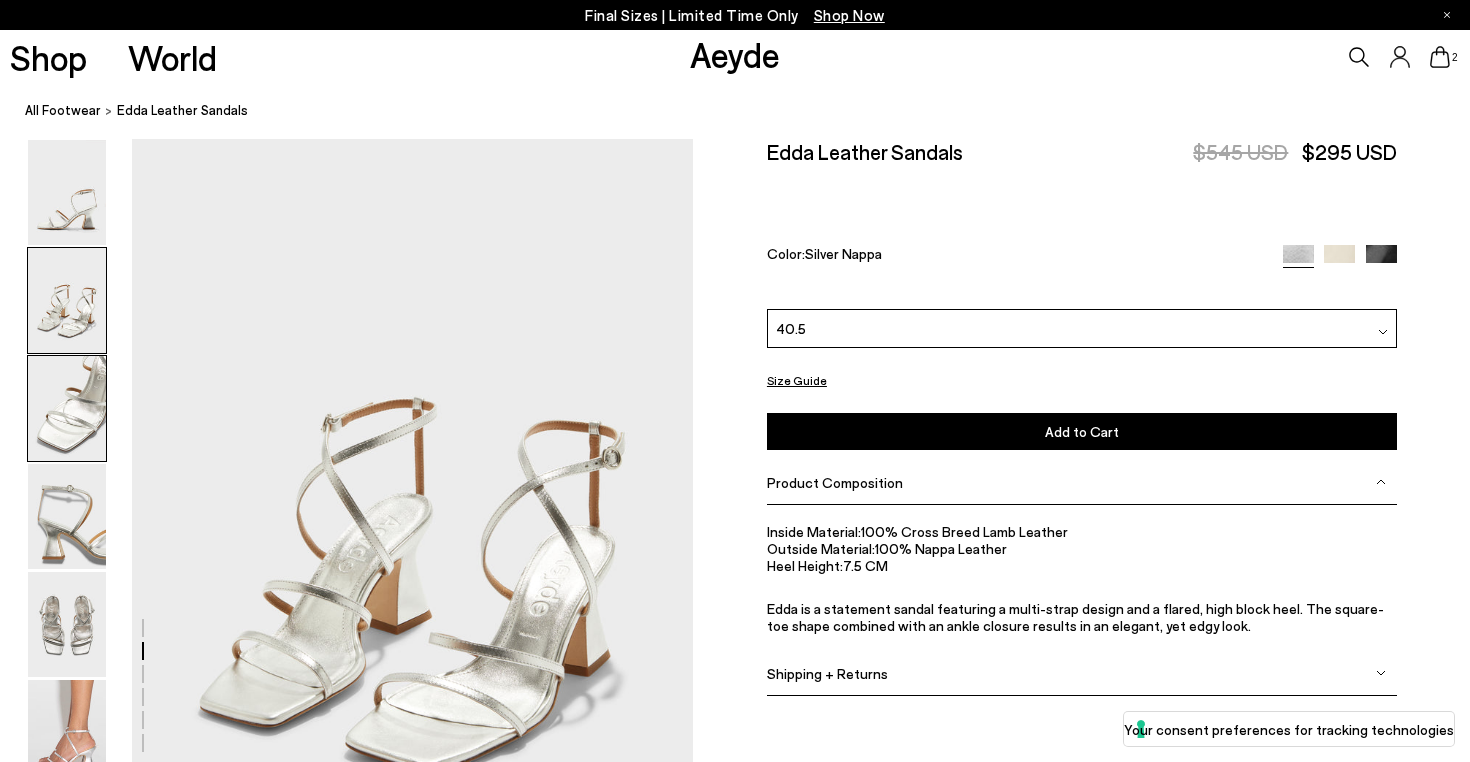 click at bounding box center (67, 408) 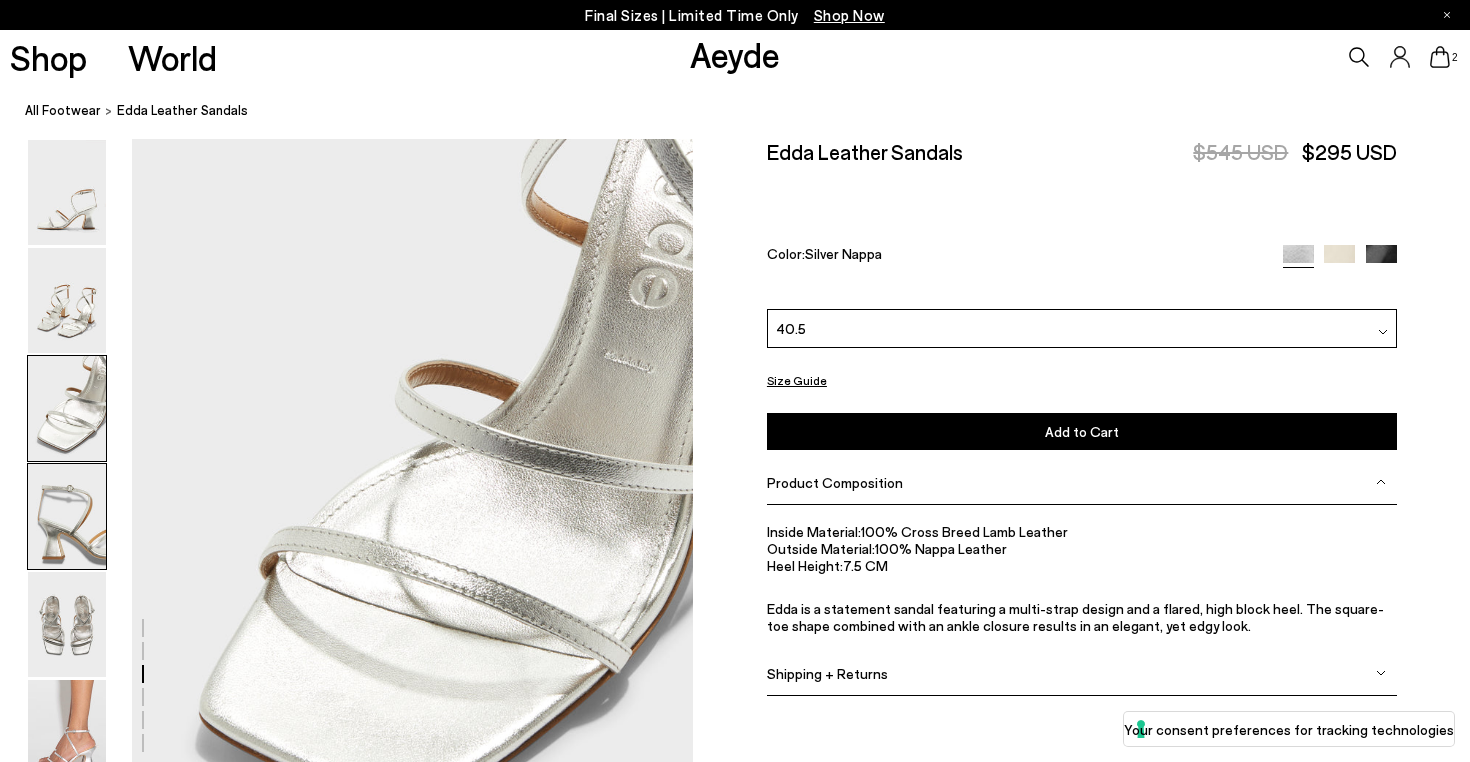 click at bounding box center (67, 516) 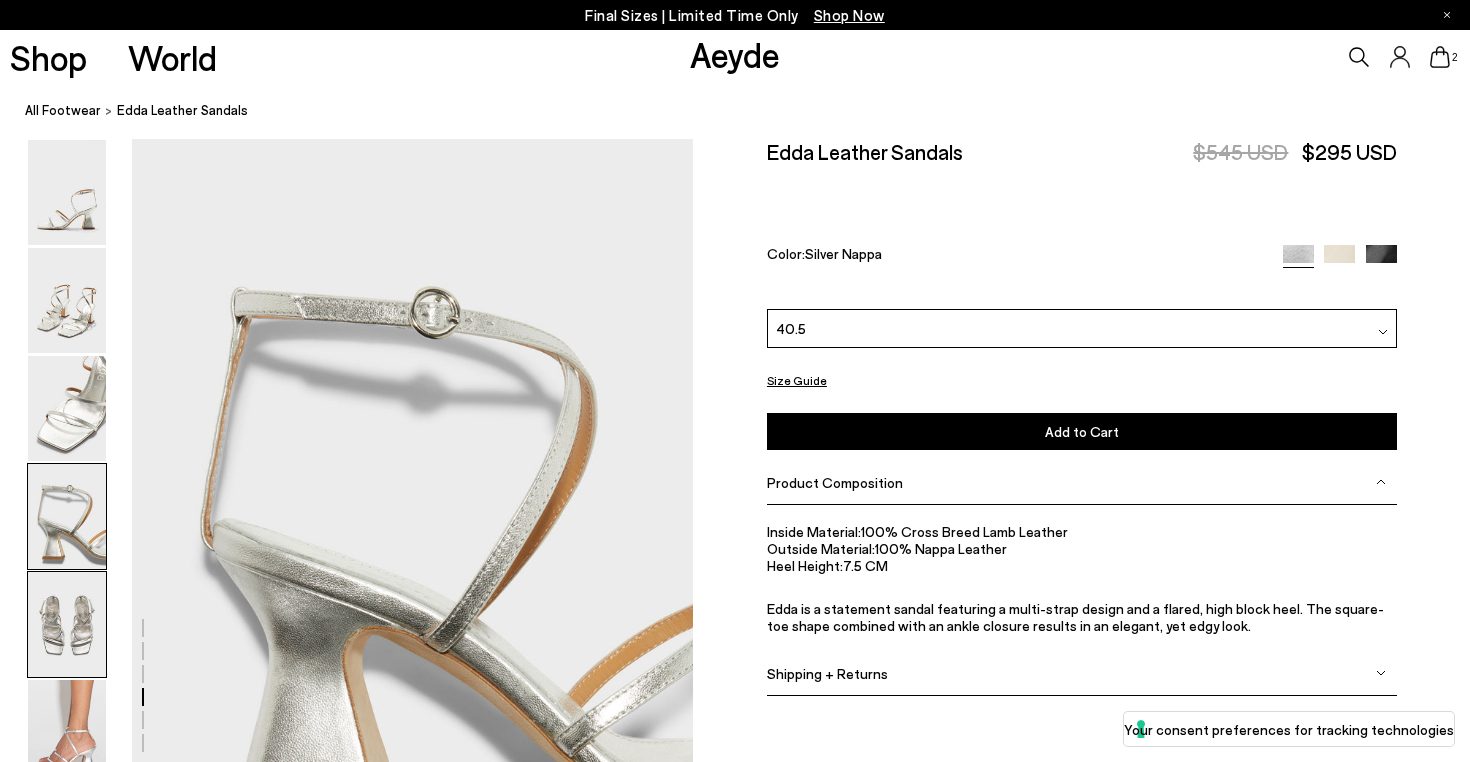 click at bounding box center [67, 624] 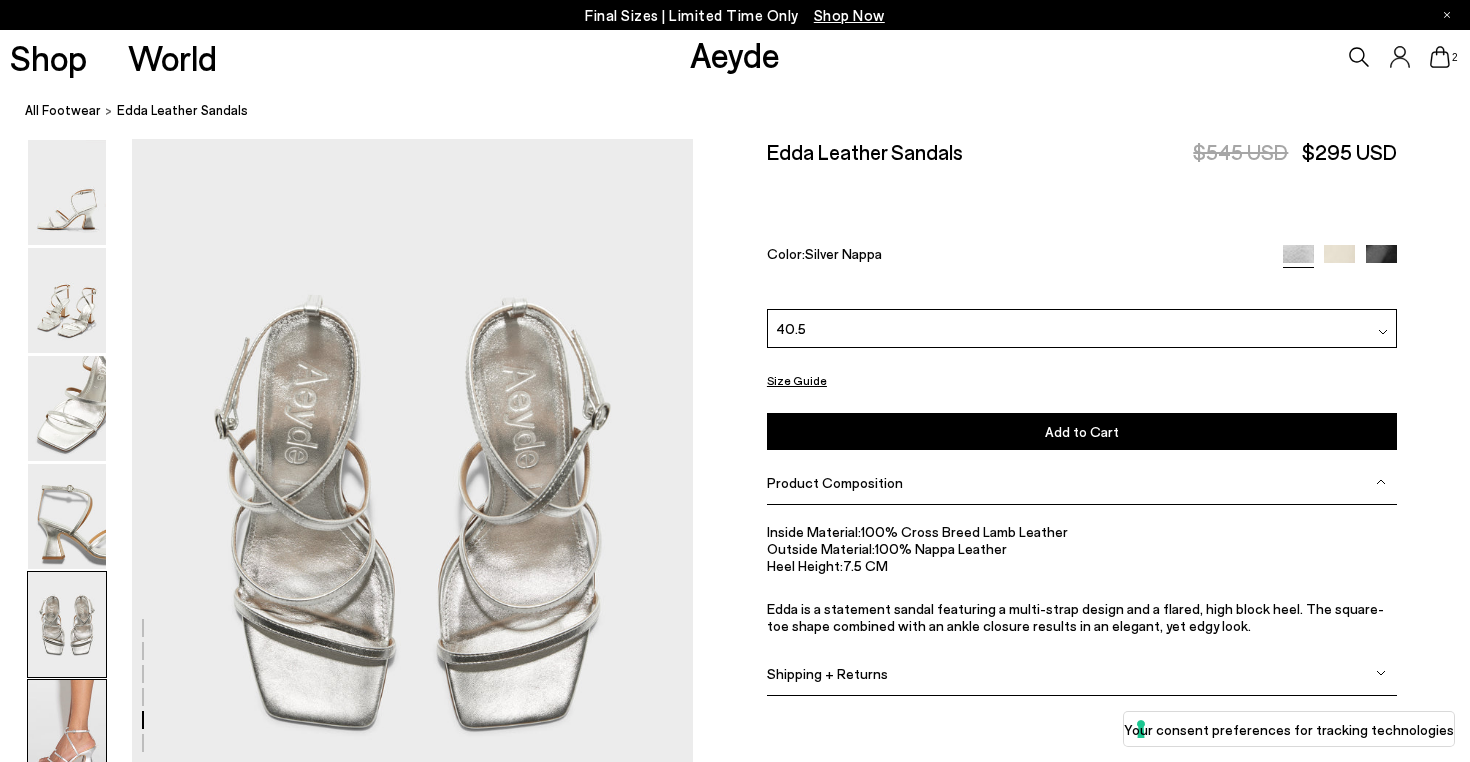click at bounding box center (67, 732) 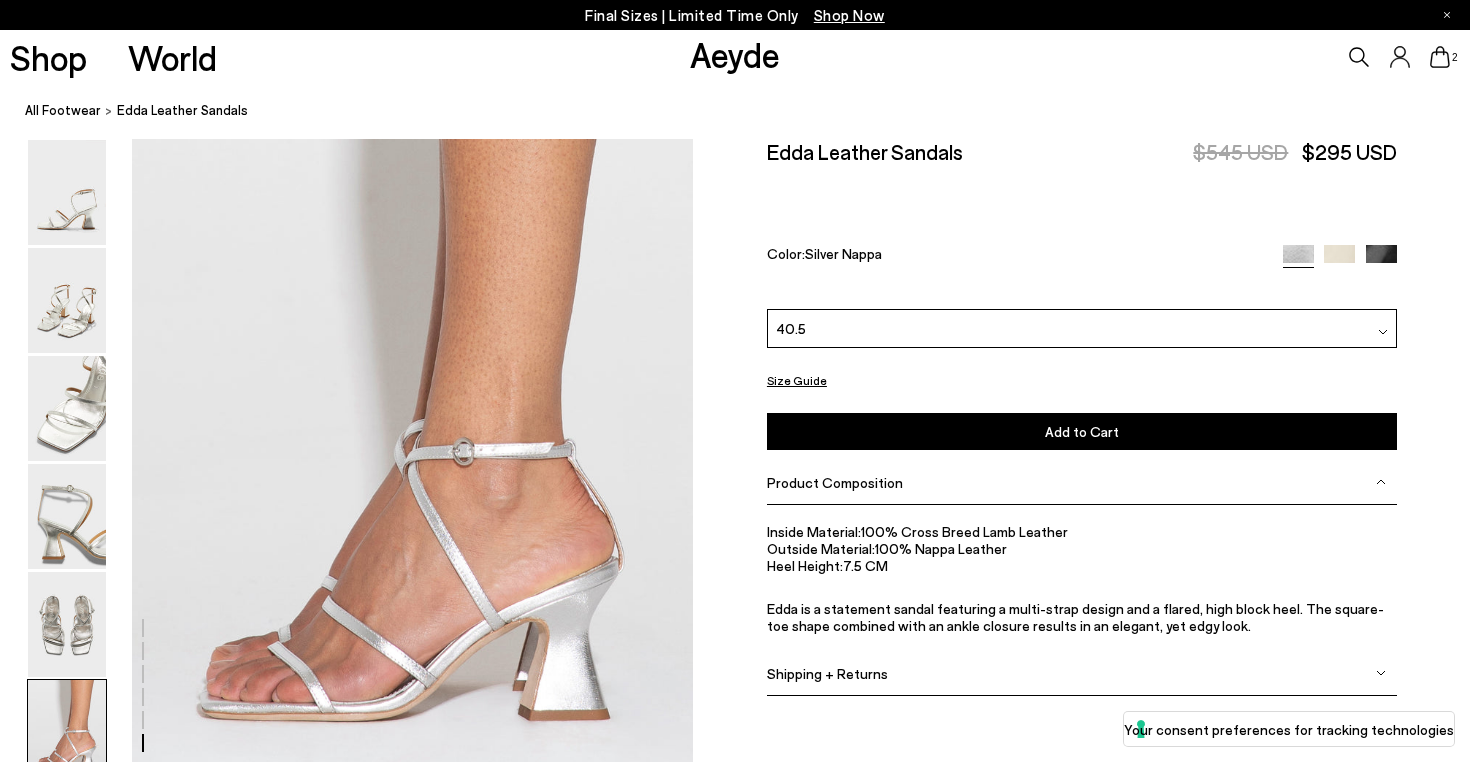 scroll, scrollTop: 3897, scrollLeft: 0, axis: vertical 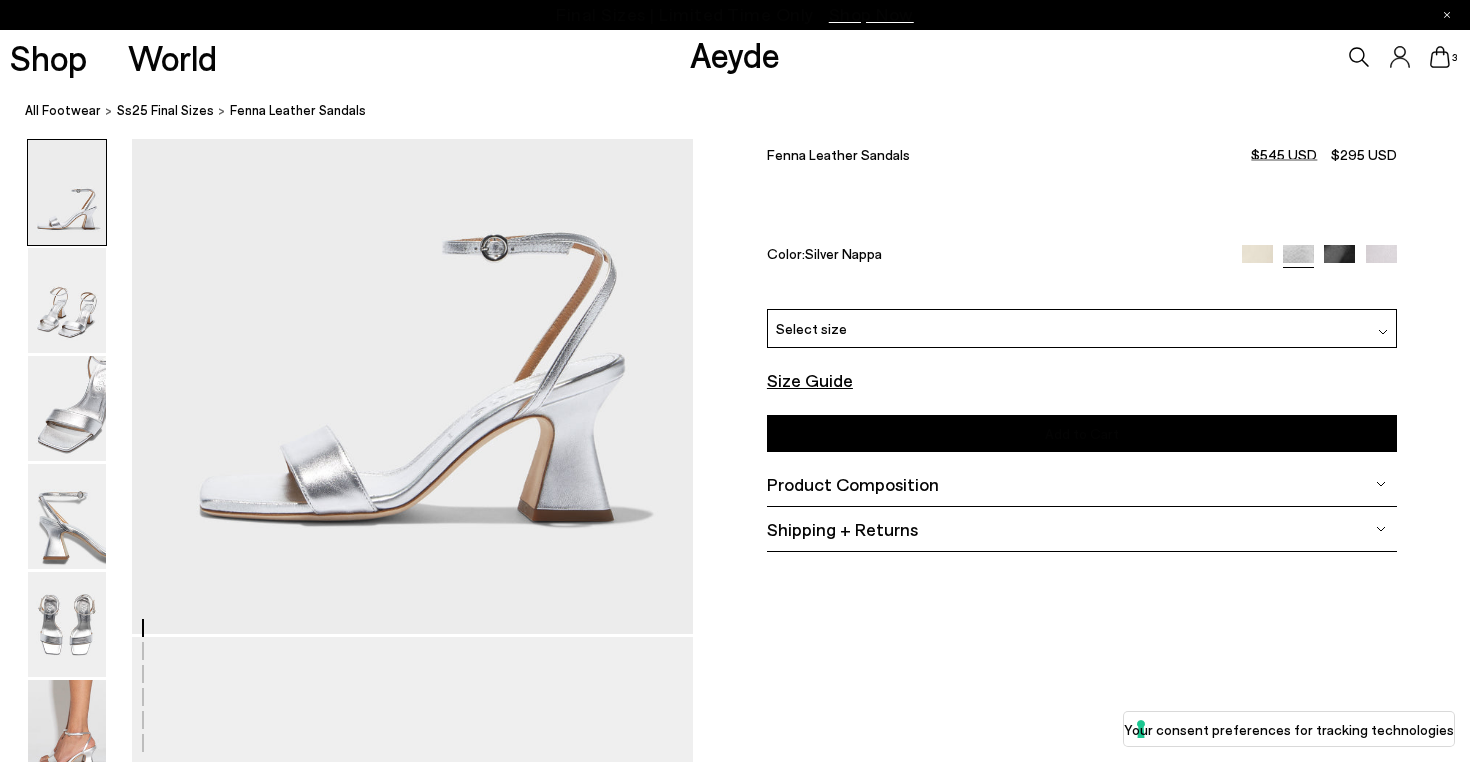 click on "Select size" at bounding box center [1082, 328] 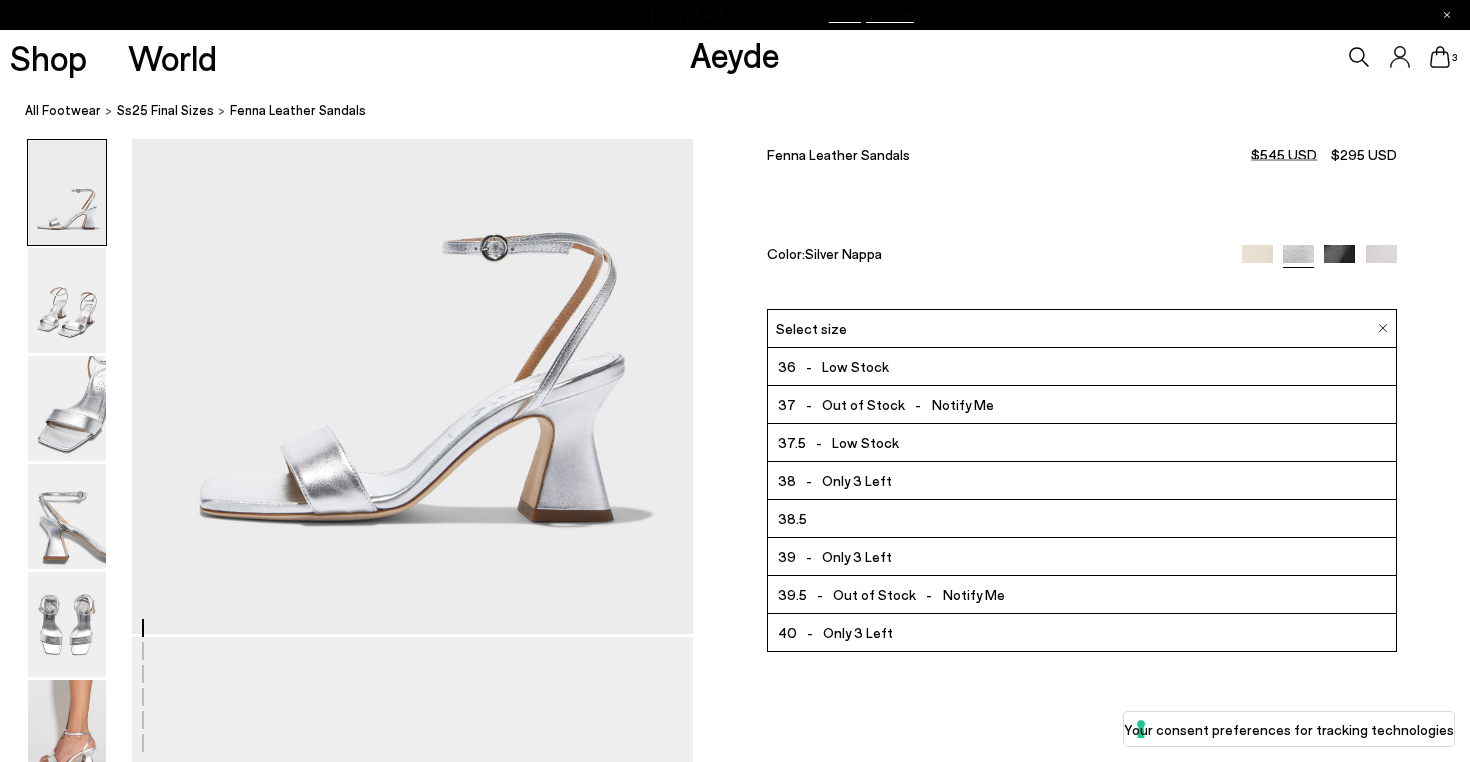 click on "Only 3 Left" at bounding box center [858, 632] 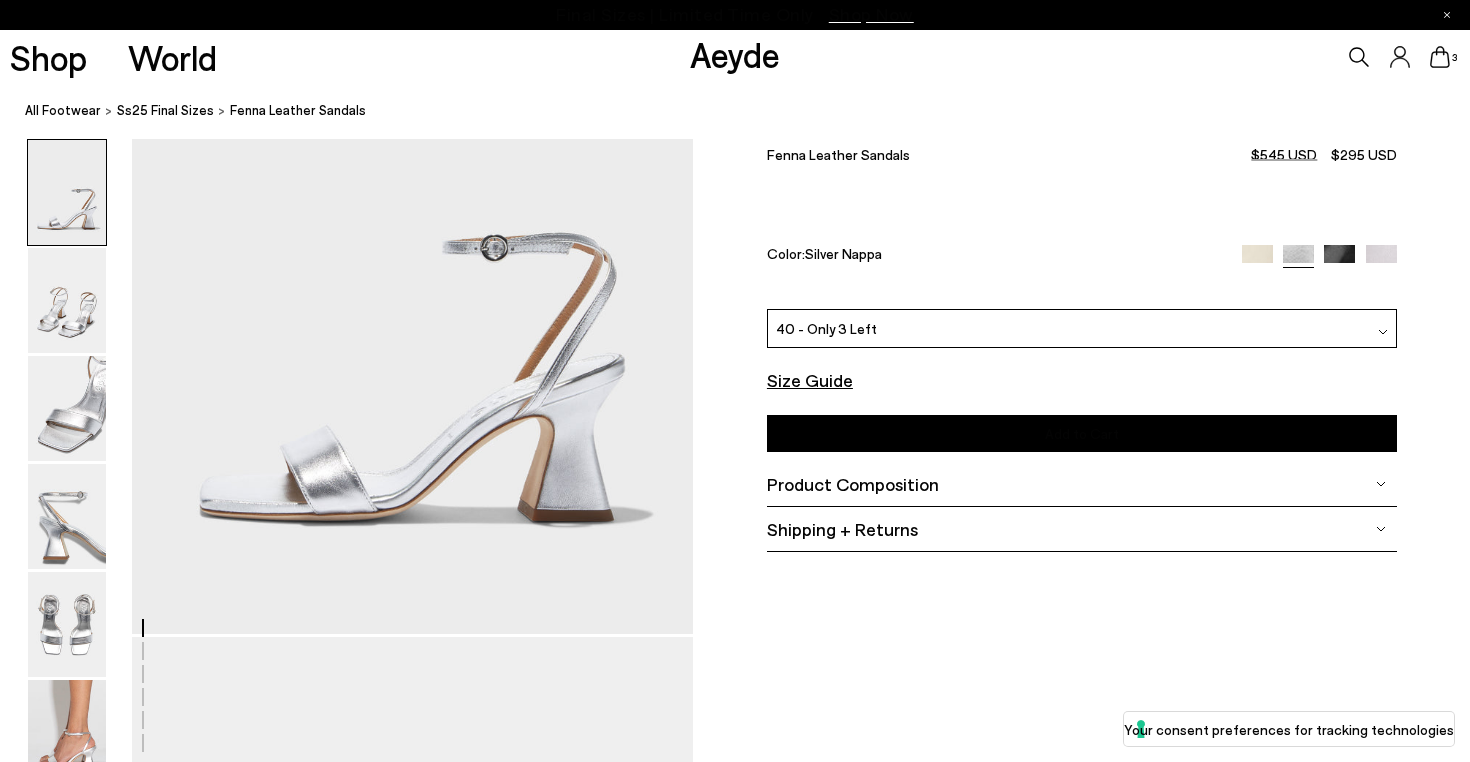 click on "40 - Only 3 Left" at bounding box center (1082, 328) 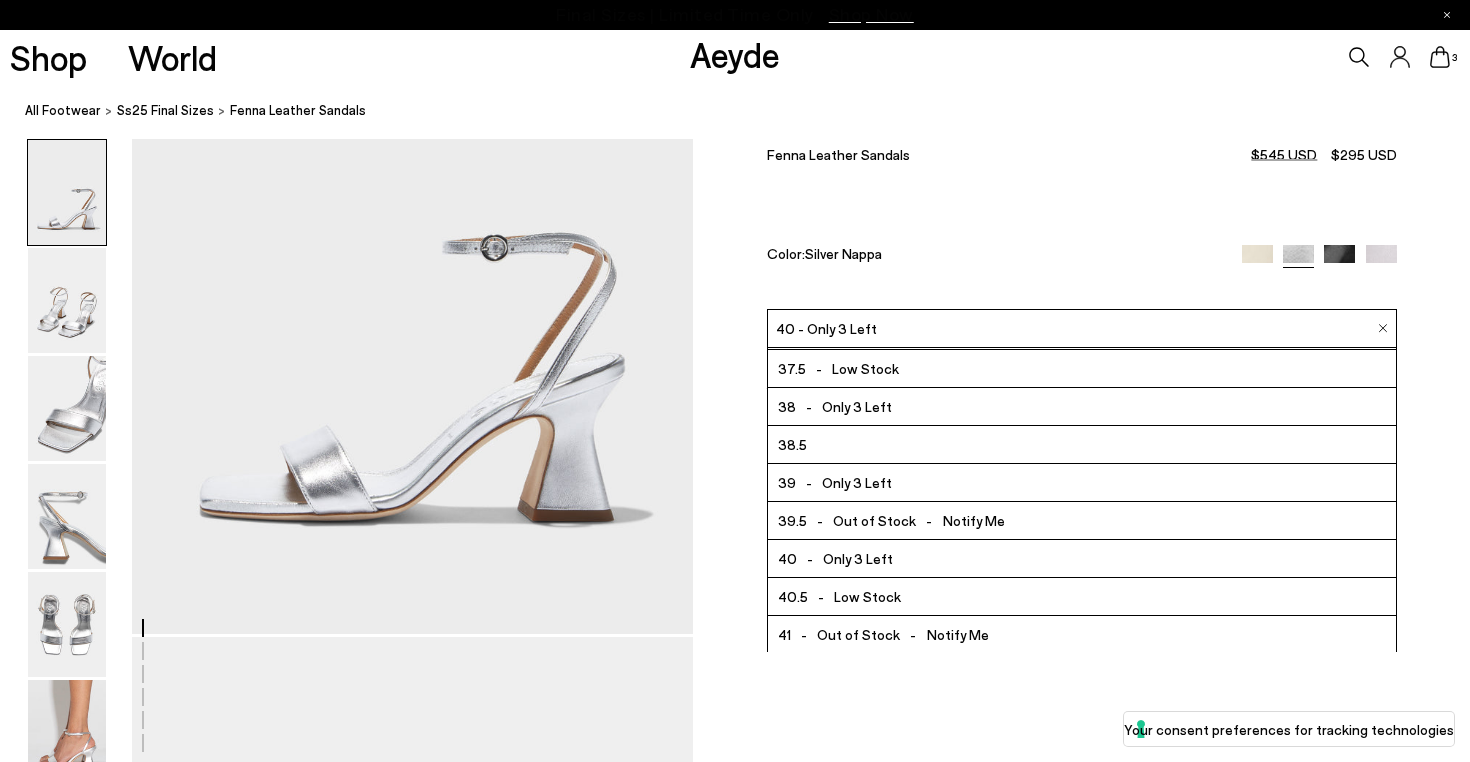 scroll, scrollTop: 91, scrollLeft: 0, axis: vertical 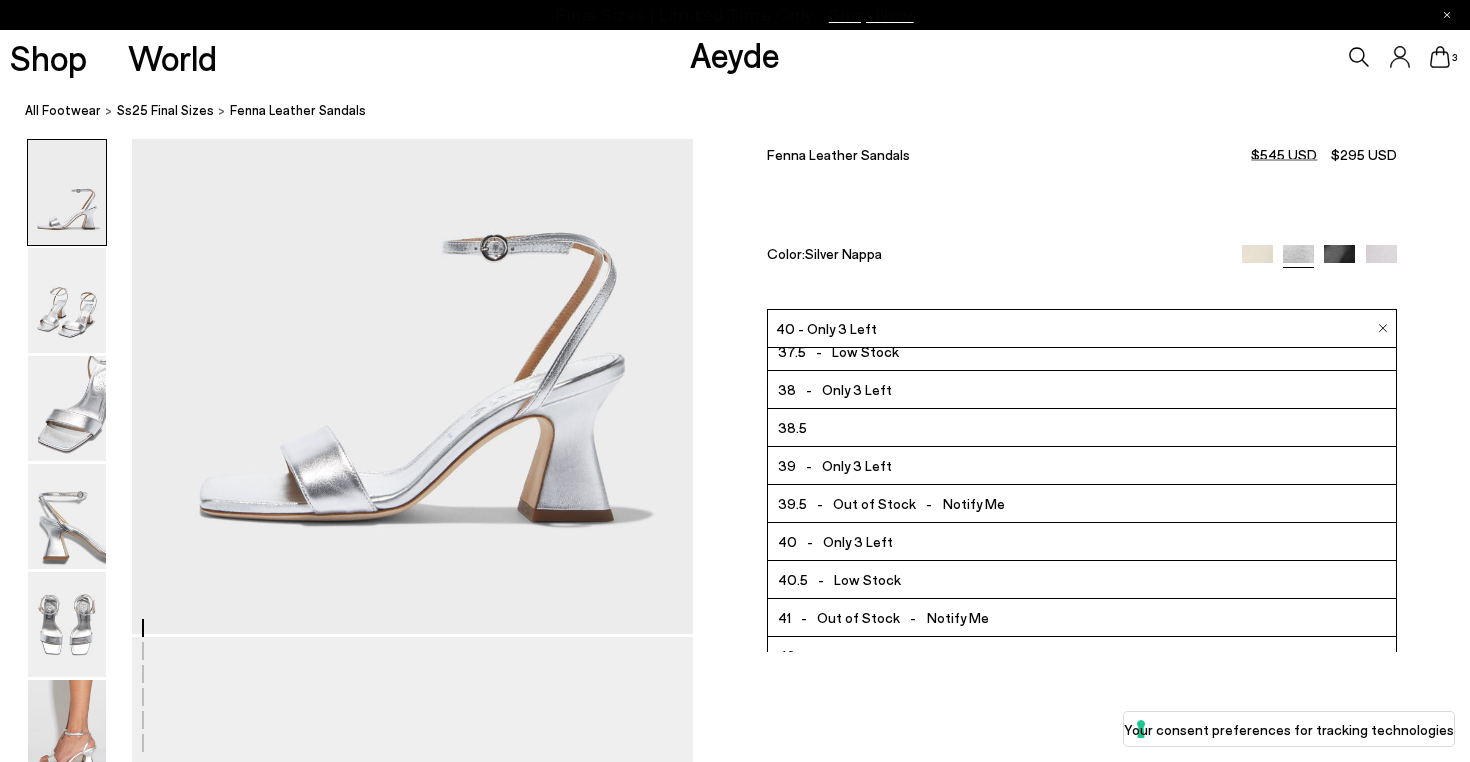 click on "Low Stock" at bounding box center [867, 579] 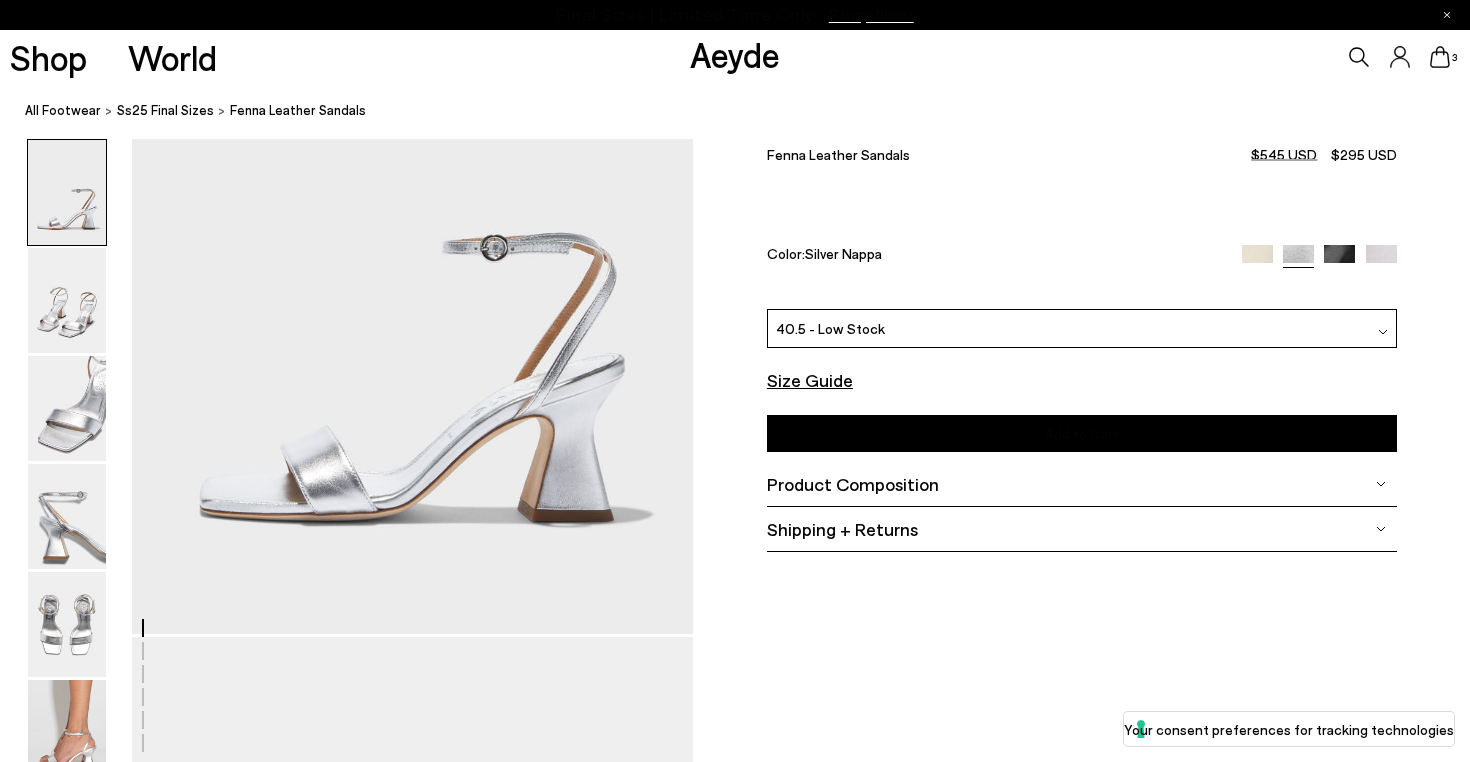 click on "Product Composition" at bounding box center (1082, 484) 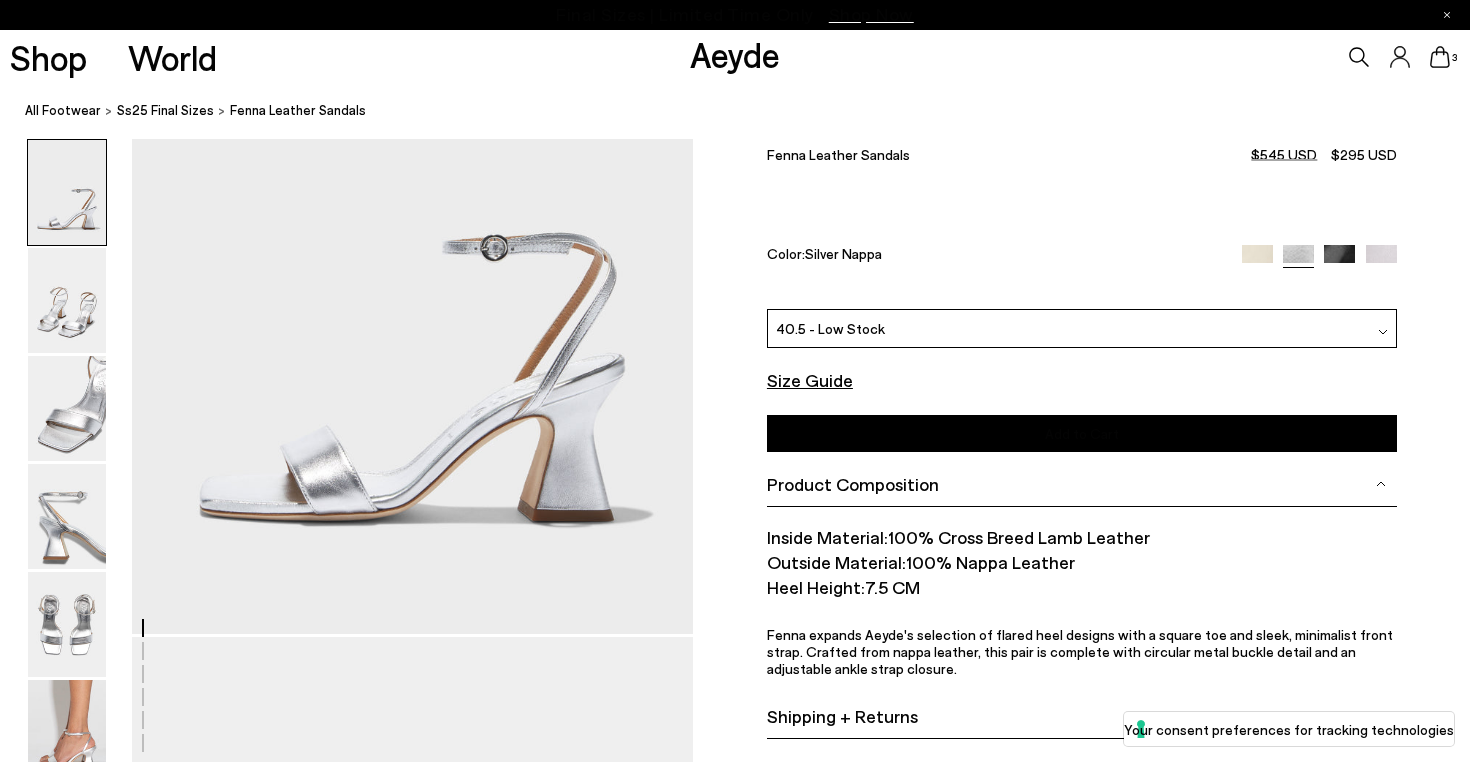 click on "Shipping + Returns" at bounding box center [1082, 716] 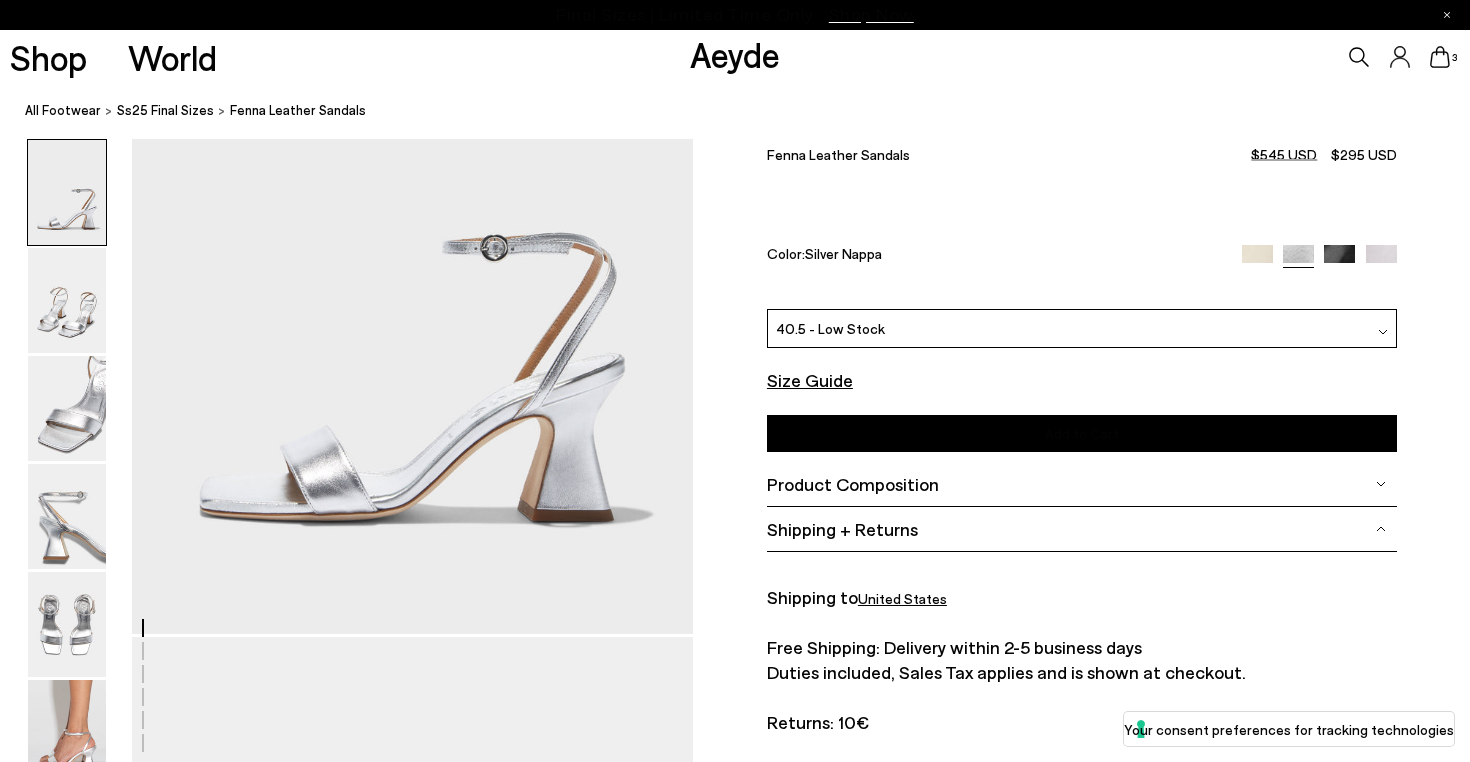 click on "Free Shipping: Delivery within 2-5 business days  Duties included, Sales Tax applies and is shown at checkout. Returns: 10€" at bounding box center [1082, 685] 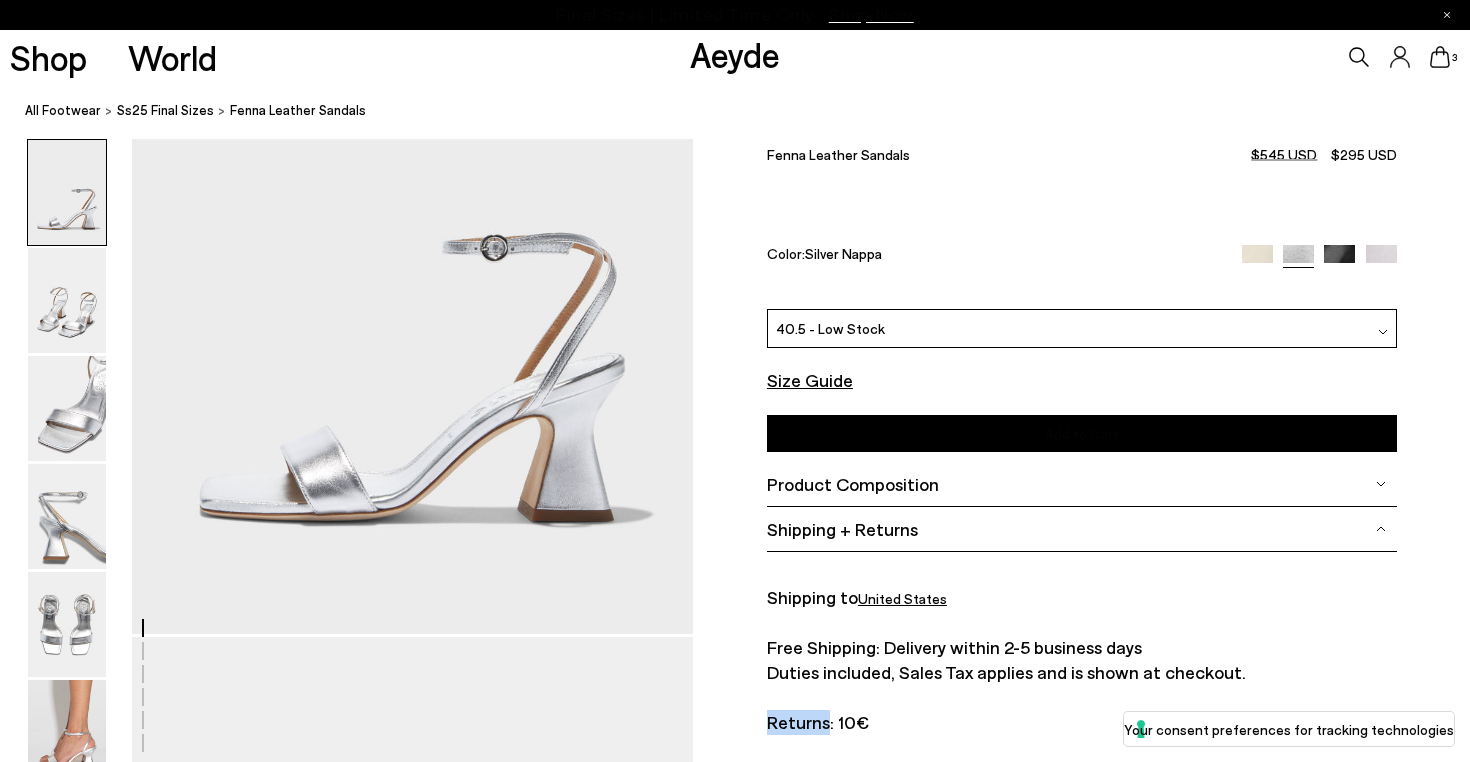 click on "Add to Cart Select a Size First" at bounding box center [1082, 433] 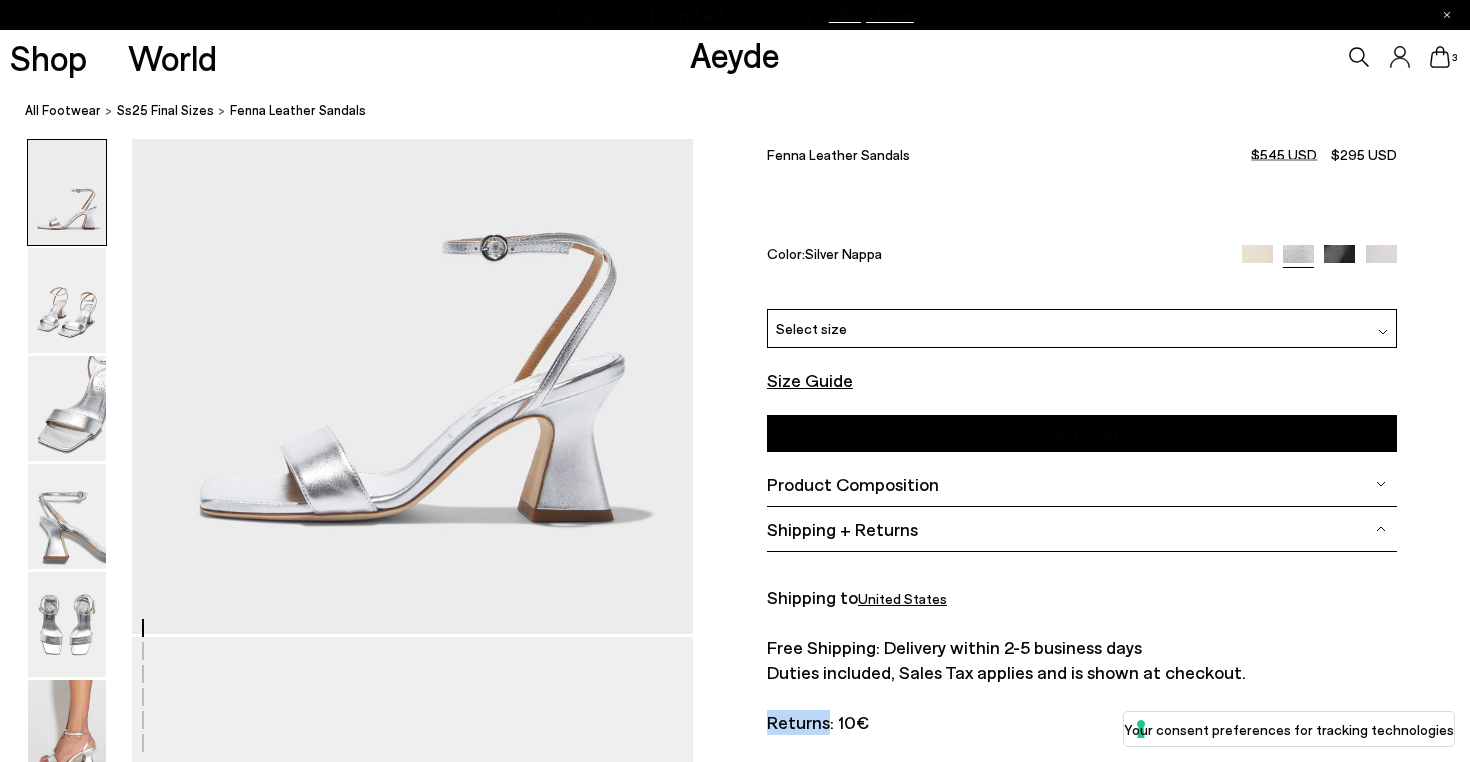click 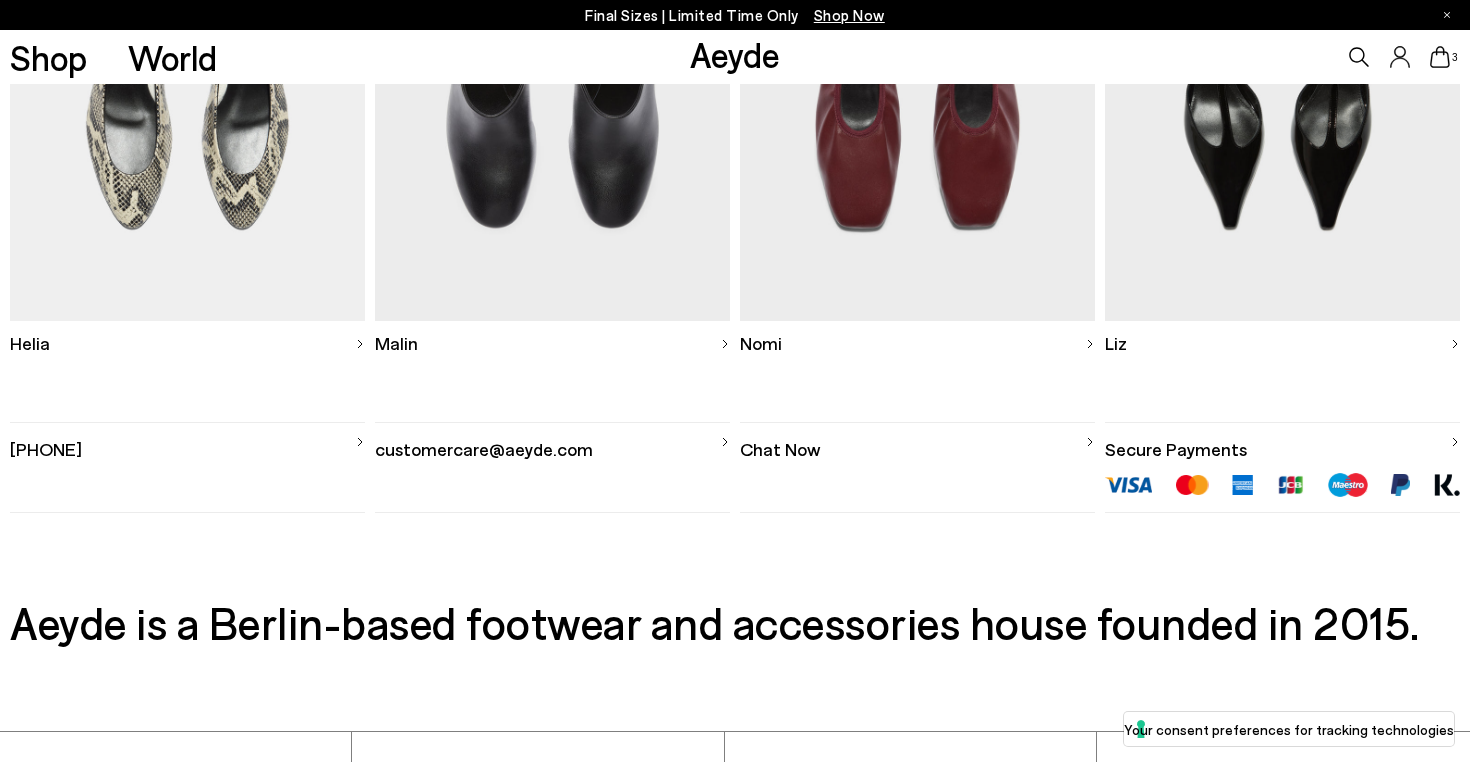 scroll, scrollTop: 2187, scrollLeft: 0, axis: vertical 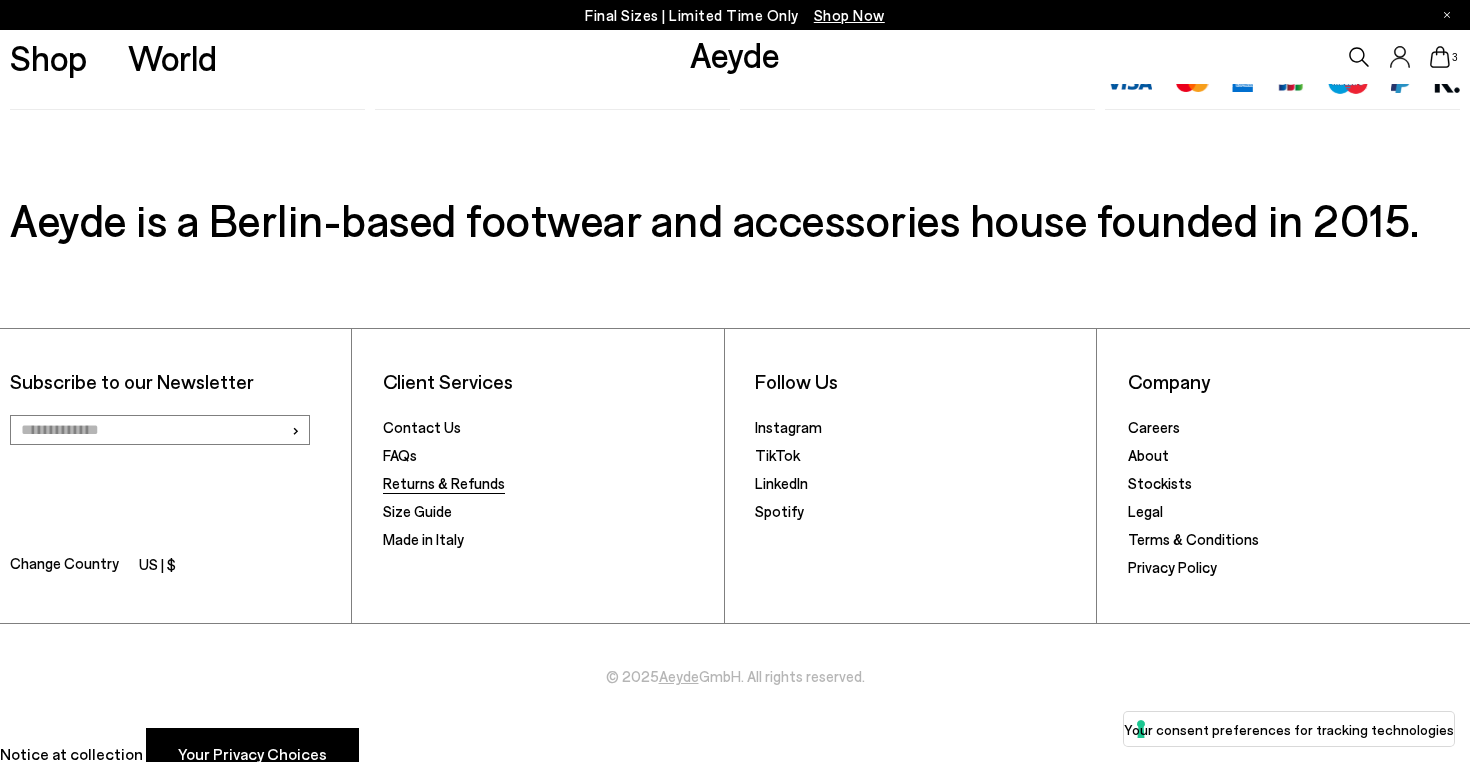 click on "Returns & Refunds" at bounding box center (444, 483) 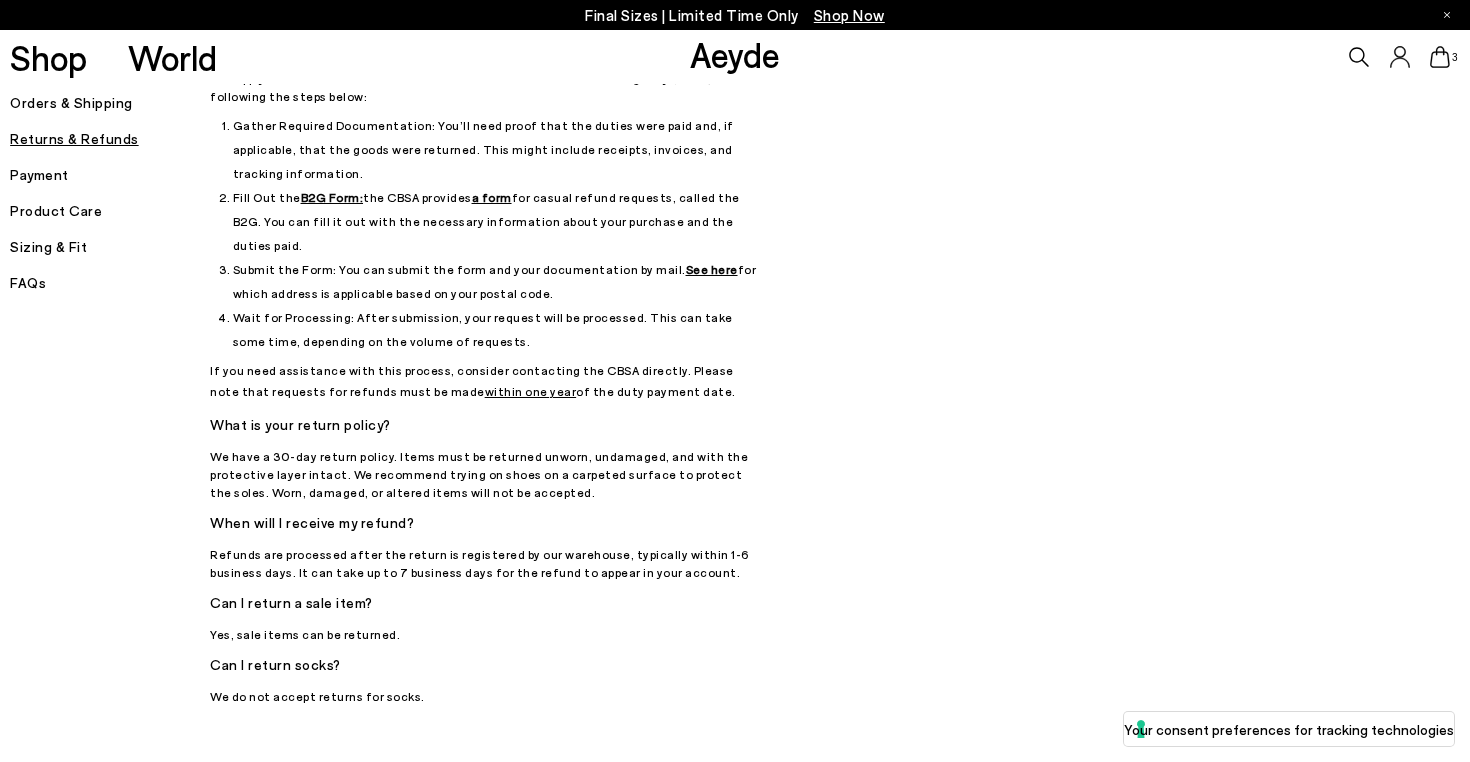 scroll, scrollTop: 724, scrollLeft: 0, axis: vertical 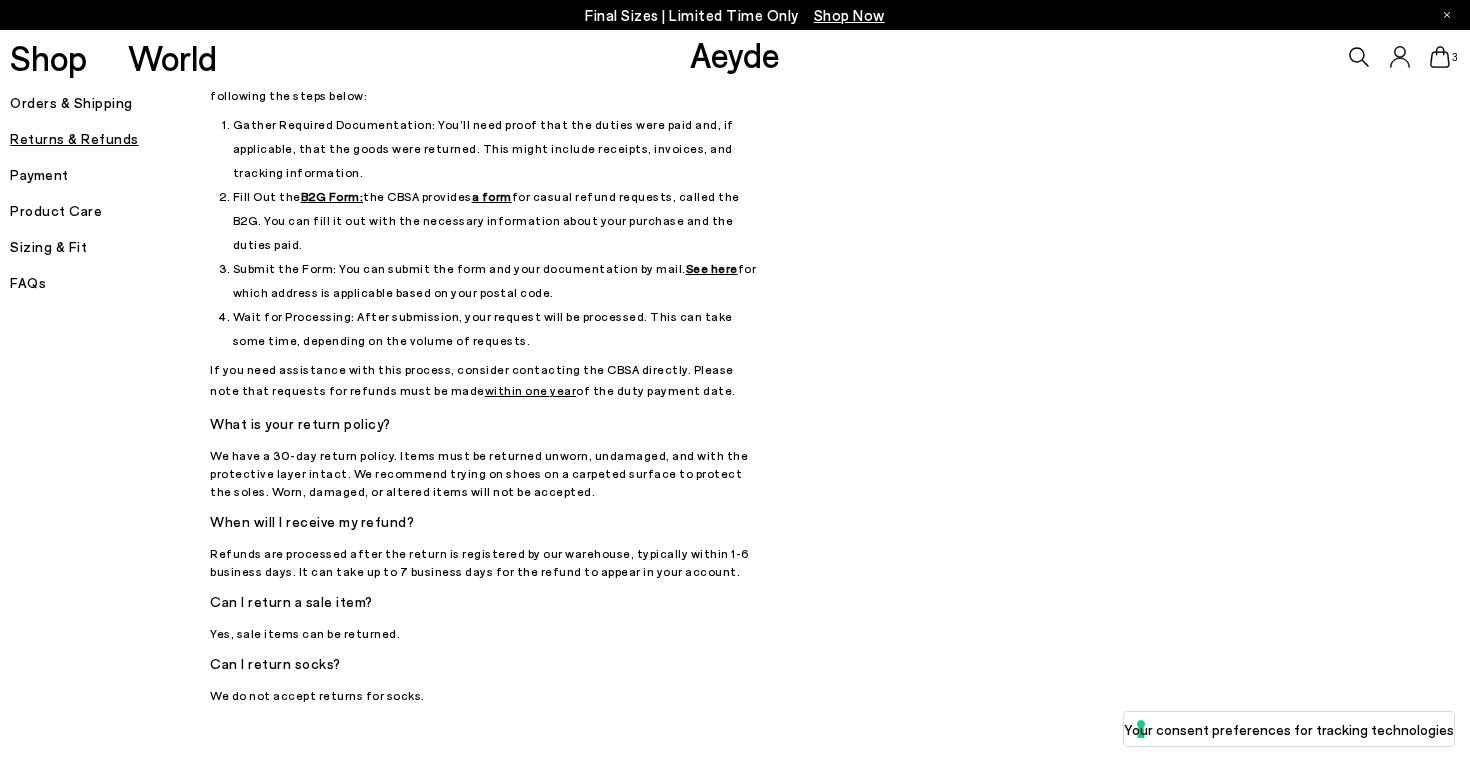 click 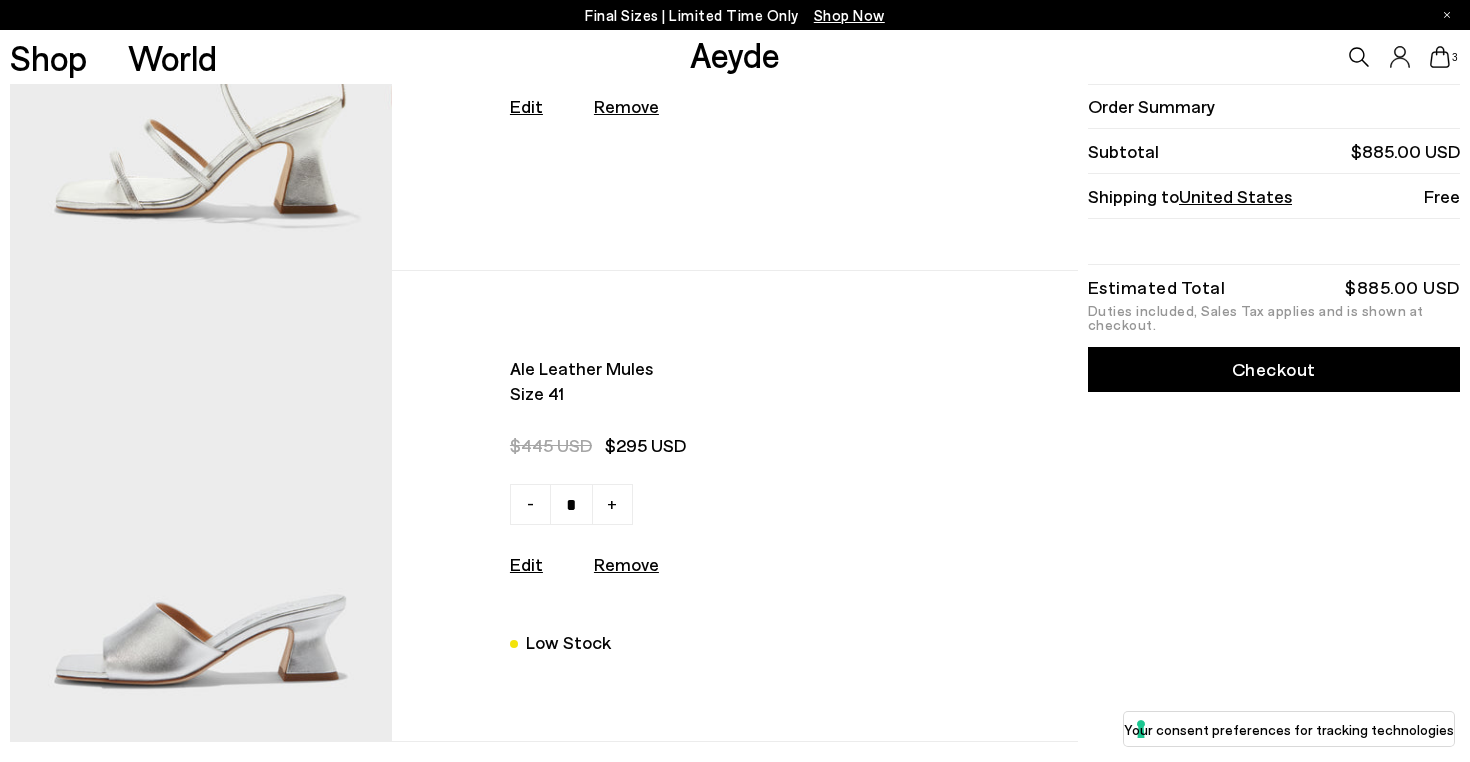 scroll, scrollTop: 854, scrollLeft: 0, axis: vertical 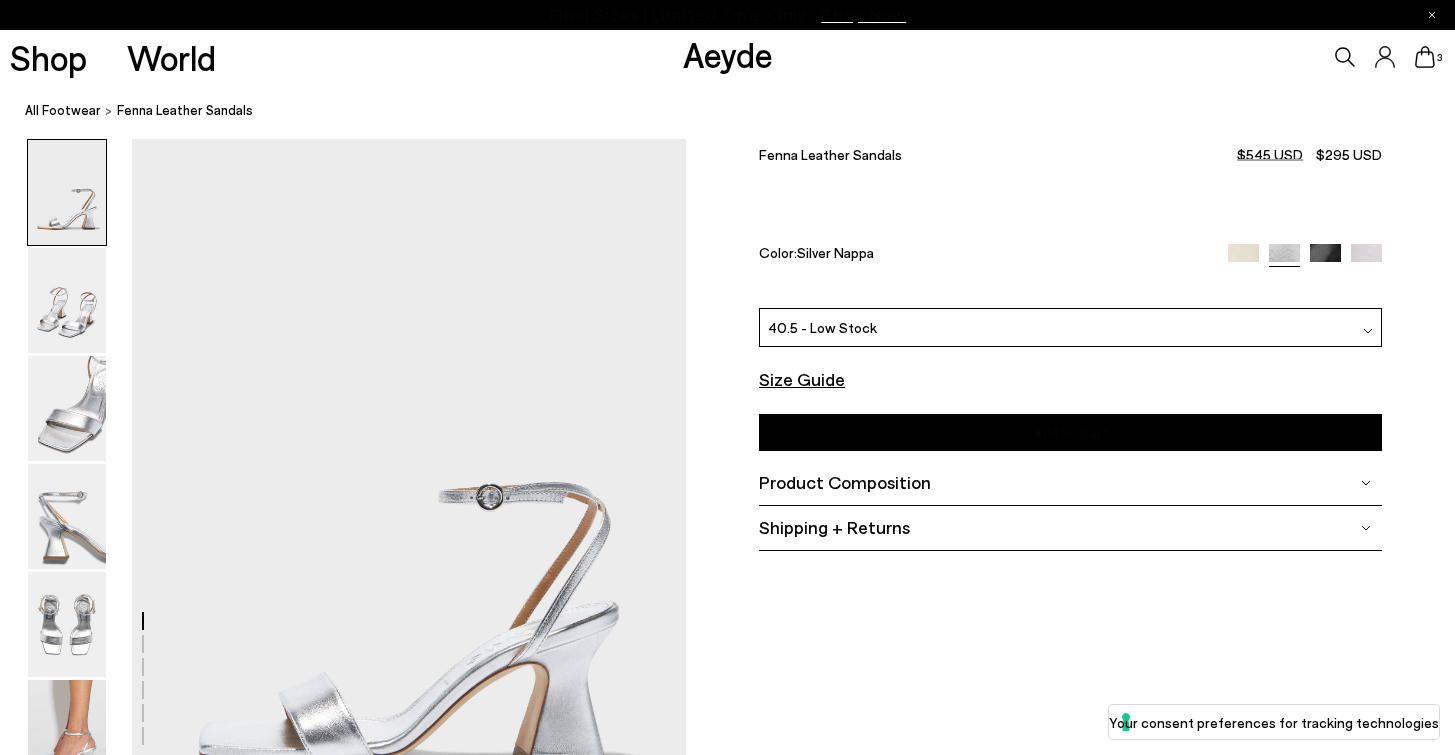 click 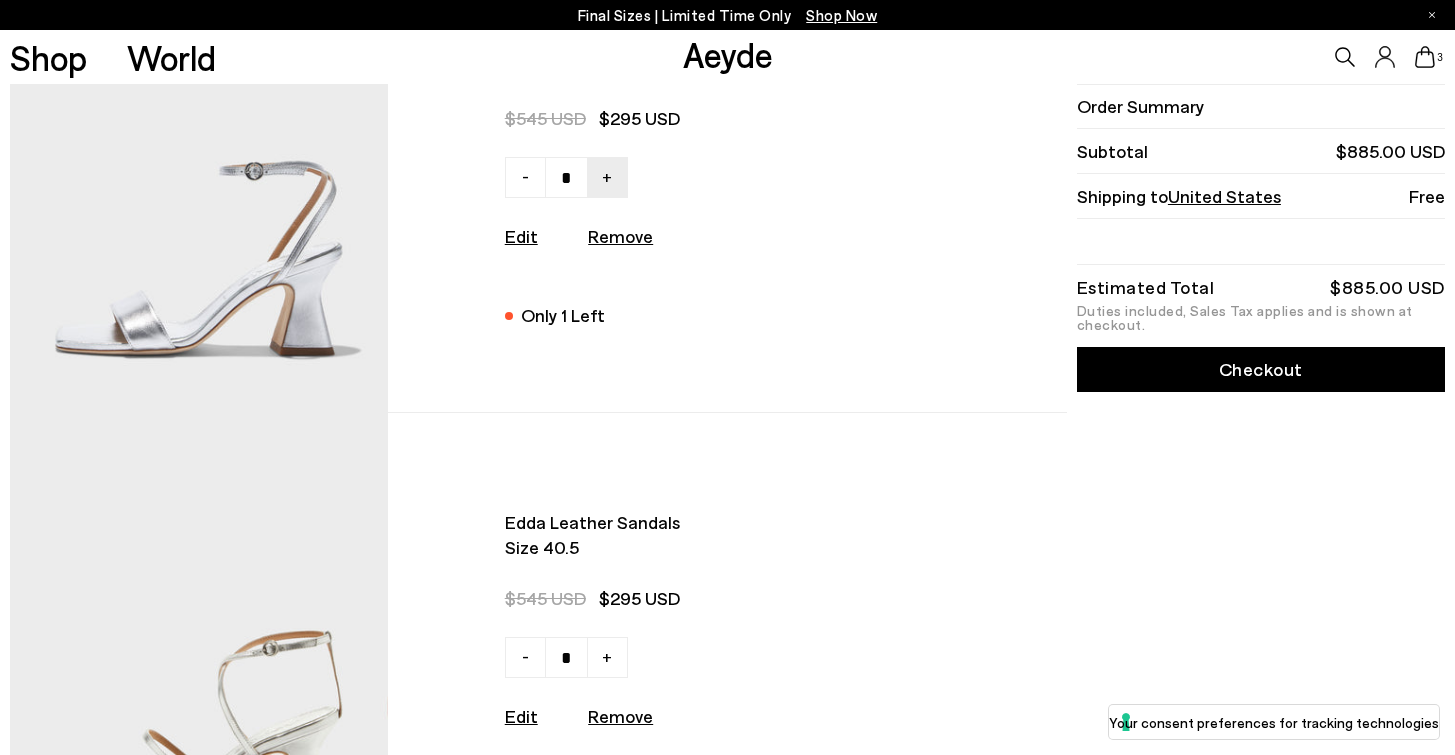 scroll, scrollTop: 0, scrollLeft: 0, axis: both 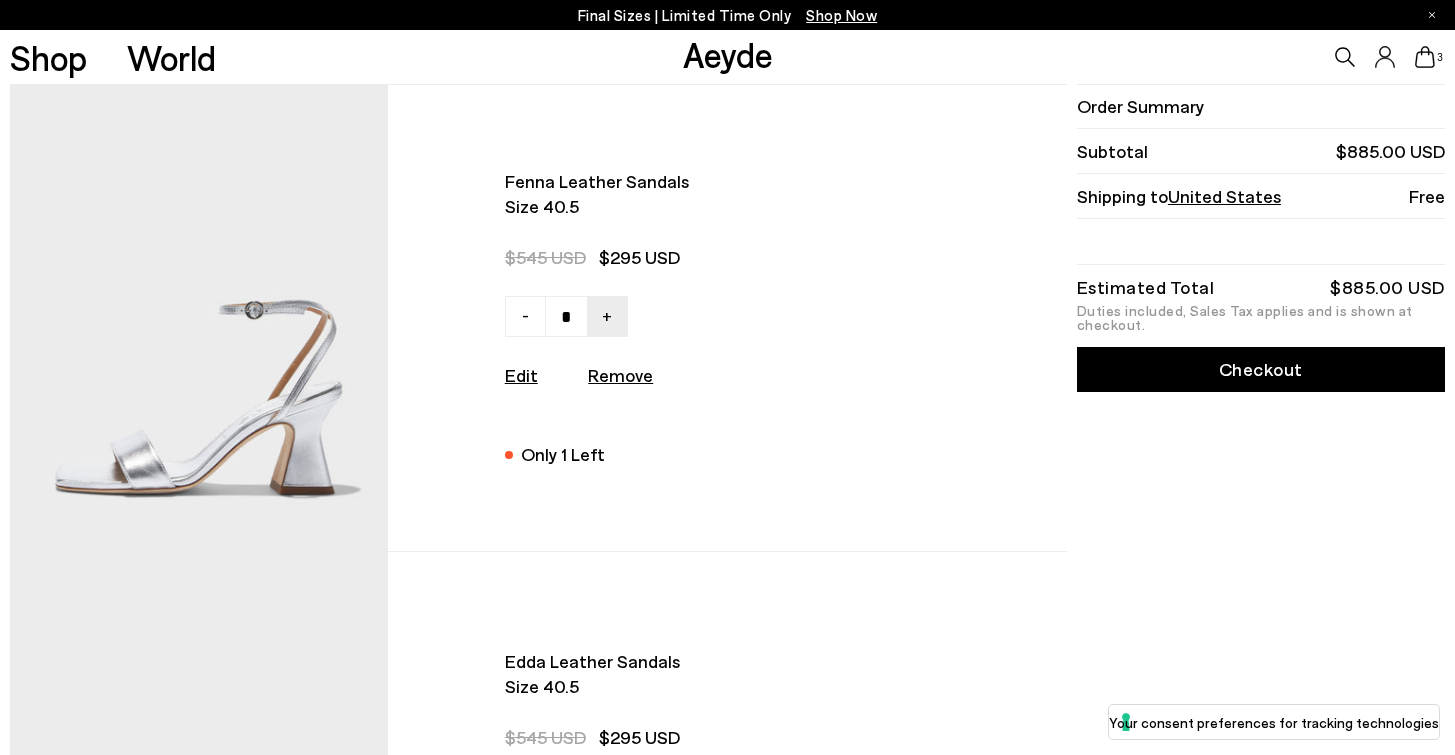 click at bounding box center [199, 318] 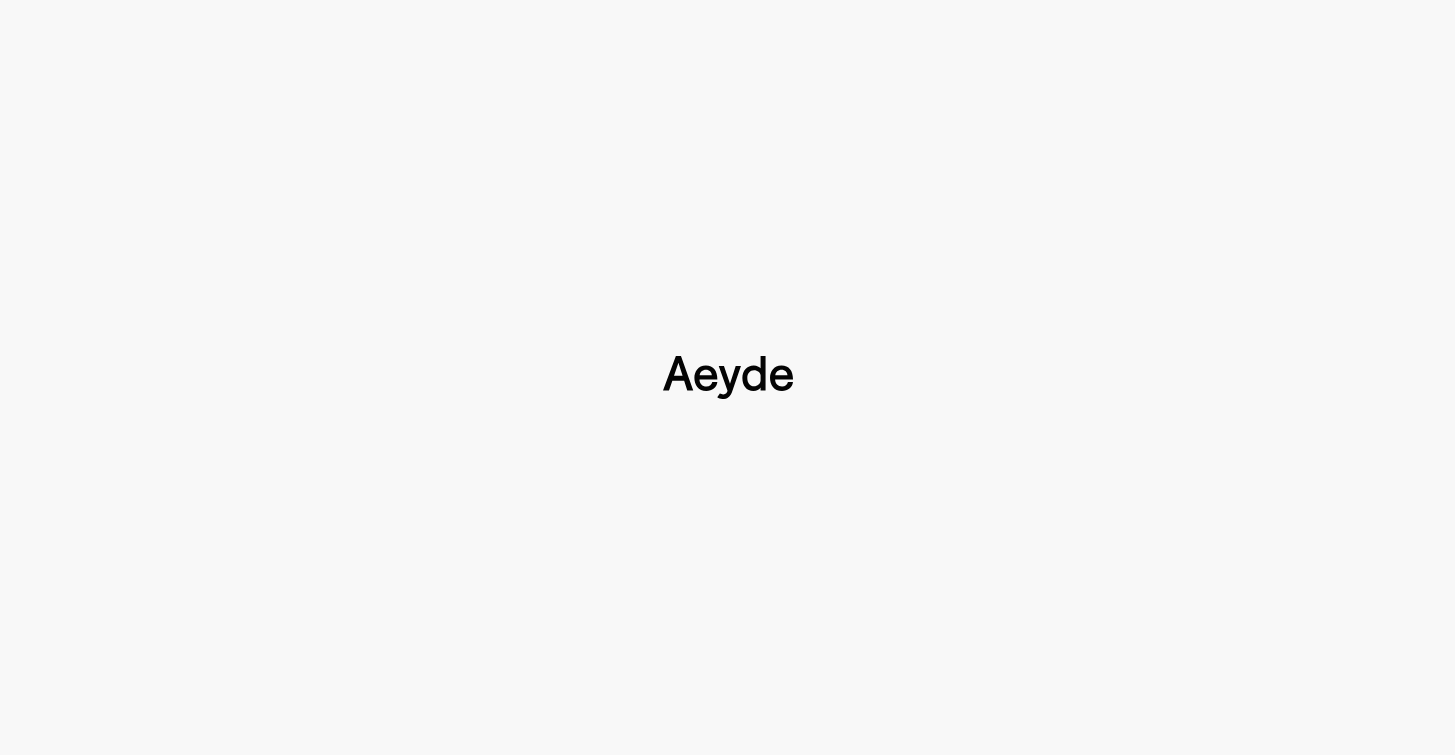 type 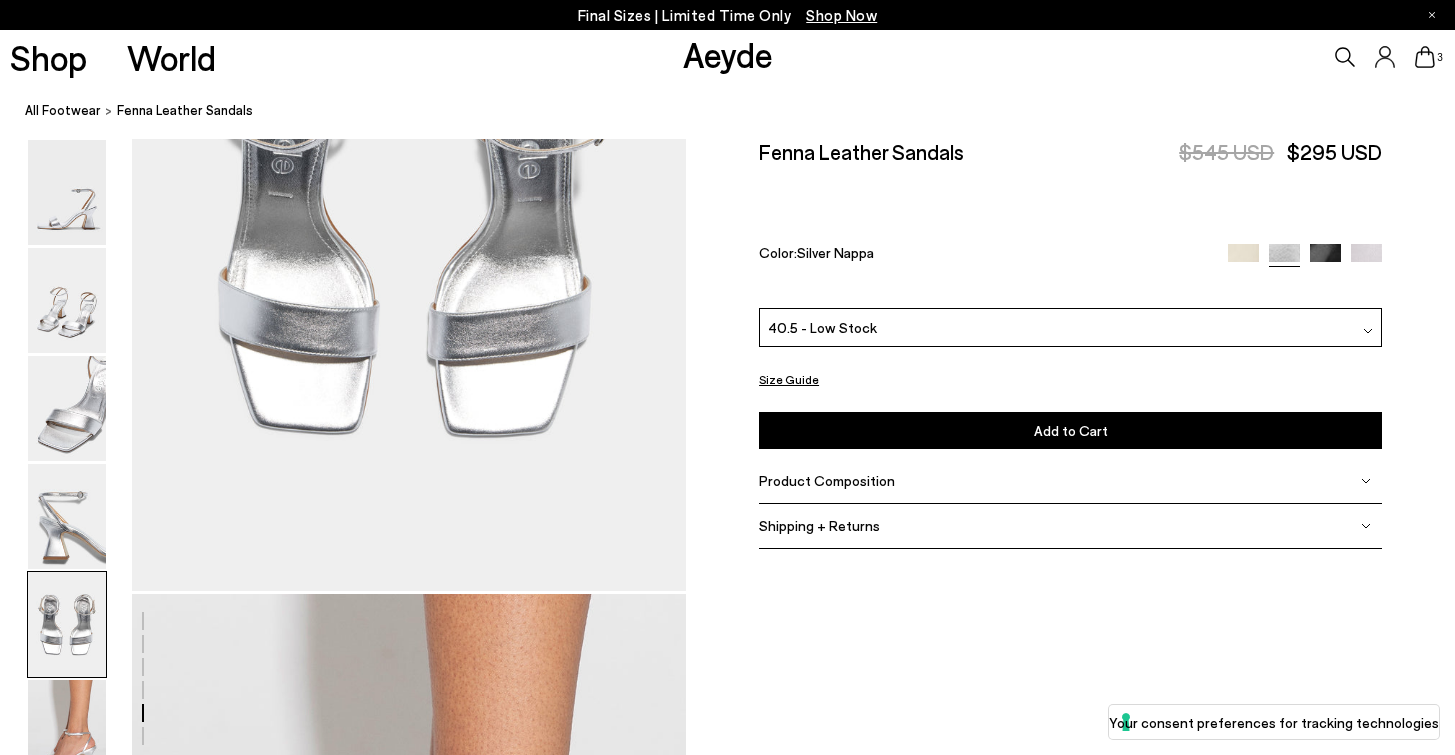 scroll, scrollTop: 3973, scrollLeft: 0, axis: vertical 